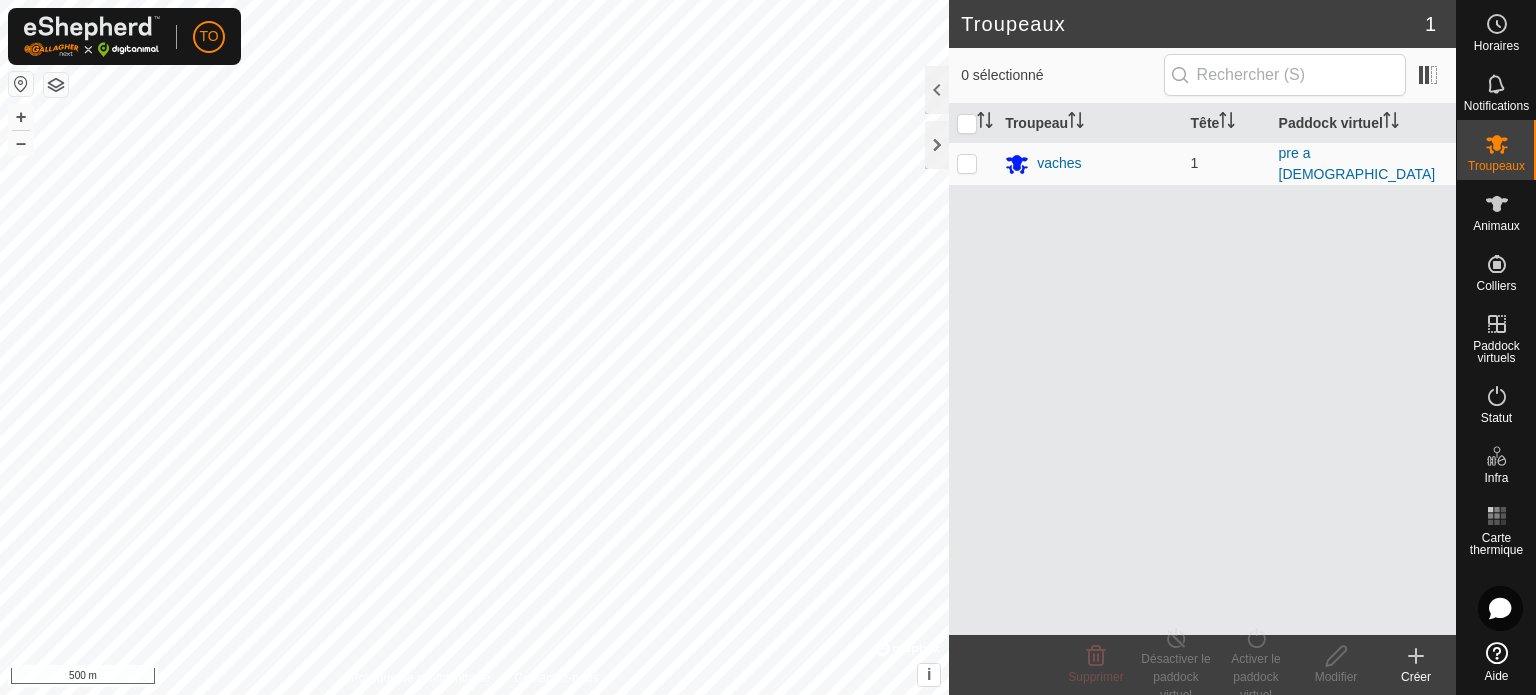 scroll, scrollTop: 0, scrollLeft: 0, axis: both 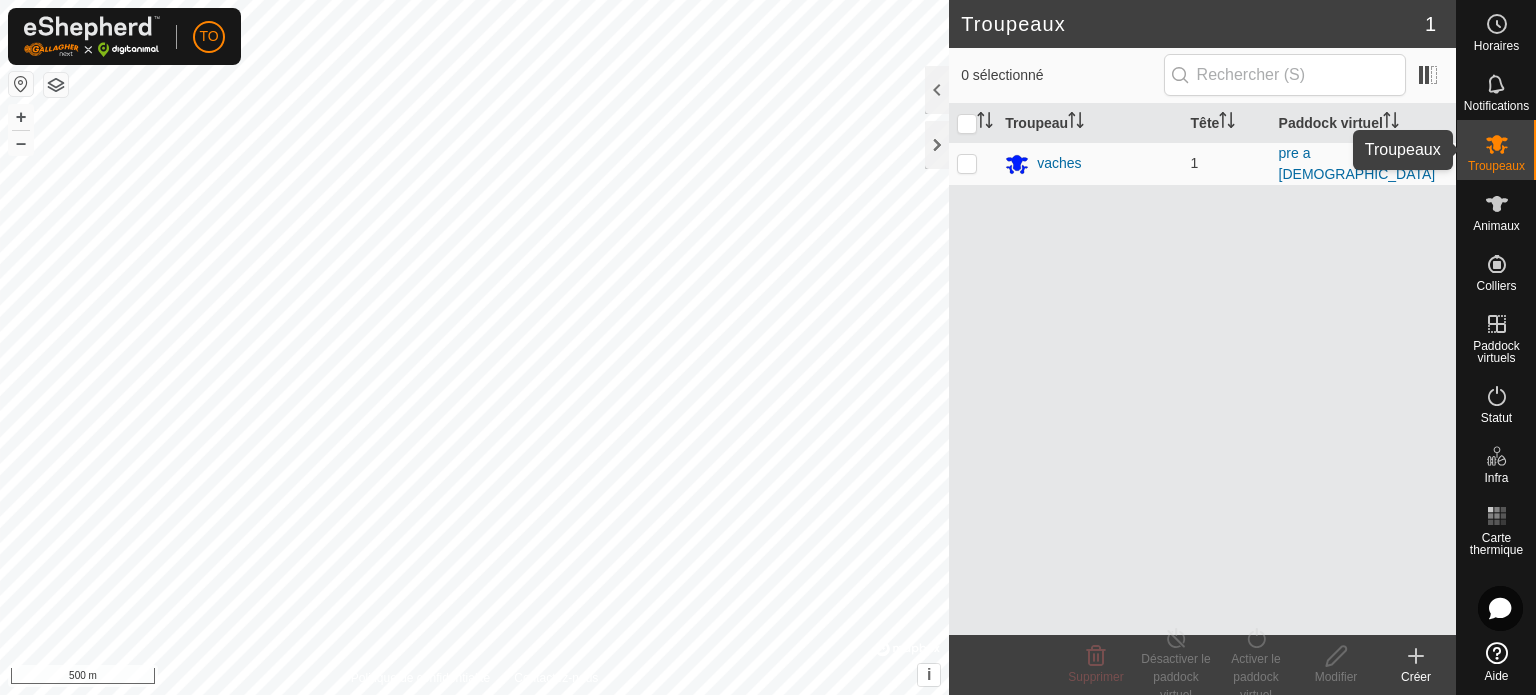 click 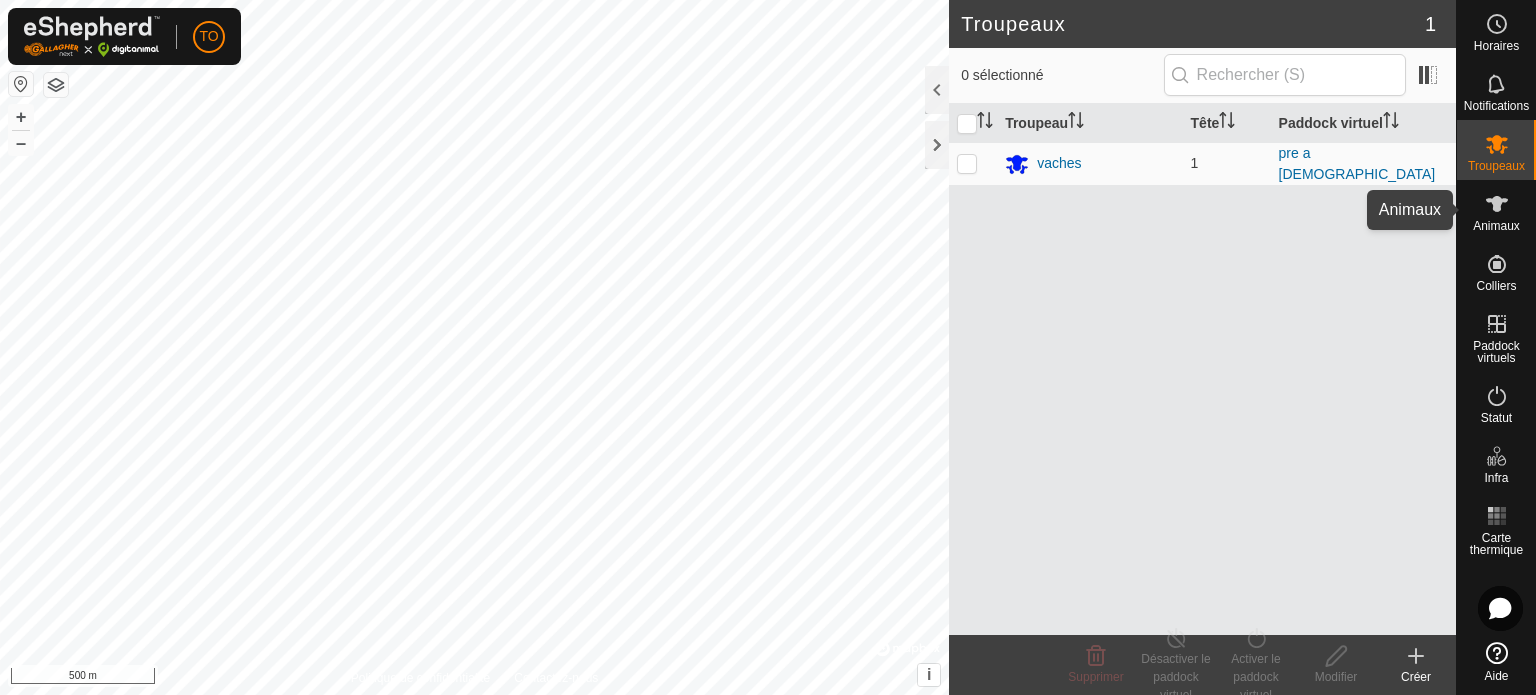 click 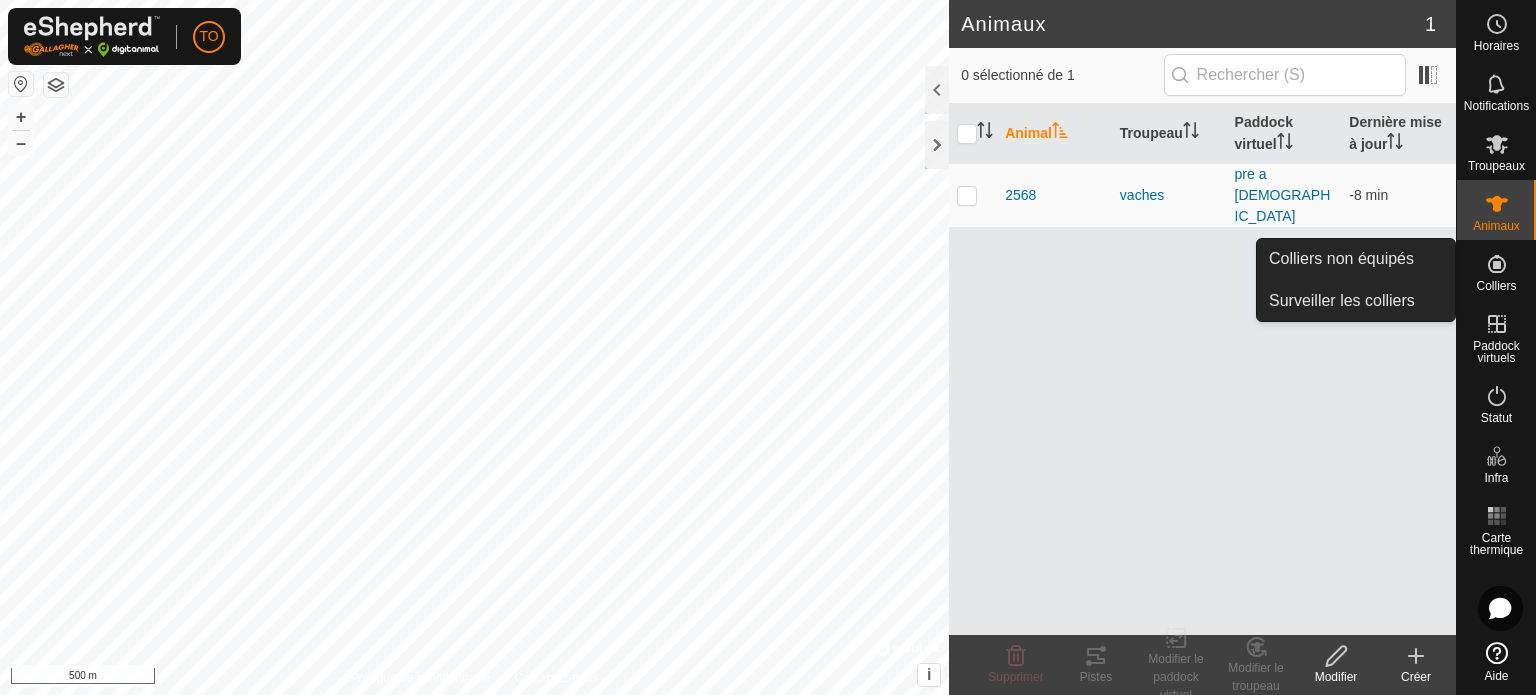 click at bounding box center [1497, 264] 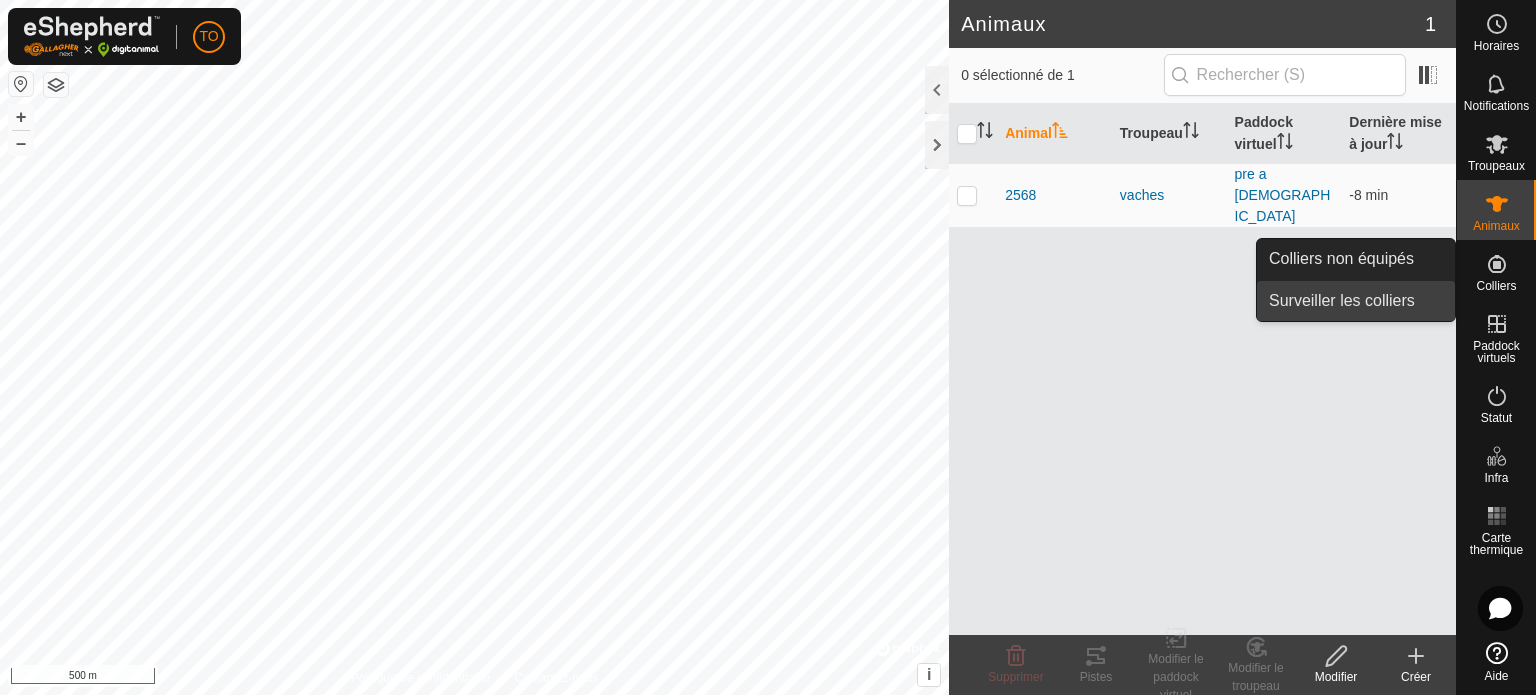 click on "Surveiller les colliers" at bounding box center [1356, 301] 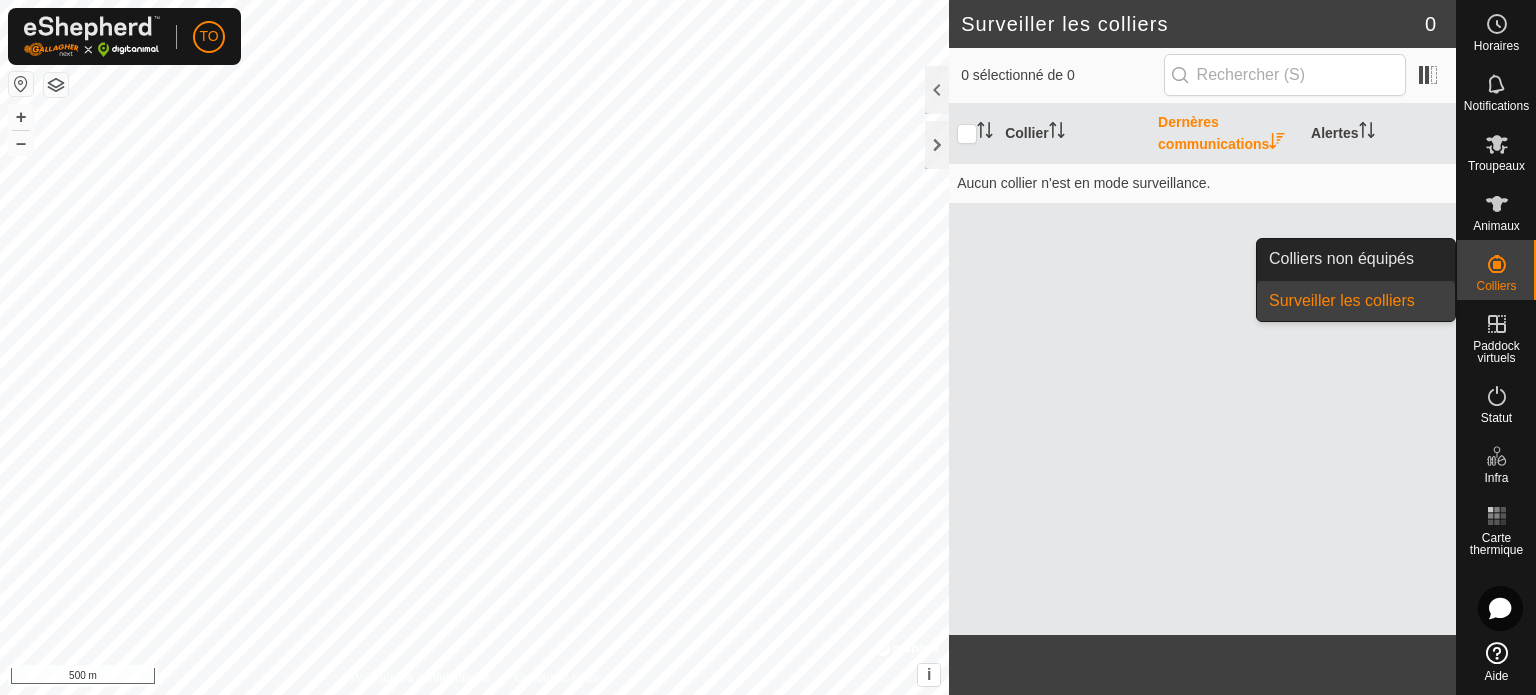 click 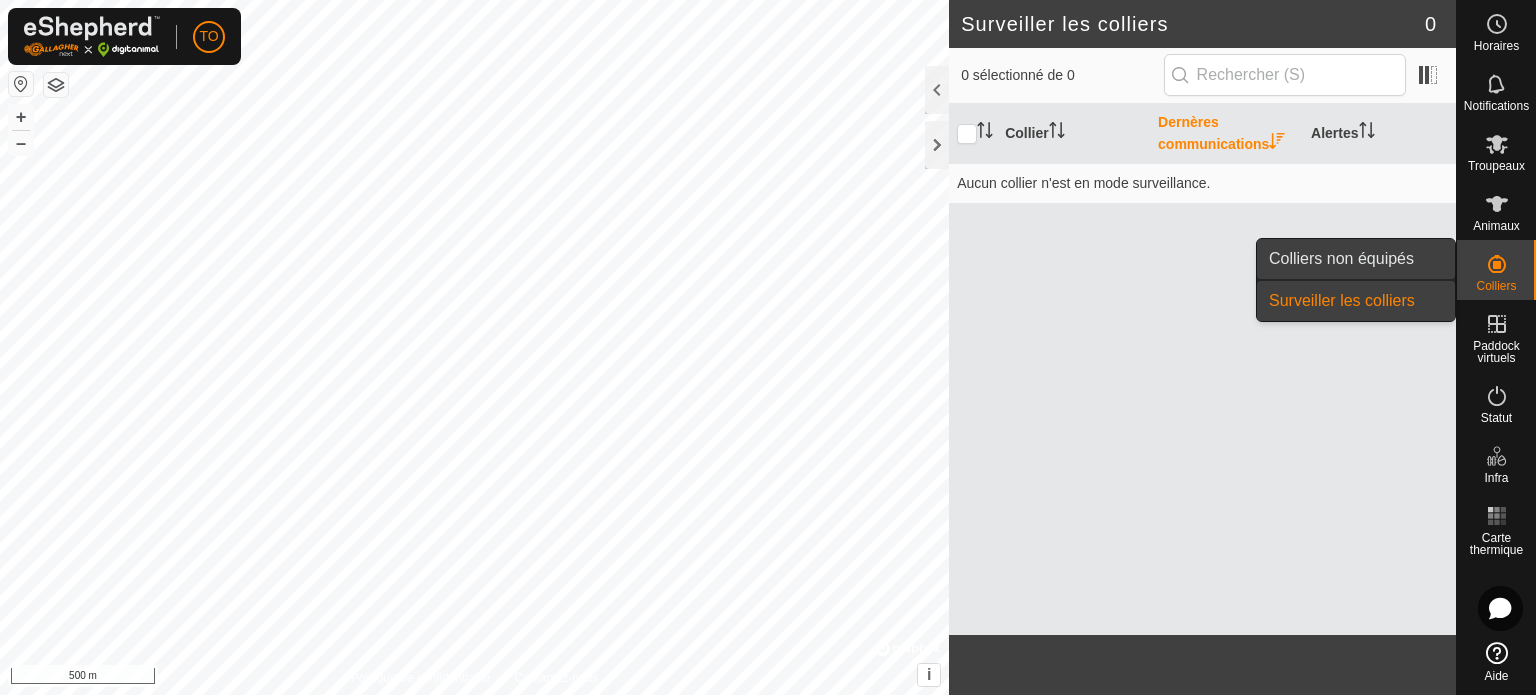 click on "Colliers non équipés" at bounding box center [1356, 259] 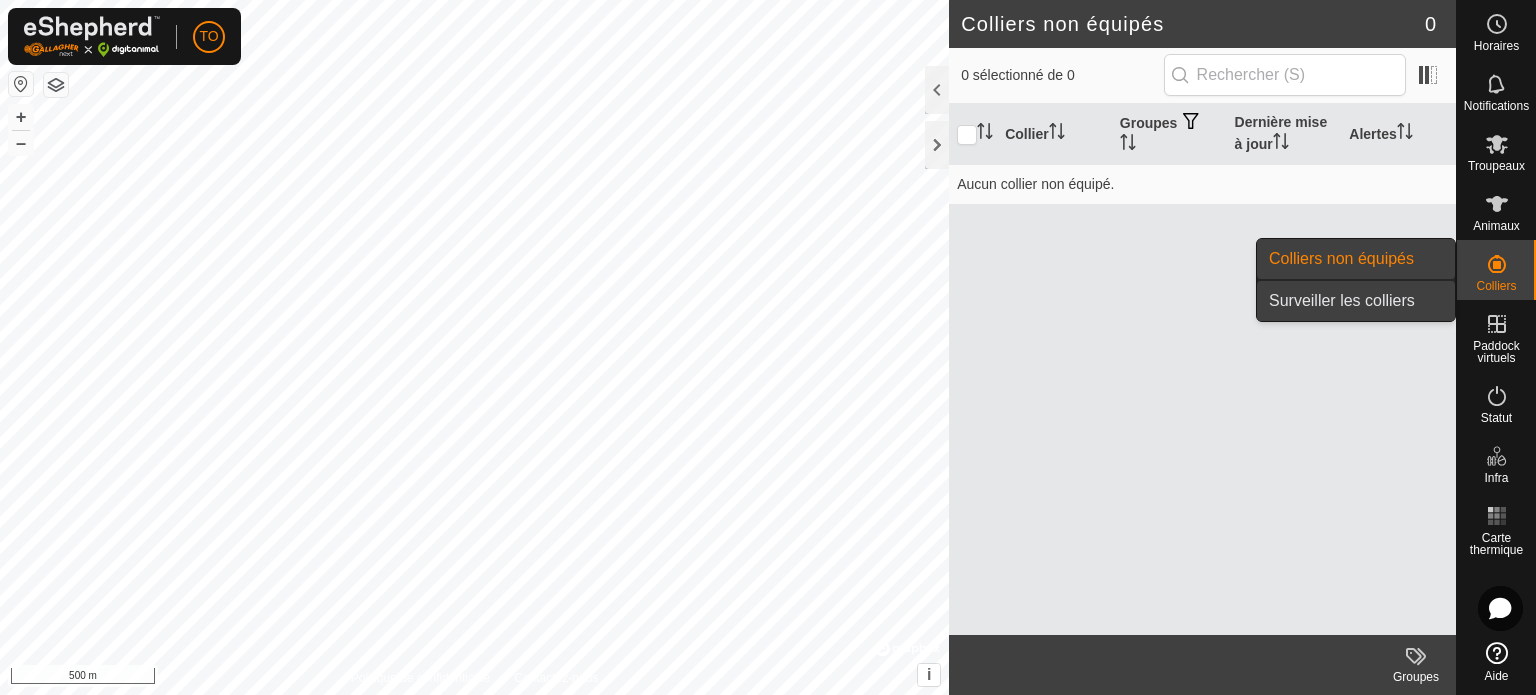 click on "Surveiller les colliers" at bounding box center [1356, 301] 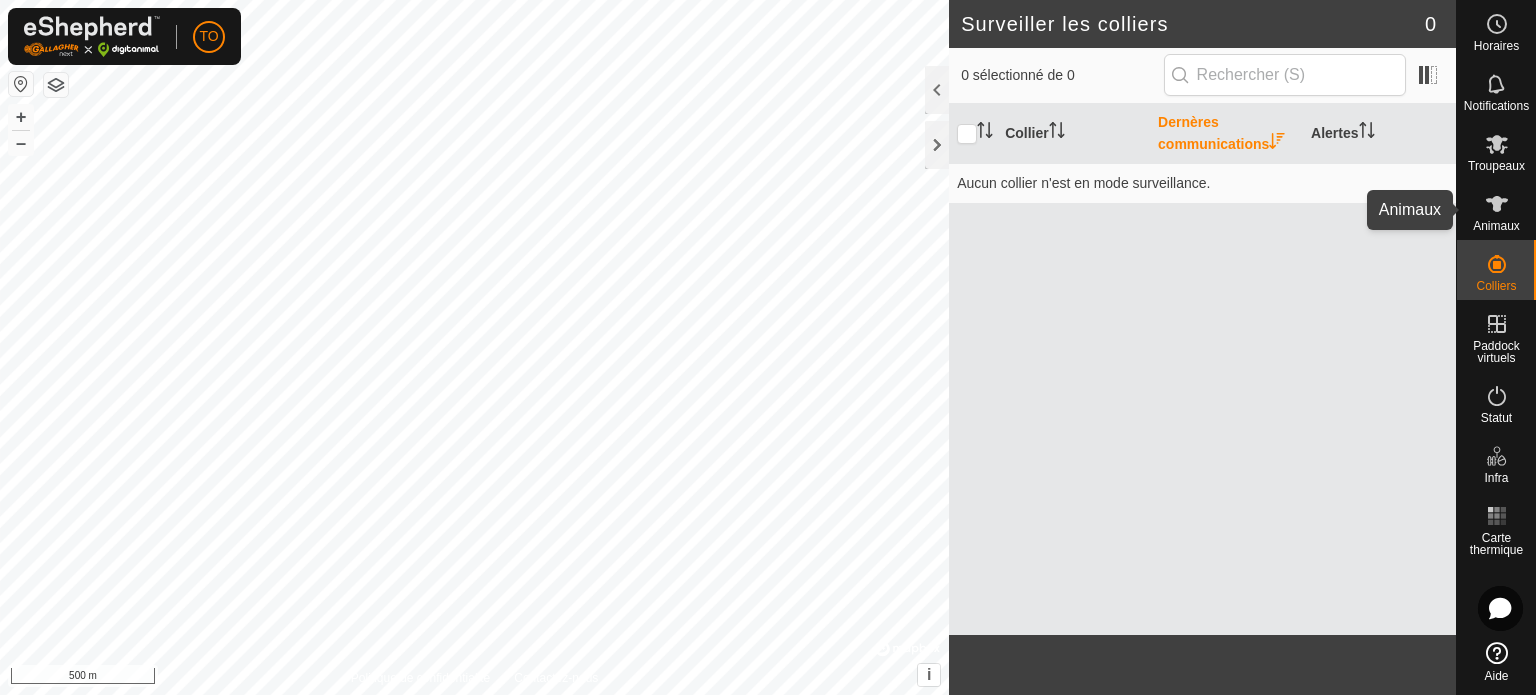 click 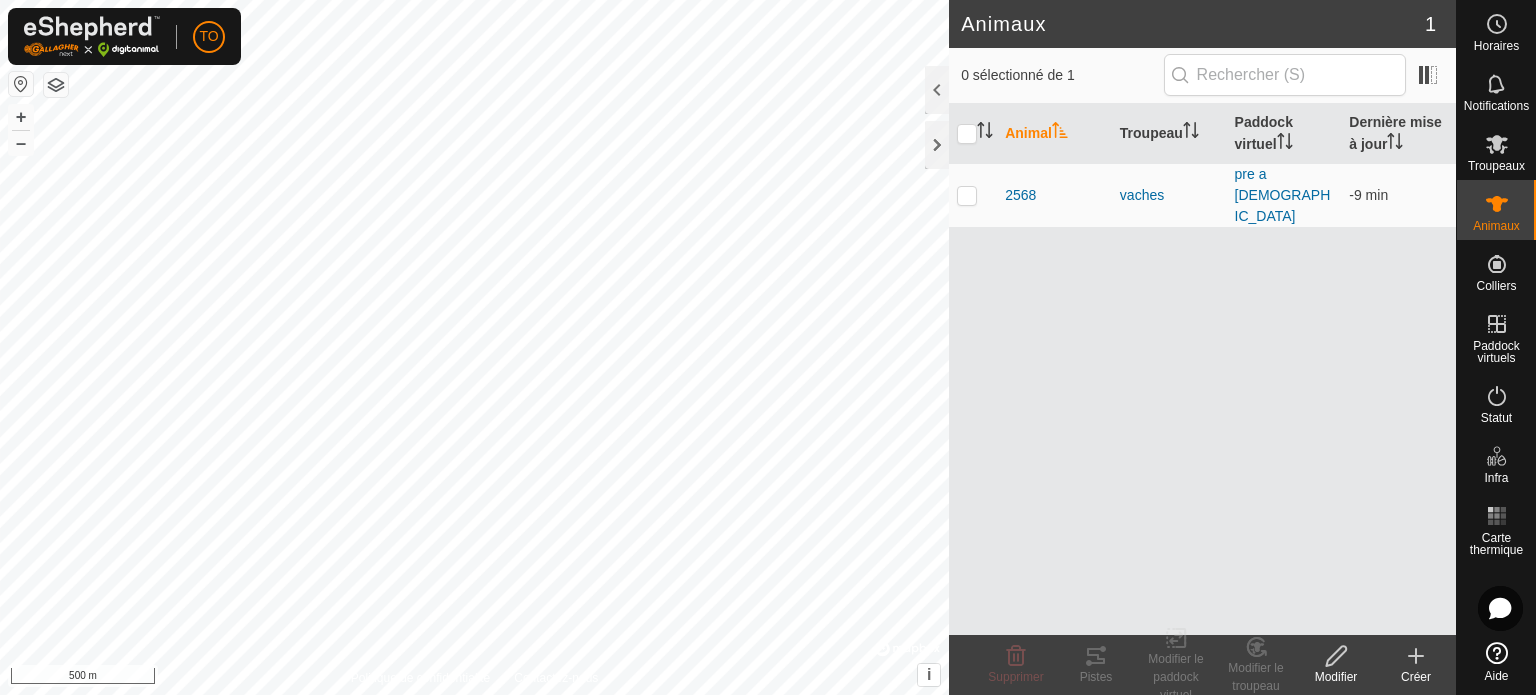 click 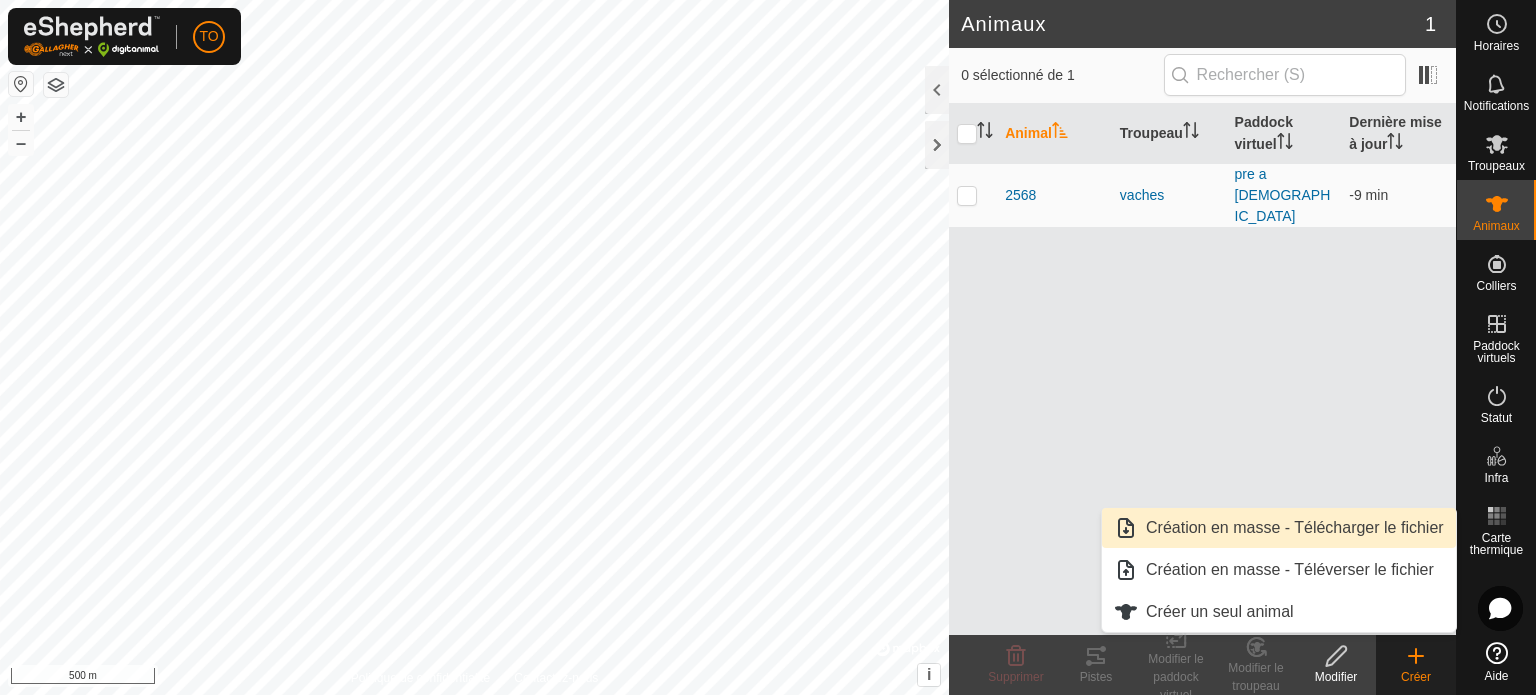 click on "Création en masse - Télécharger le fichier" at bounding box center [1279, 528] 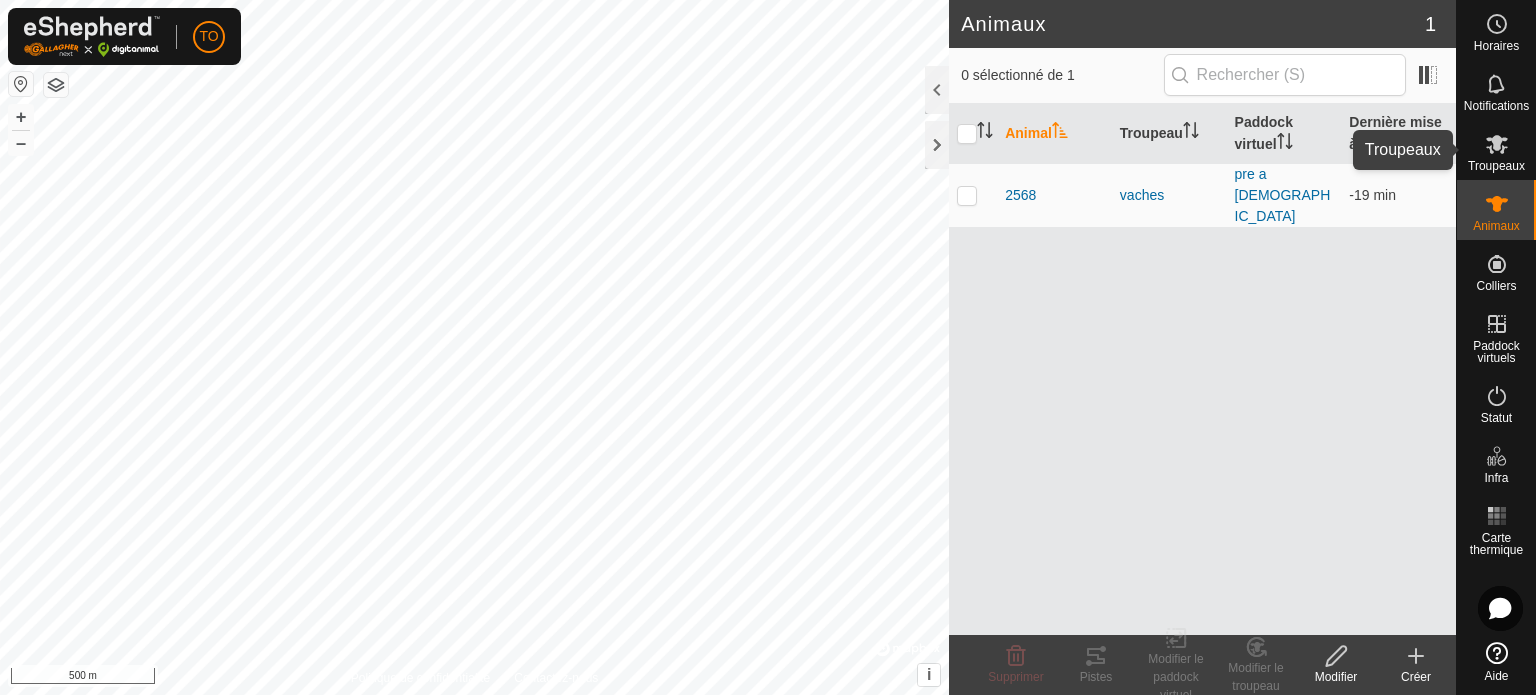 click 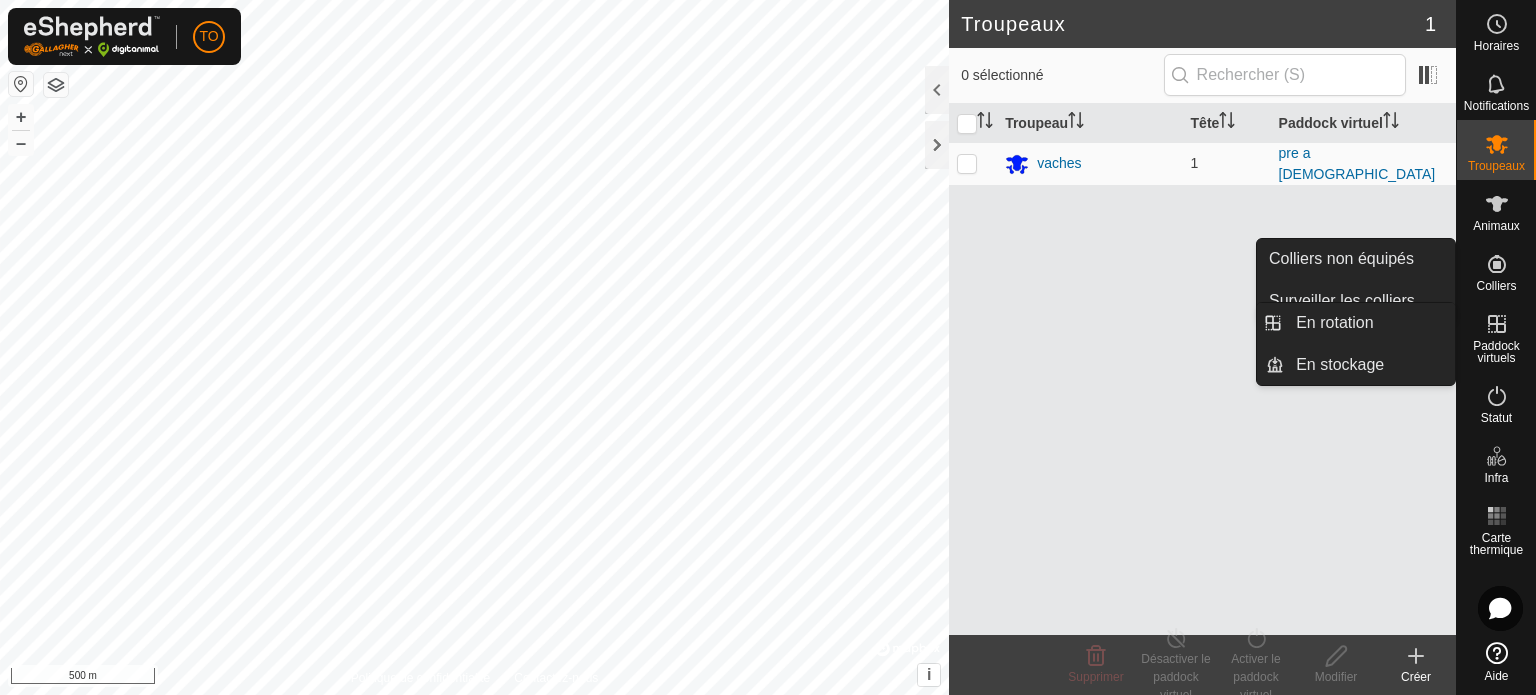 click on "Paddock virtuels" at bounding box center (1496, 352) 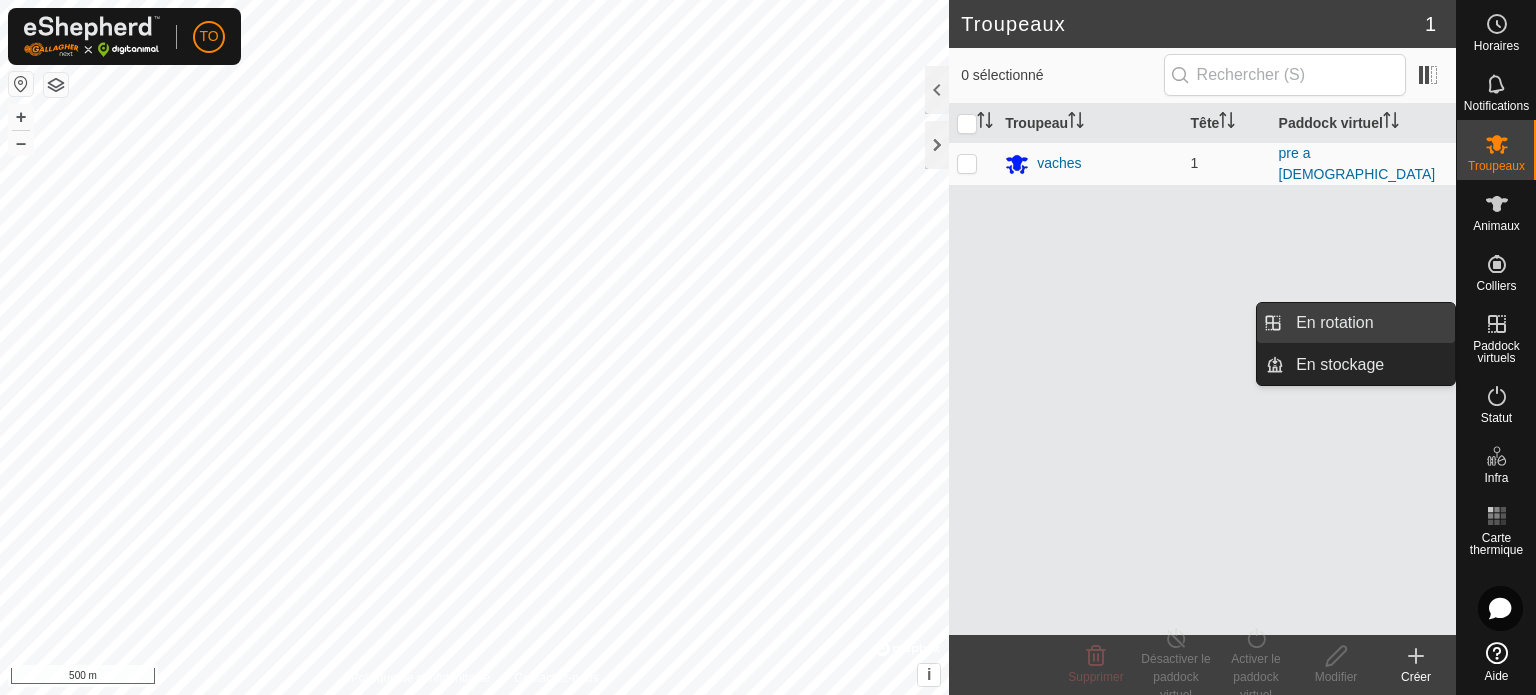 click on "En rotation" at bounding box center [1369, 323] 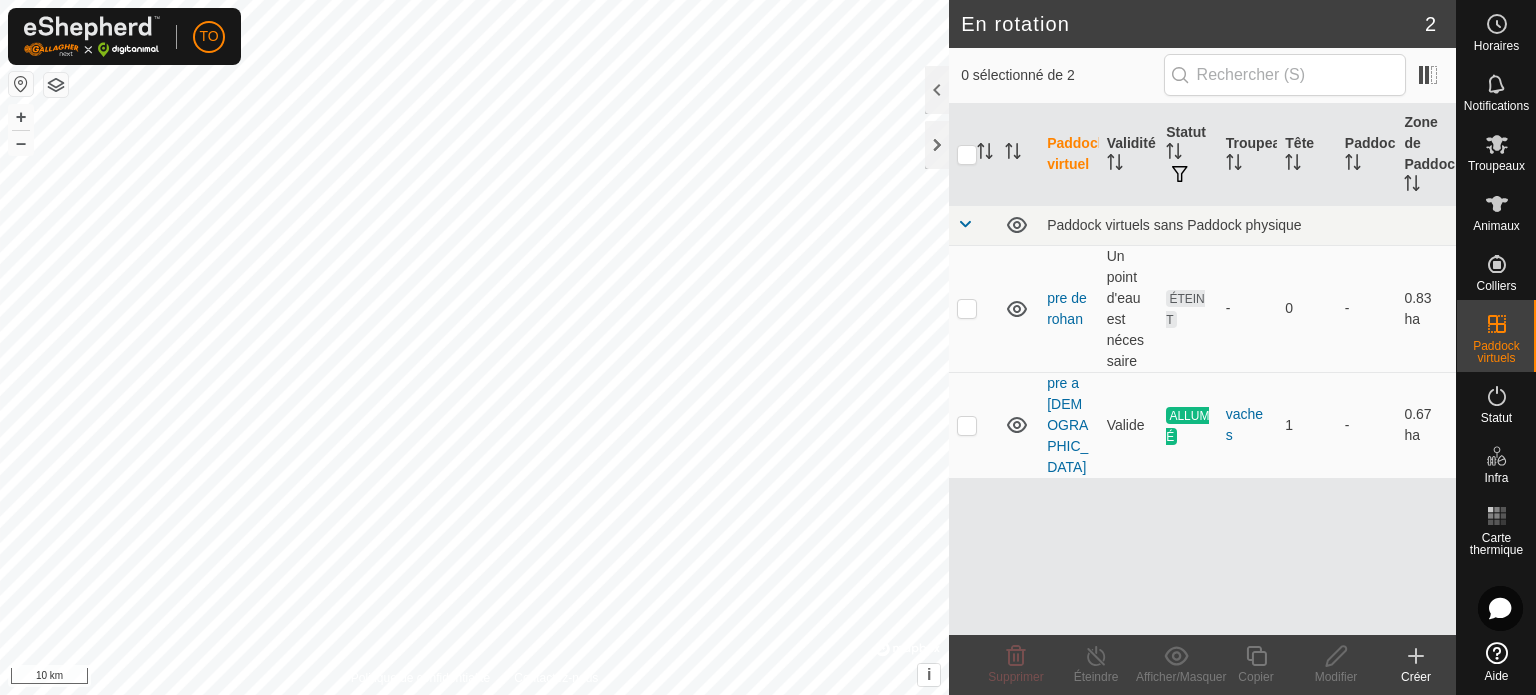 click on "TO Horaires Notifications Troupeaux Animaux Colliers Paddock virtuels Statut Infra Carte thermique Aide En rotation 2 0 sélectionné de 2     Paddock virtuel   Validité   Statut   Troupeau   Tête   Paddock   Zone de Paddock   Paddock virtuels sans Paddock physique  pre de rohan  Un point d'eau est nécessaire  ÉTEINT  -   0   -   0.83 ha  pre a chapelain  Valide  ALLUMÉ  vaches   1   -   0.67 ha  Supprimer  Éteindre   Afficher/Masquer   Copier   Modifier   Créer  Politique de confidentialité Contactez-nous + – ⇧ i ©  Mapbox , ©  OpenStreetMap ,  Improve this map 10 km" at bounding box center [768, 347] 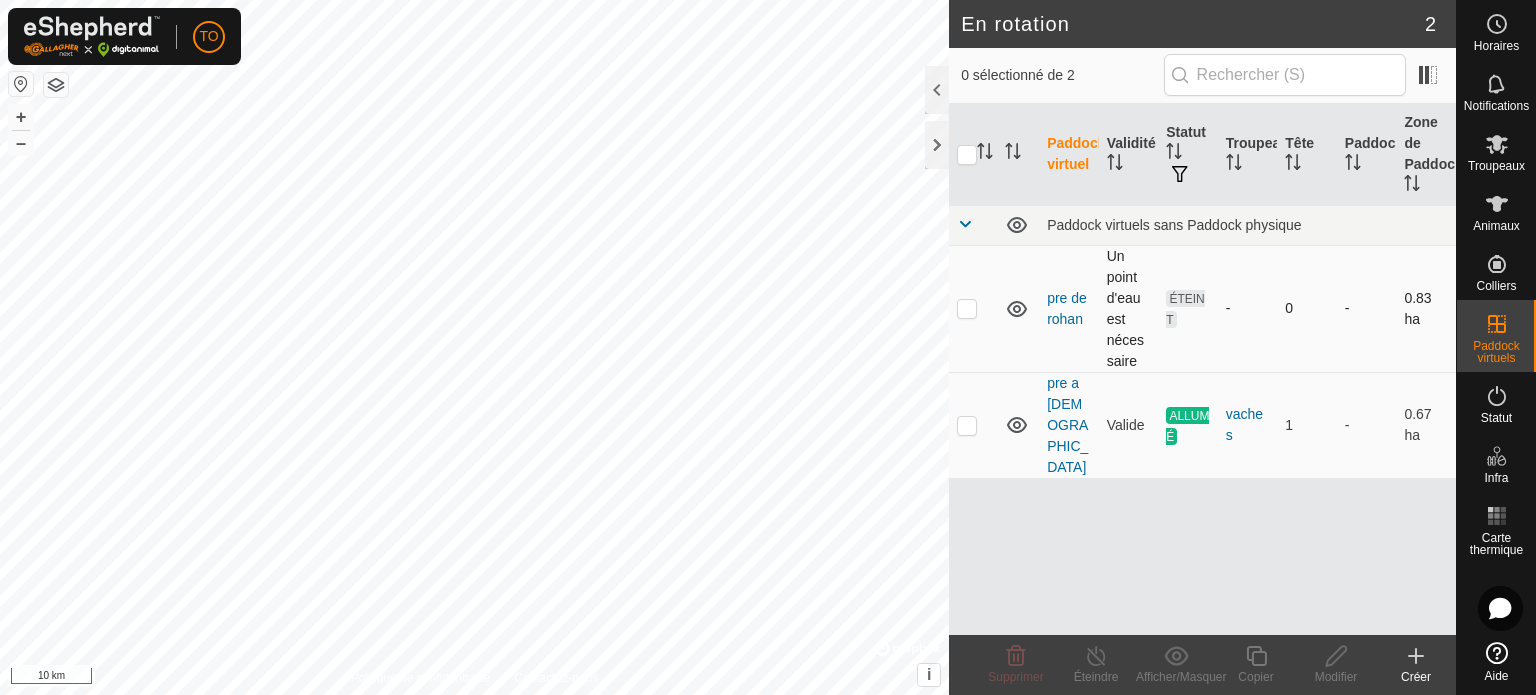 click at bounding box center (967, 308) 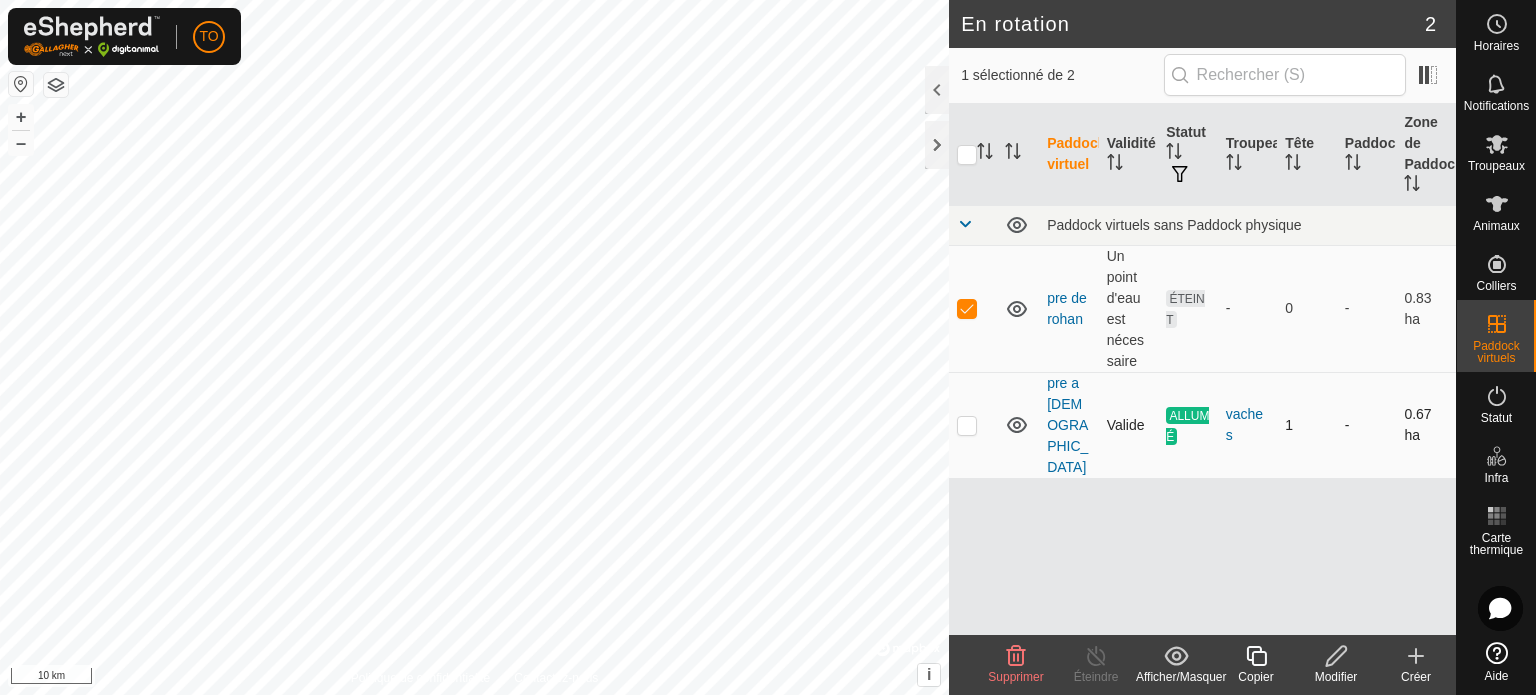 click at bounding box center [967, 425] 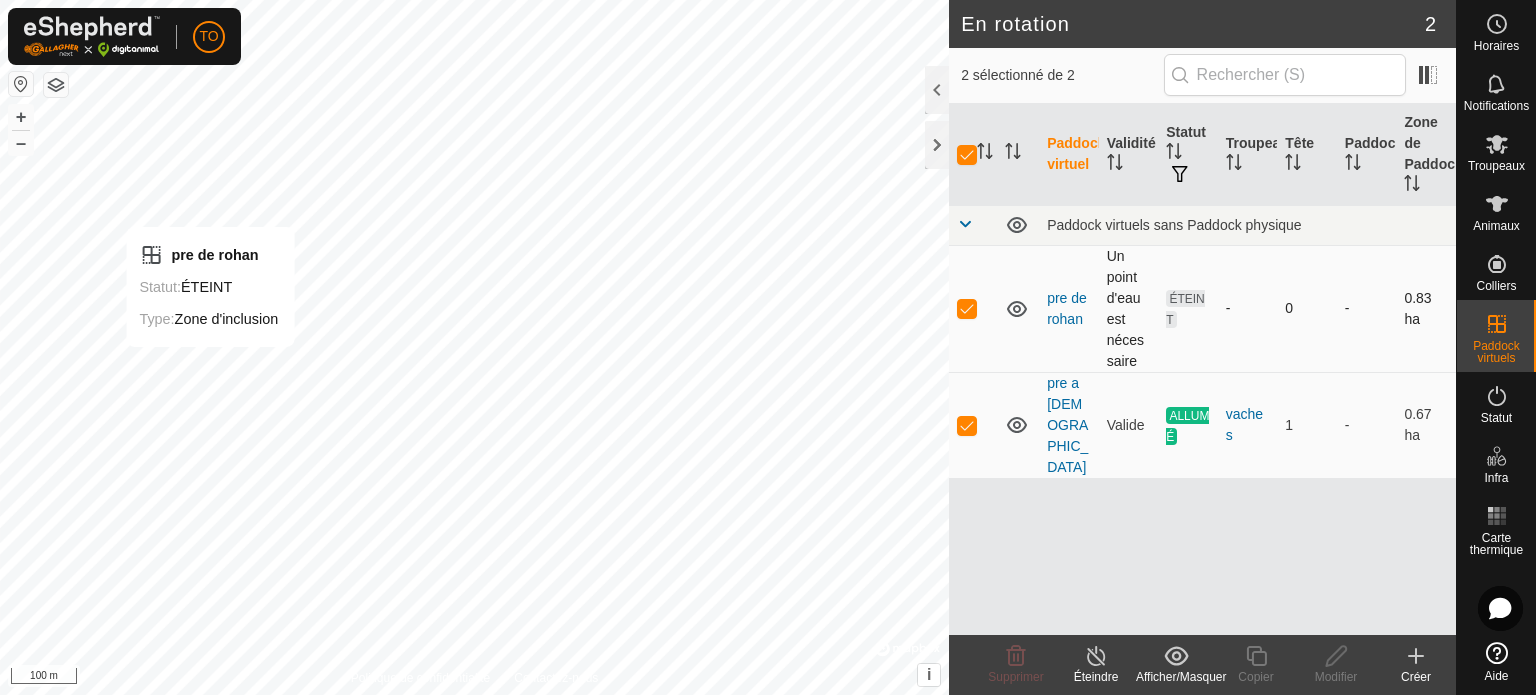 checkbox on "false" 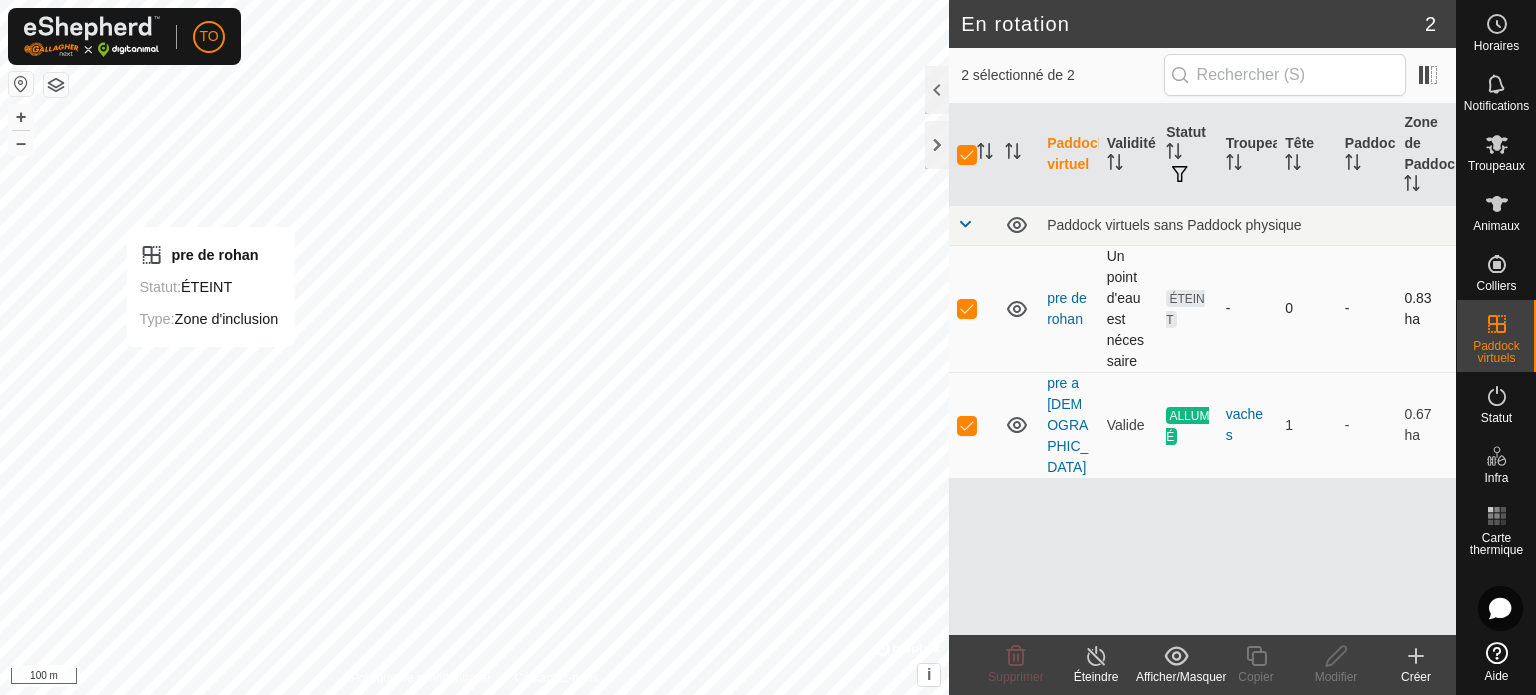 checkbox on "false" 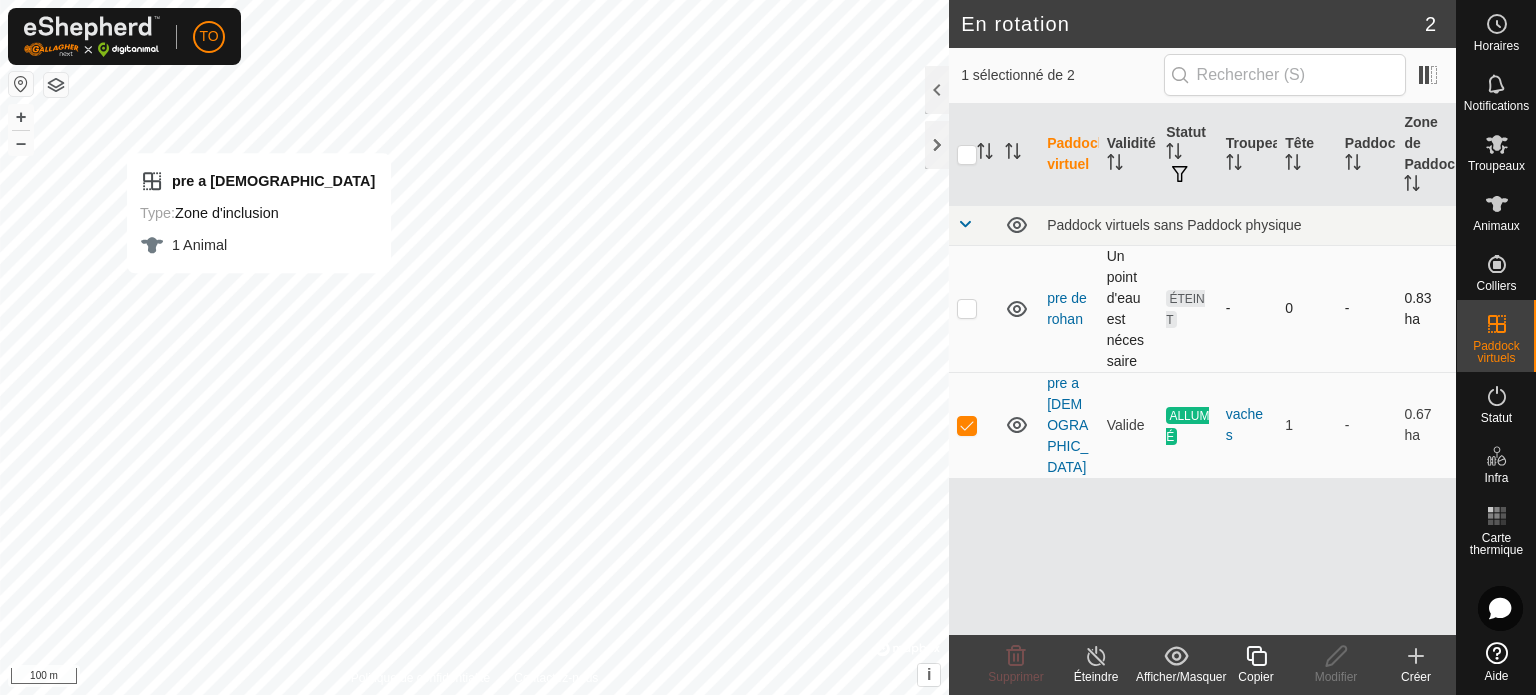 checkbox on "false" 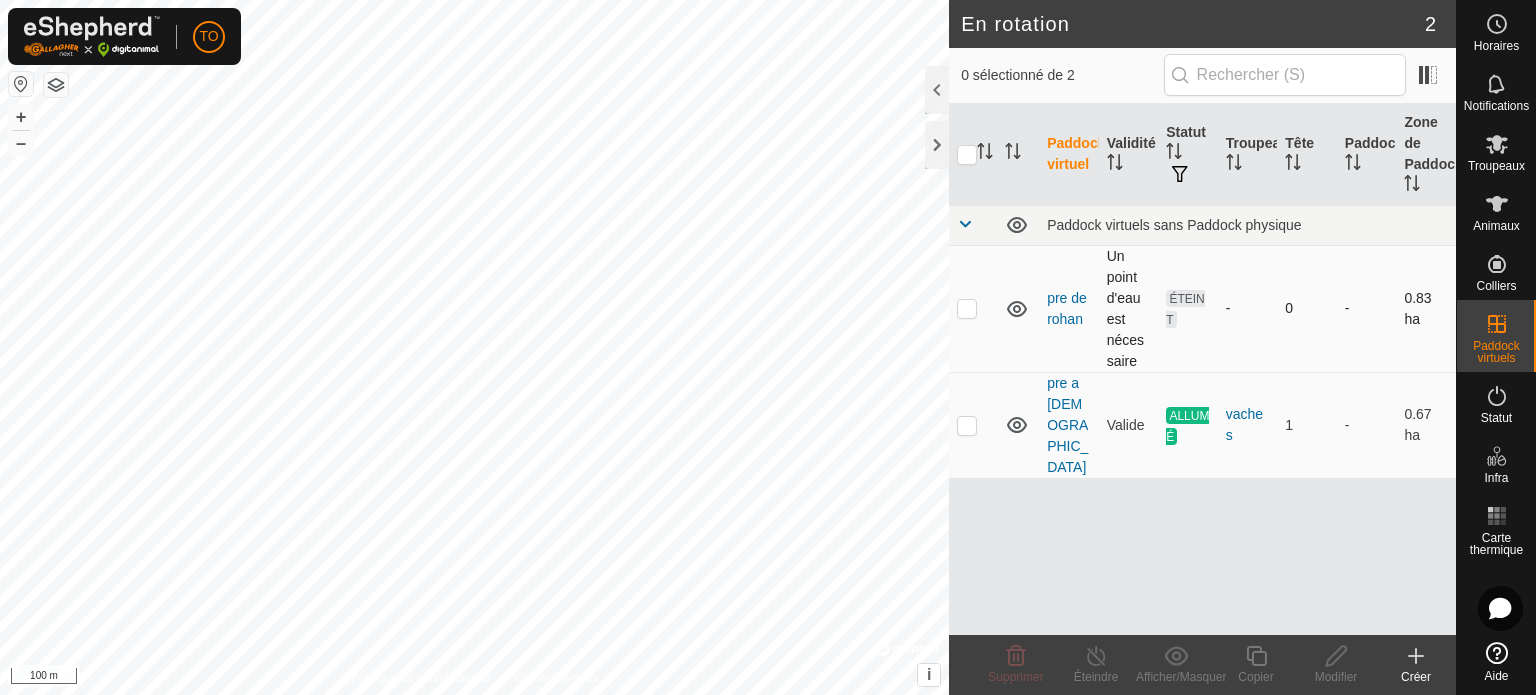 checkbox on "true" 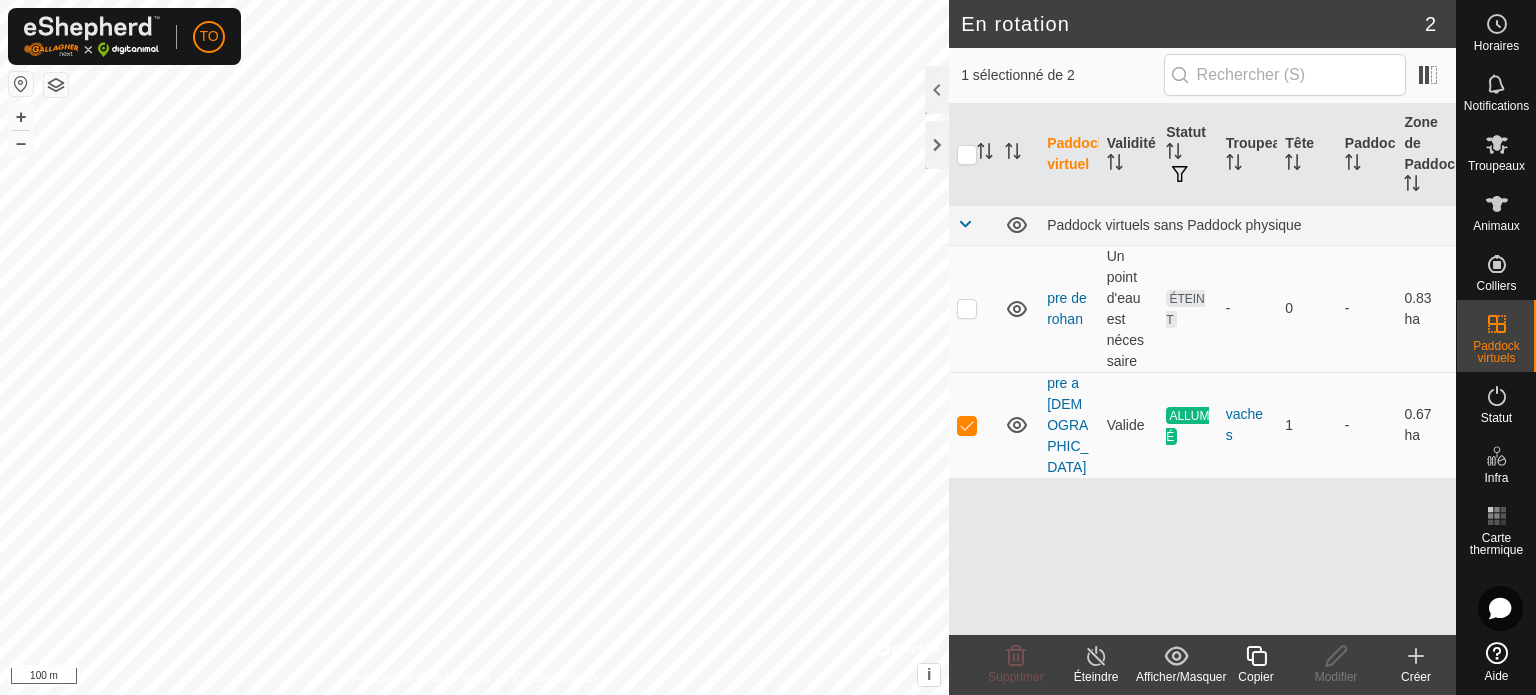 checkbox on "true" 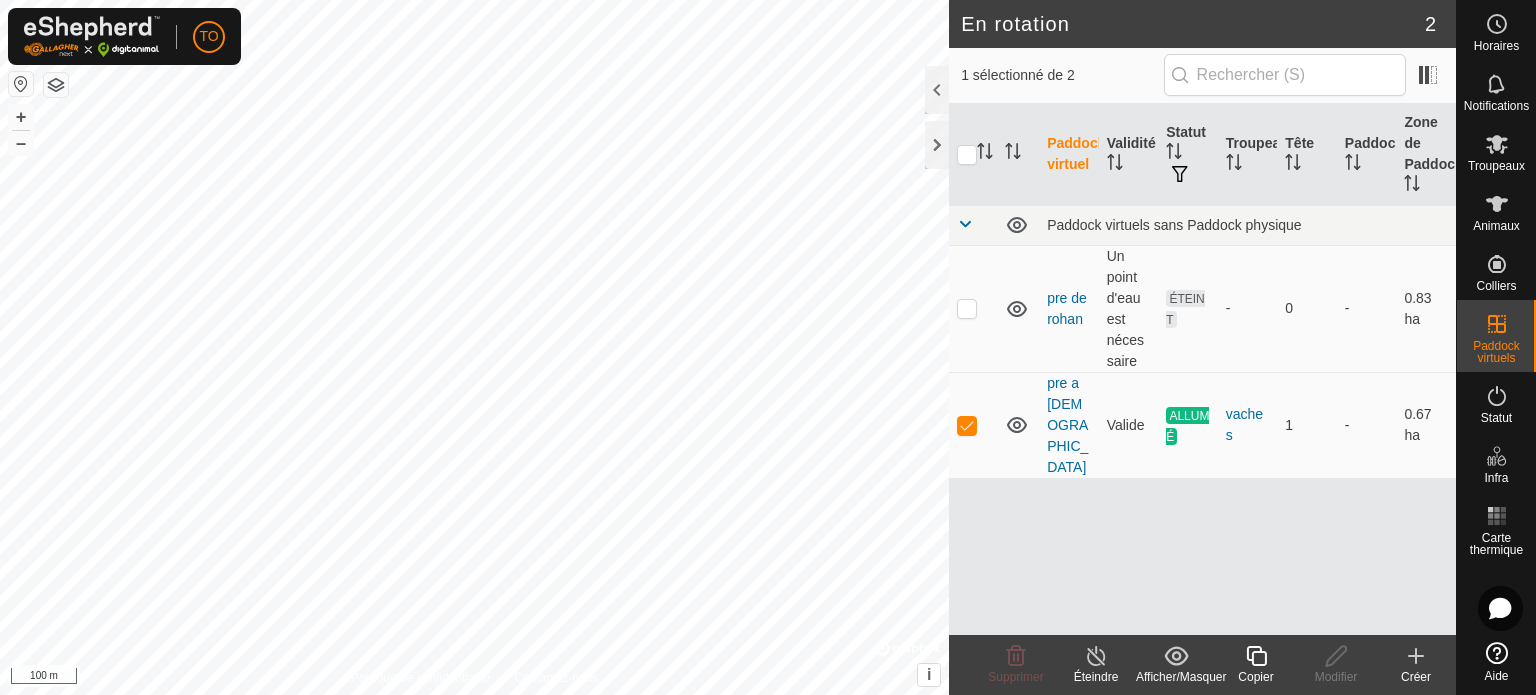 checkbox on "false" 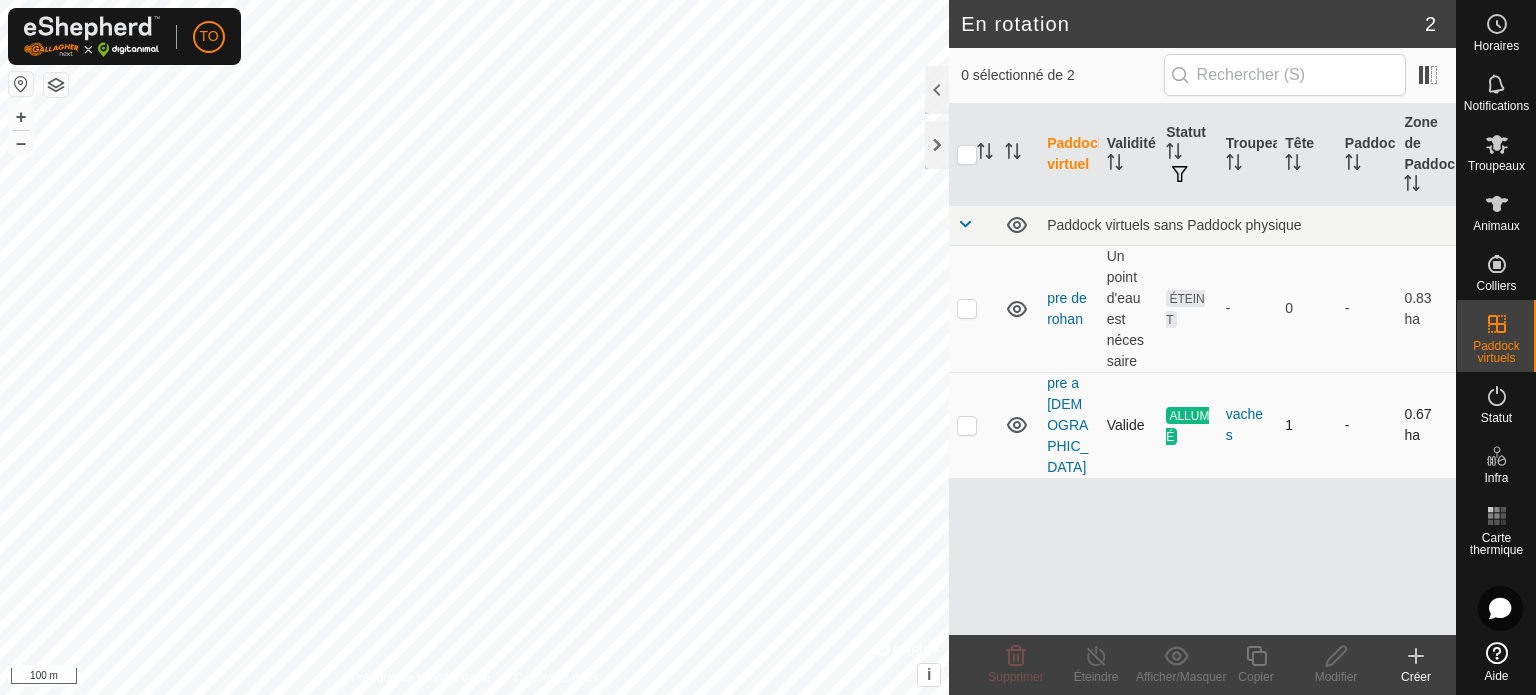 checkbox on "true" 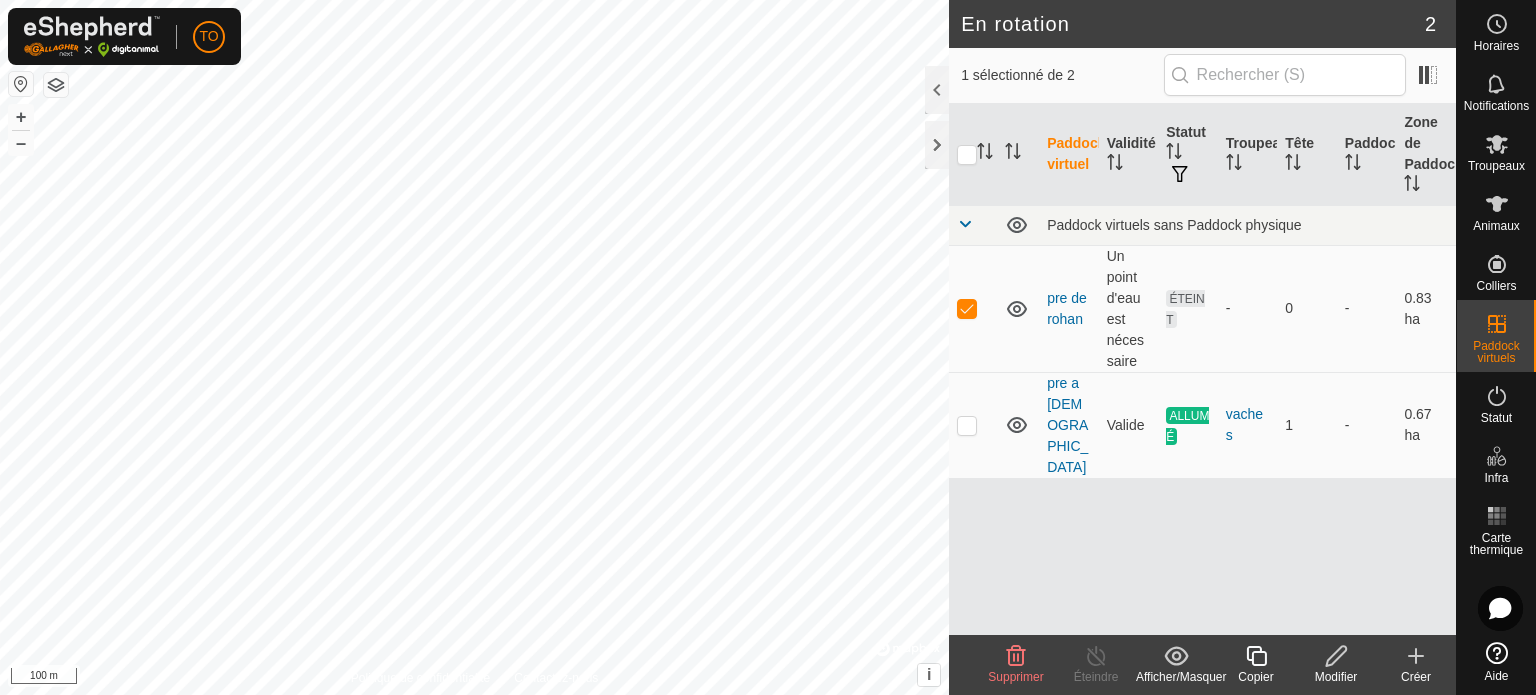 click 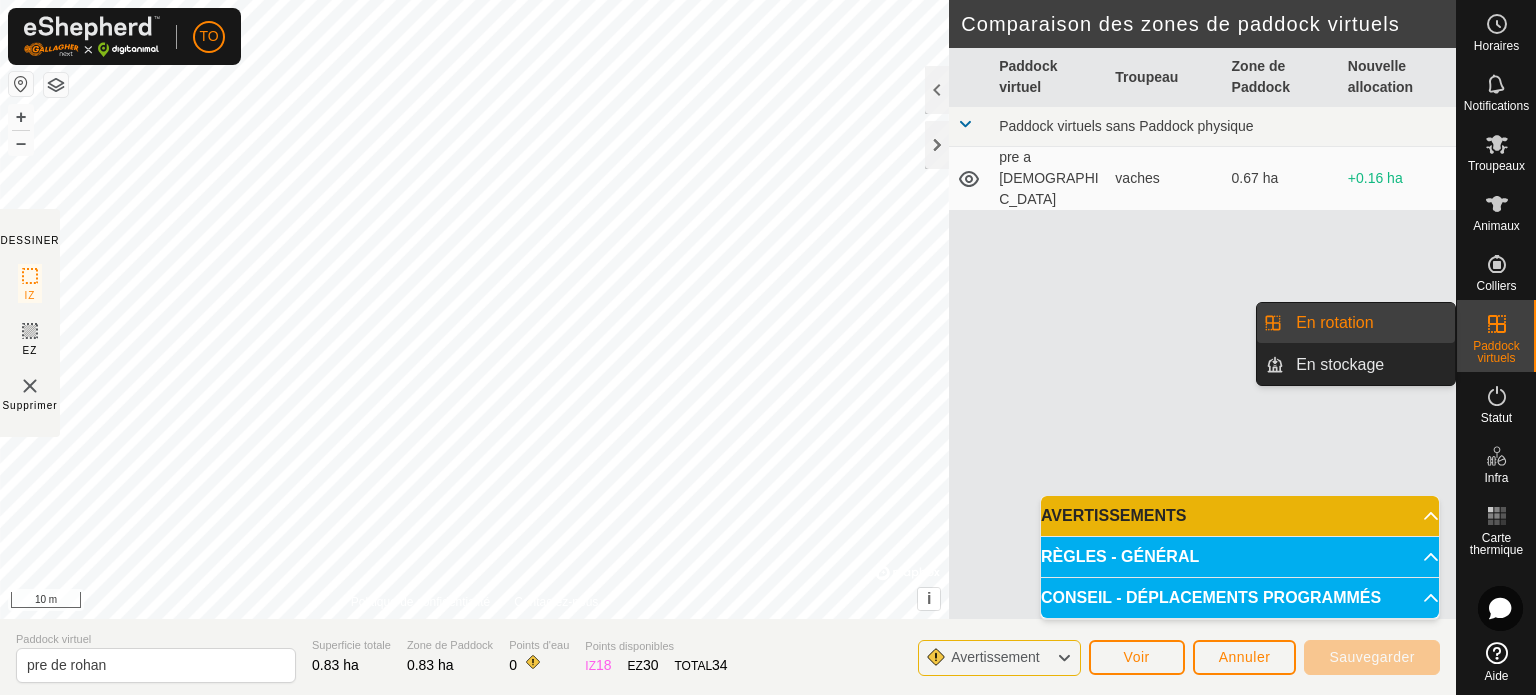 click 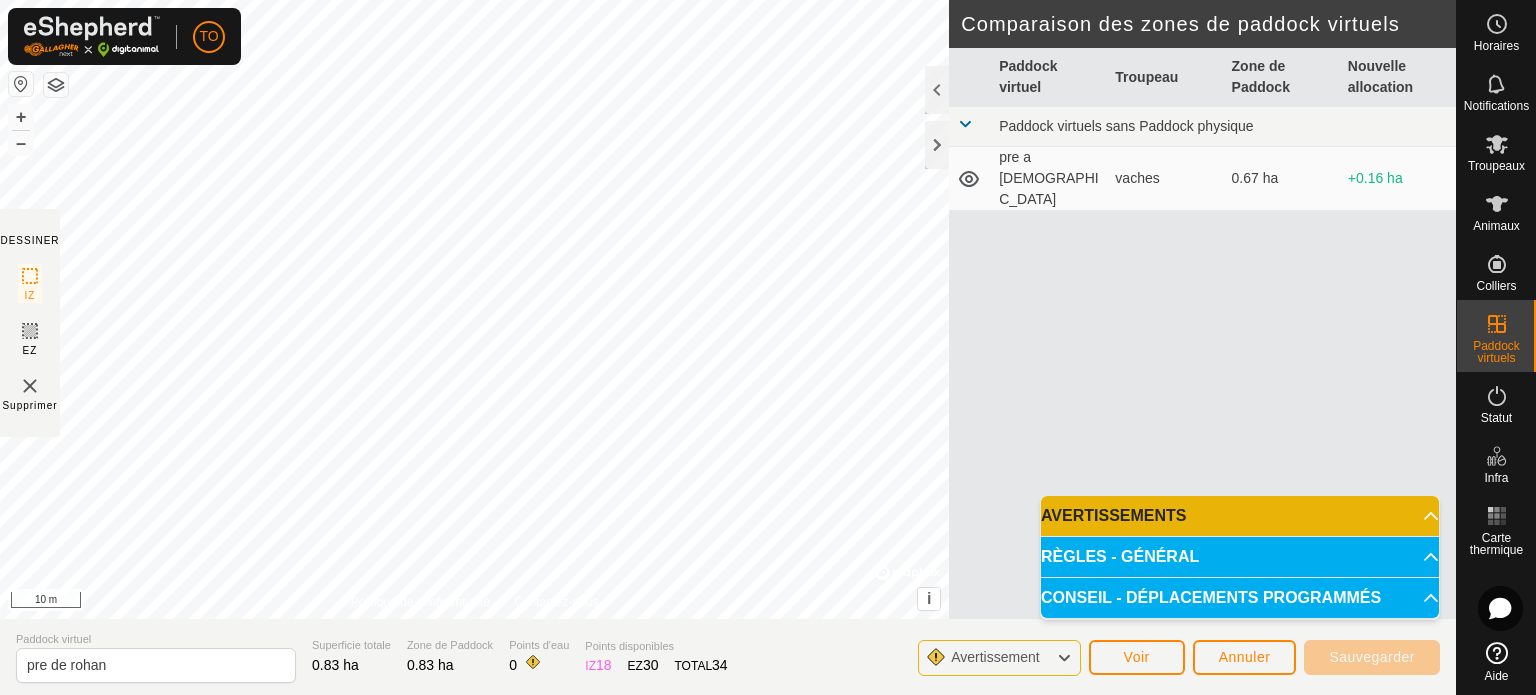 click on "DESSINER IZ EZ Supprimer Politique de confidentialité Contactez-nous L’angle de IZ doit être supérieur à 80°  (Actuel : 22.9°) . + – ⇧ i ©  Mapbox , ©  OpenStreetMap ,  Improve this map 10 m Comparaison des zones de paddock virtuels     Paddock virtuel   Troupeau   Zone de Paddock   Nouvelle allocation  Paddock virtuels sans Paddock physique  pre a chapelain   vaches   0.67 ha  +0.16 ha Paddock virtuel pre de rohan Superficie totale 0.83 ha Zone de Paddock 0.83 ha Points d'eau 0 Points disponibles  IZ   18  EZ  30  TOTAL   34 Avertissement Voir Annuler Sauvegarder" 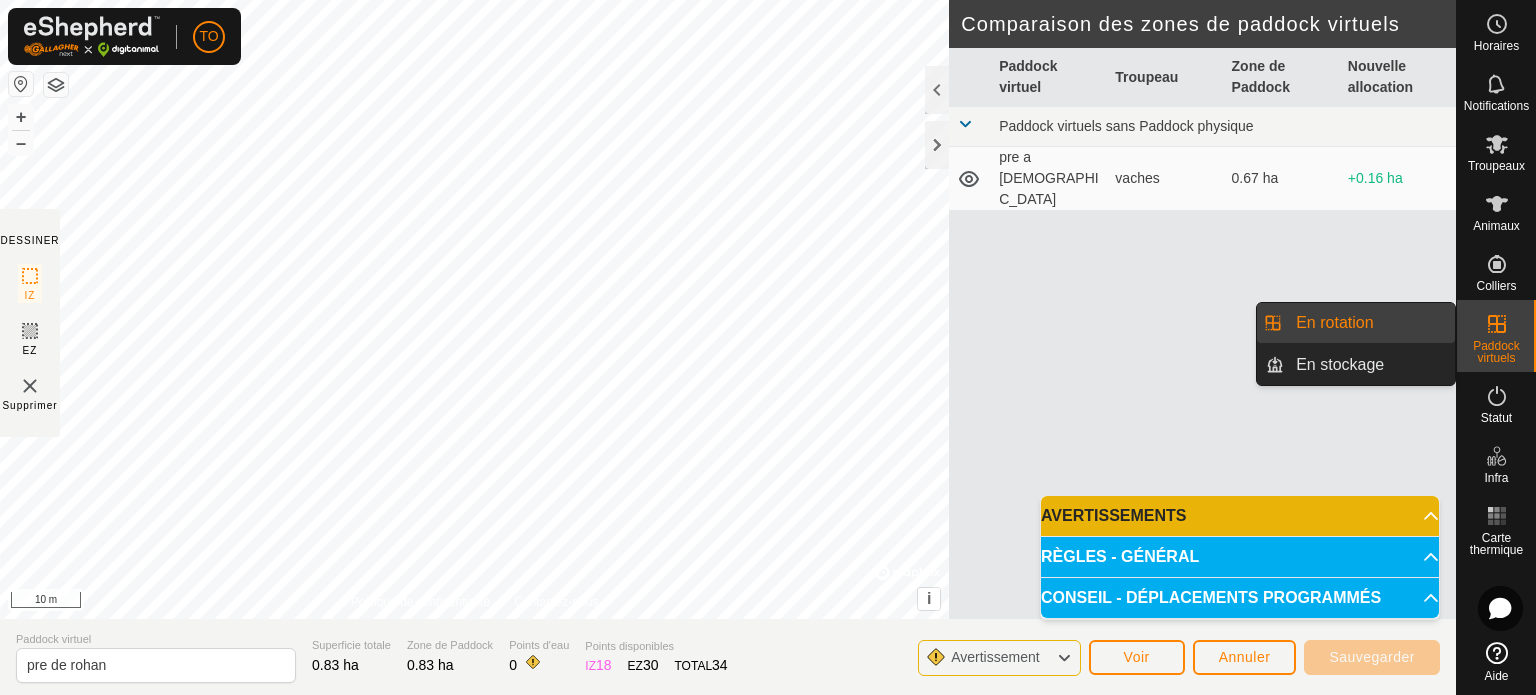 click on "En rotation" at bounding box center [1369, 323] 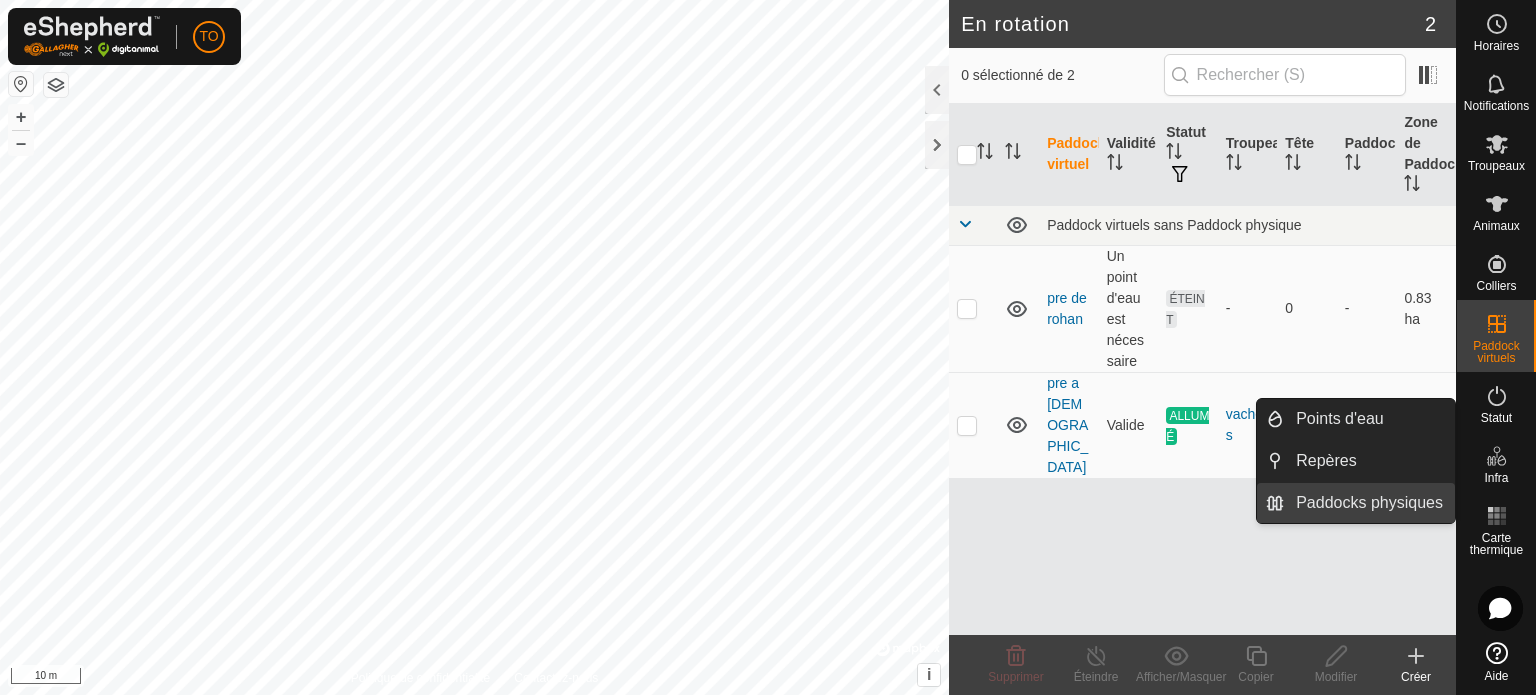 click on "Paddocks physiques" at bounding box center [1369, 503] 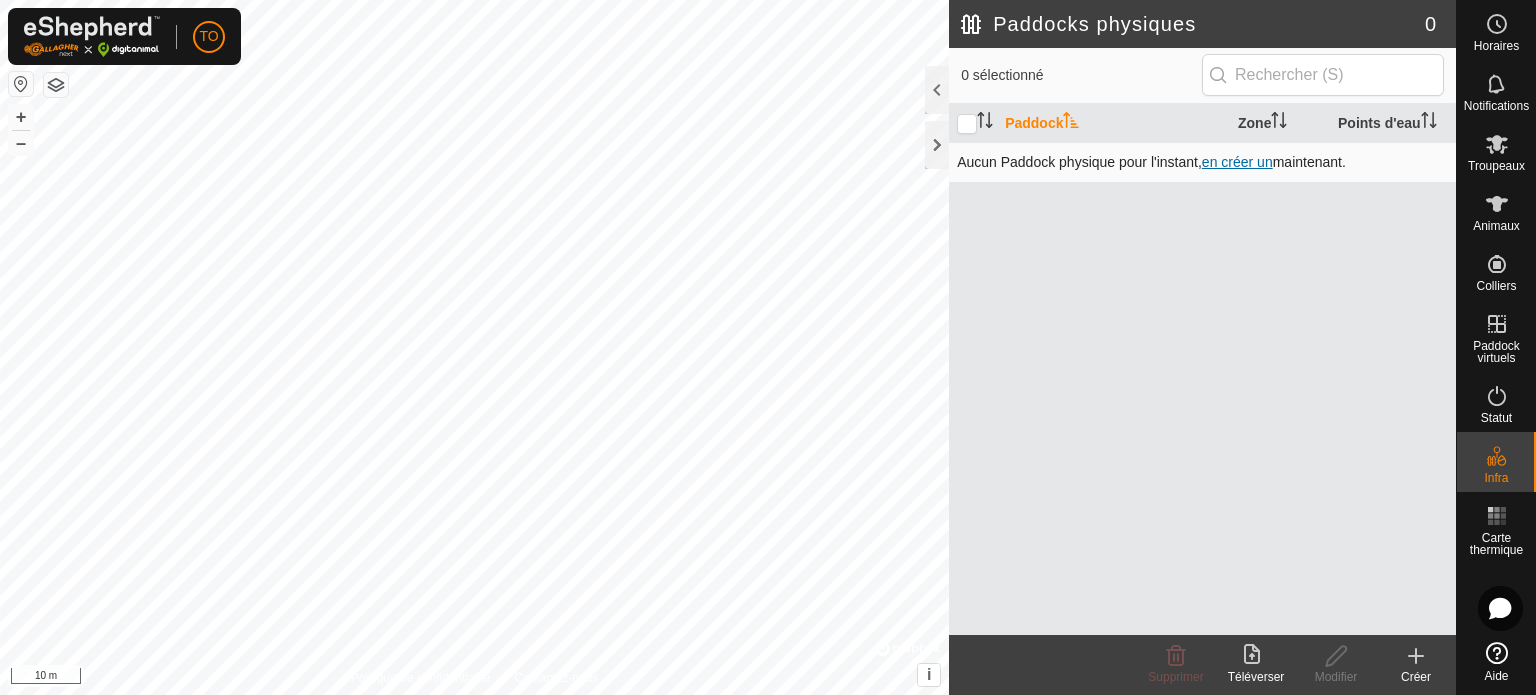 click on "en créer un" at bounding box center (1237, 162) 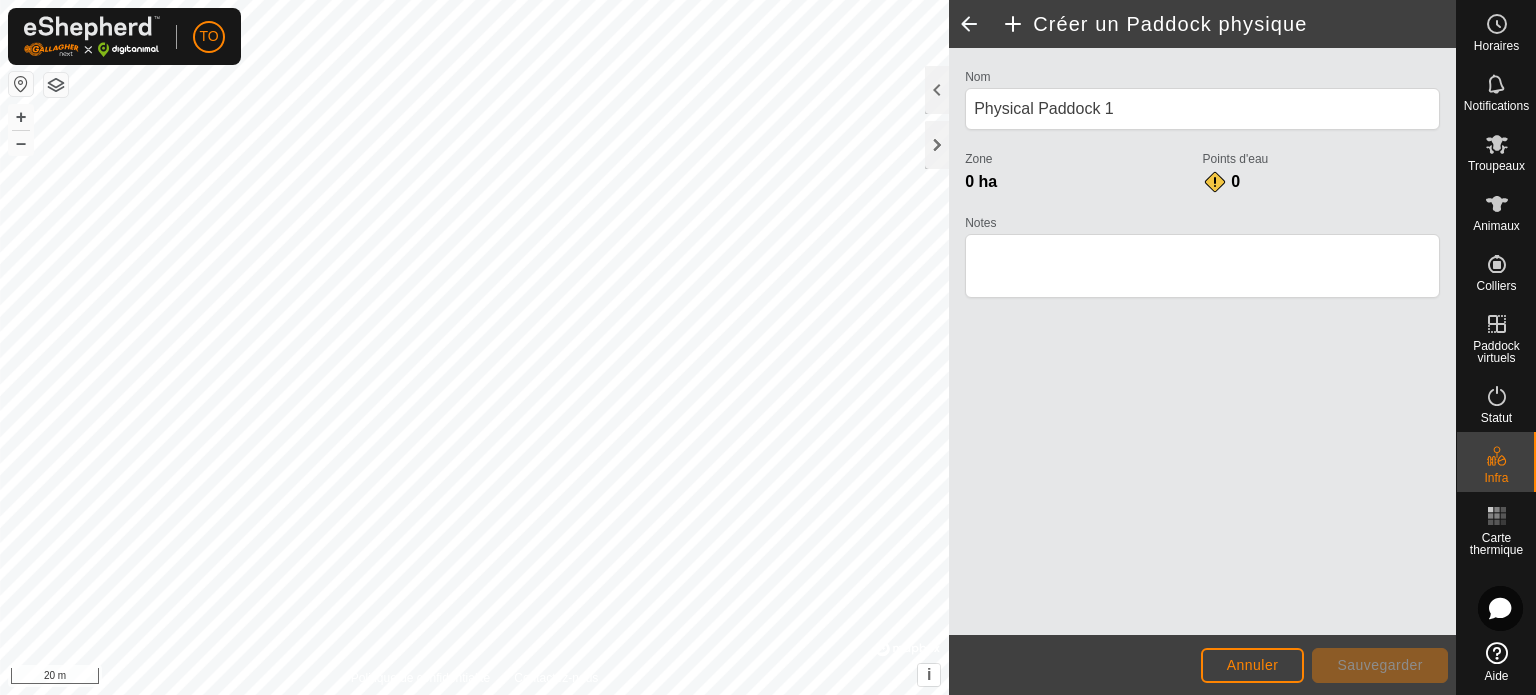 click on "Politique de confidentialité Contactez-nous" at bounding box center (474, 678) 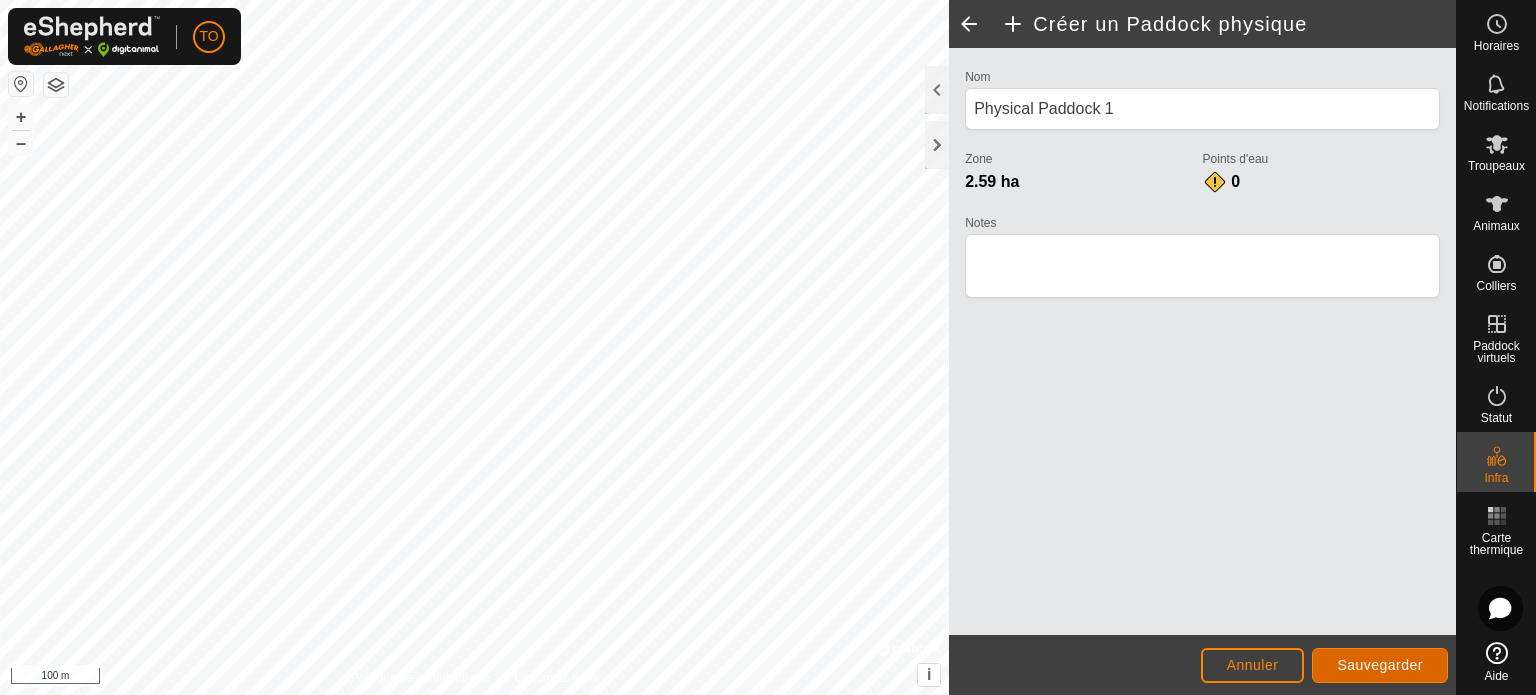 click on "Sauvegarder" 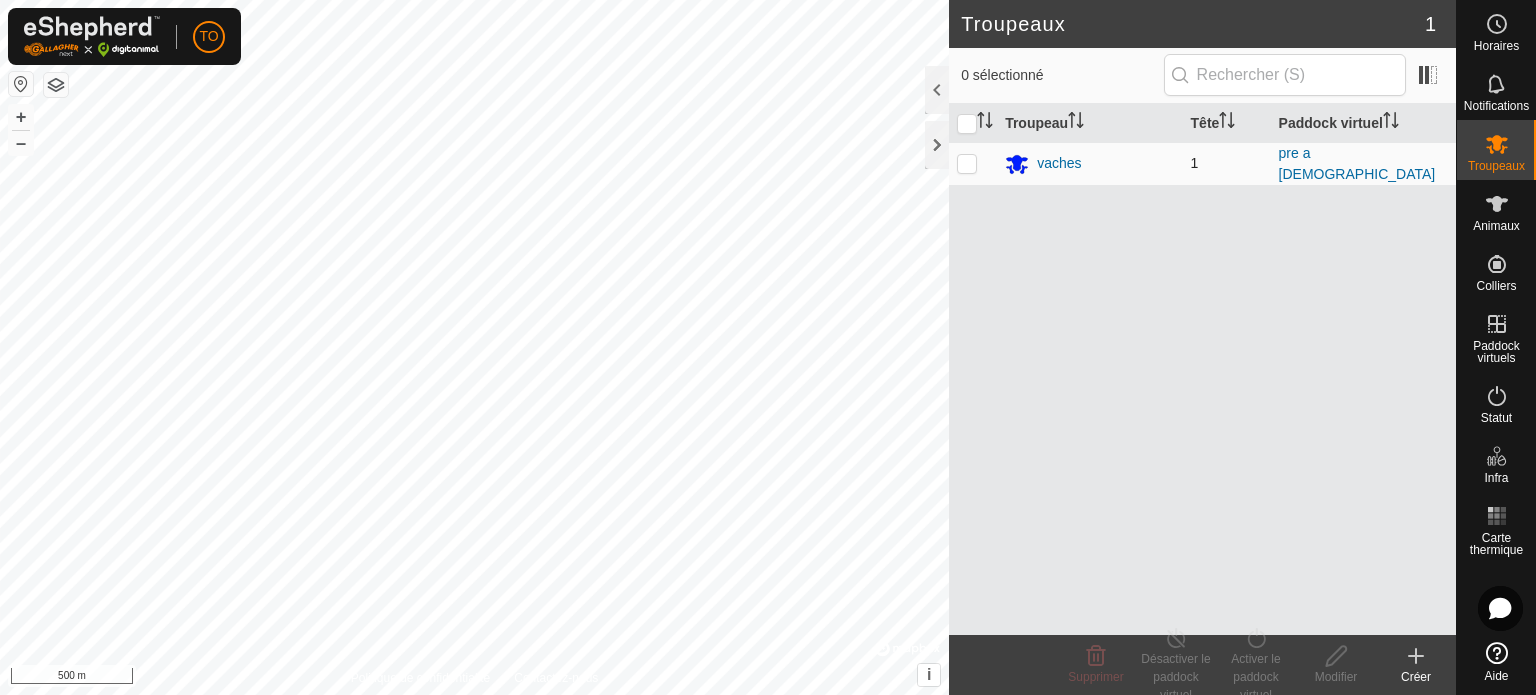 scroll, scrollTop: 0, scrollLeft: 0, axis: both 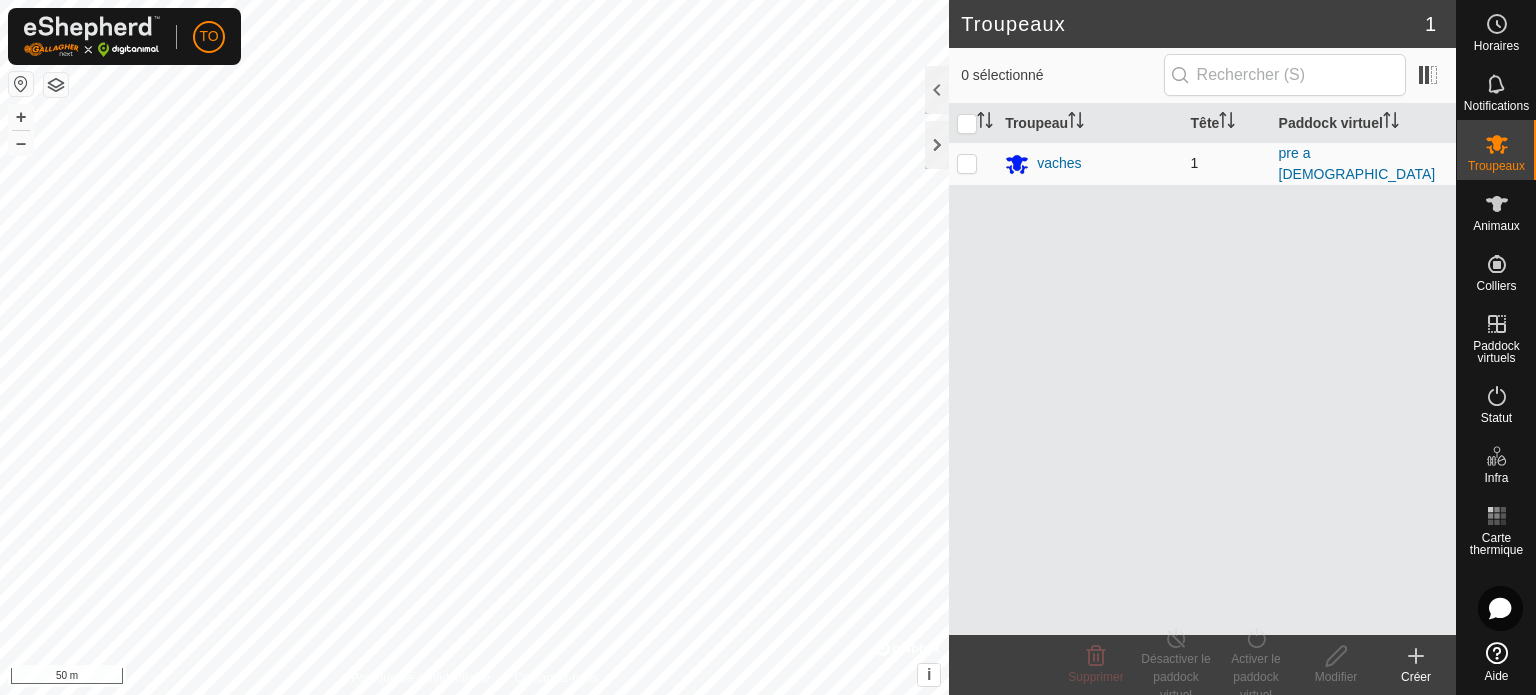 click at bounding box center [967, 163] 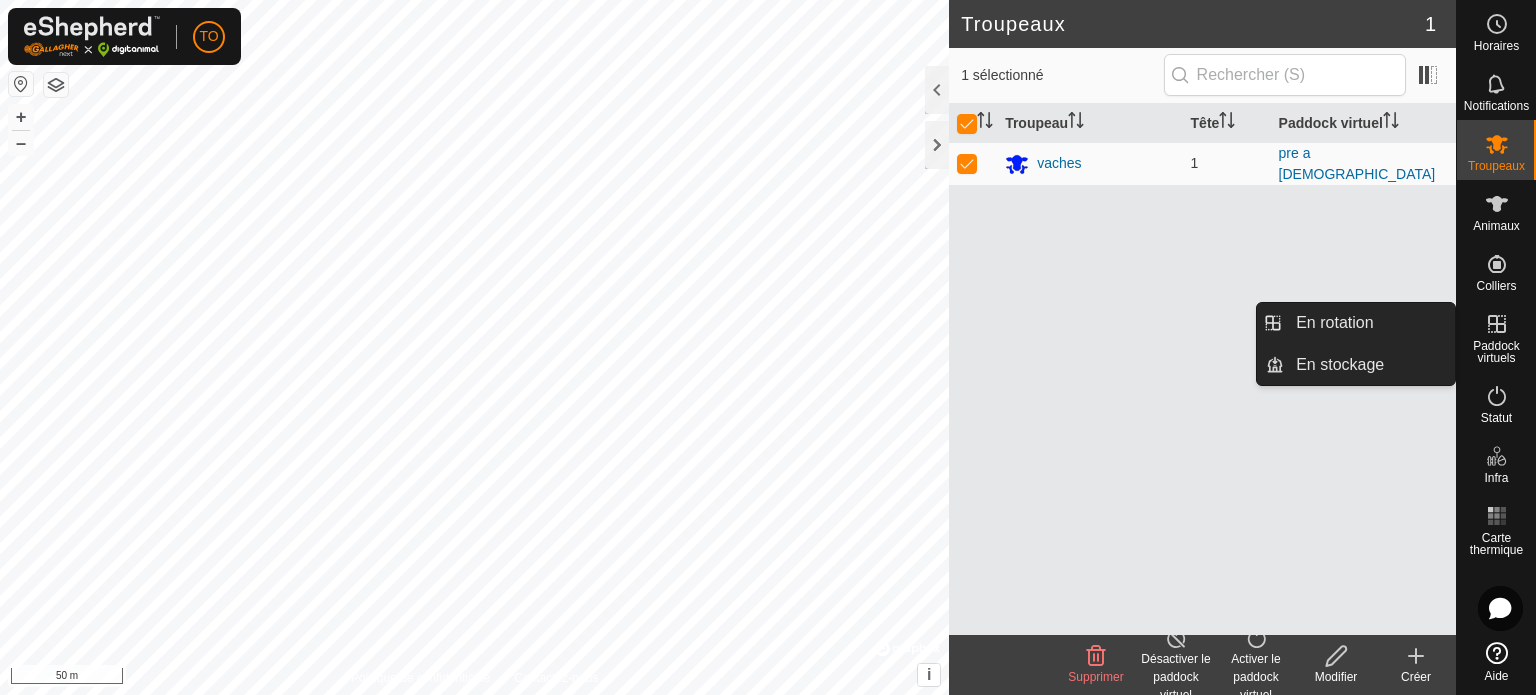 click 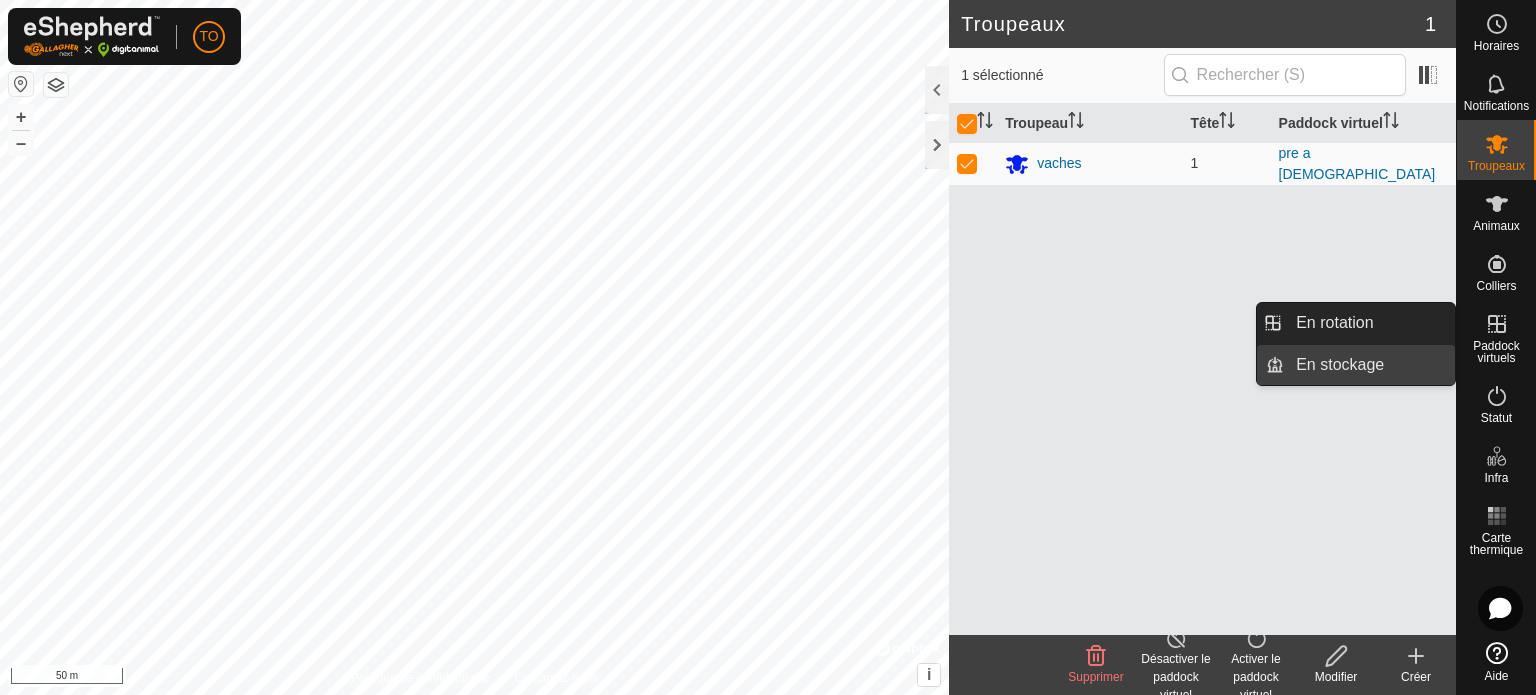 click on "En stockage" at bounding box center [1369, 365] 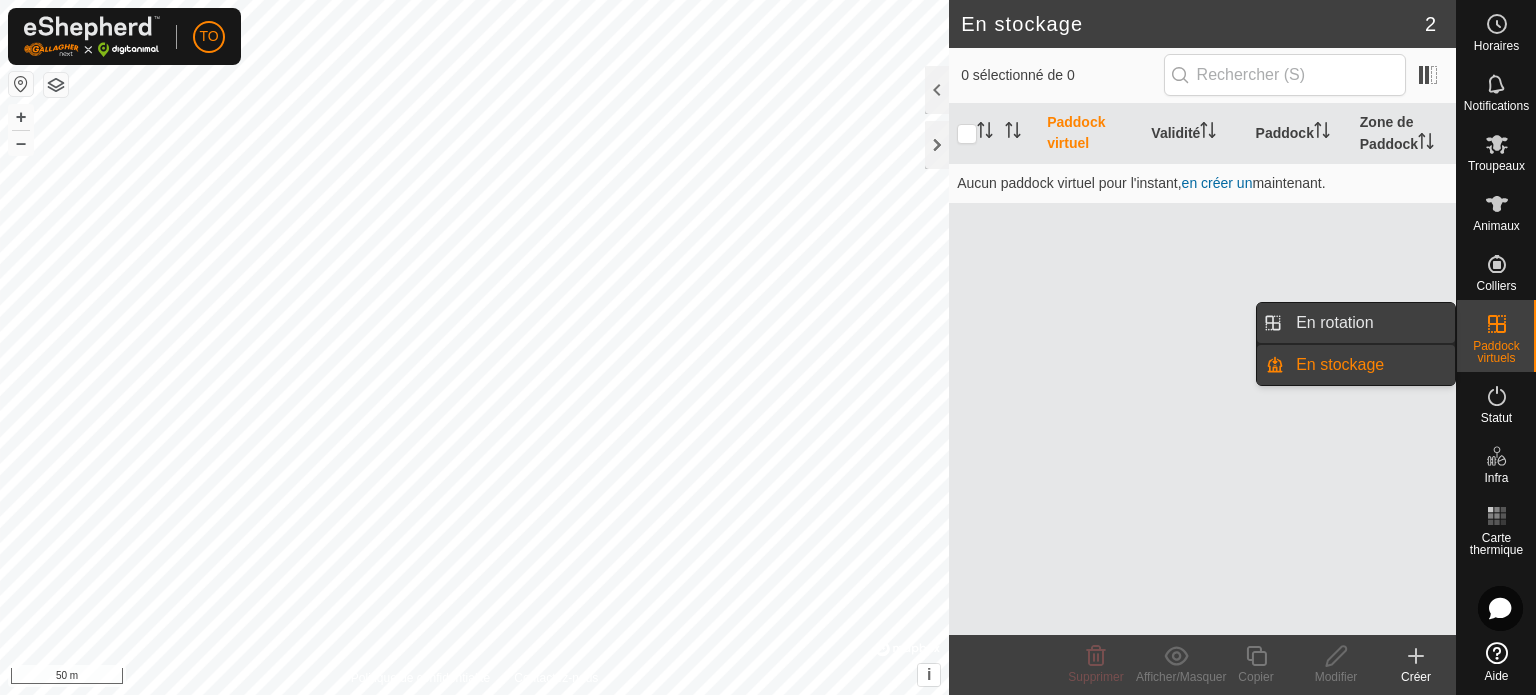 click on "En rotation" at bounding box center [1369, 323] 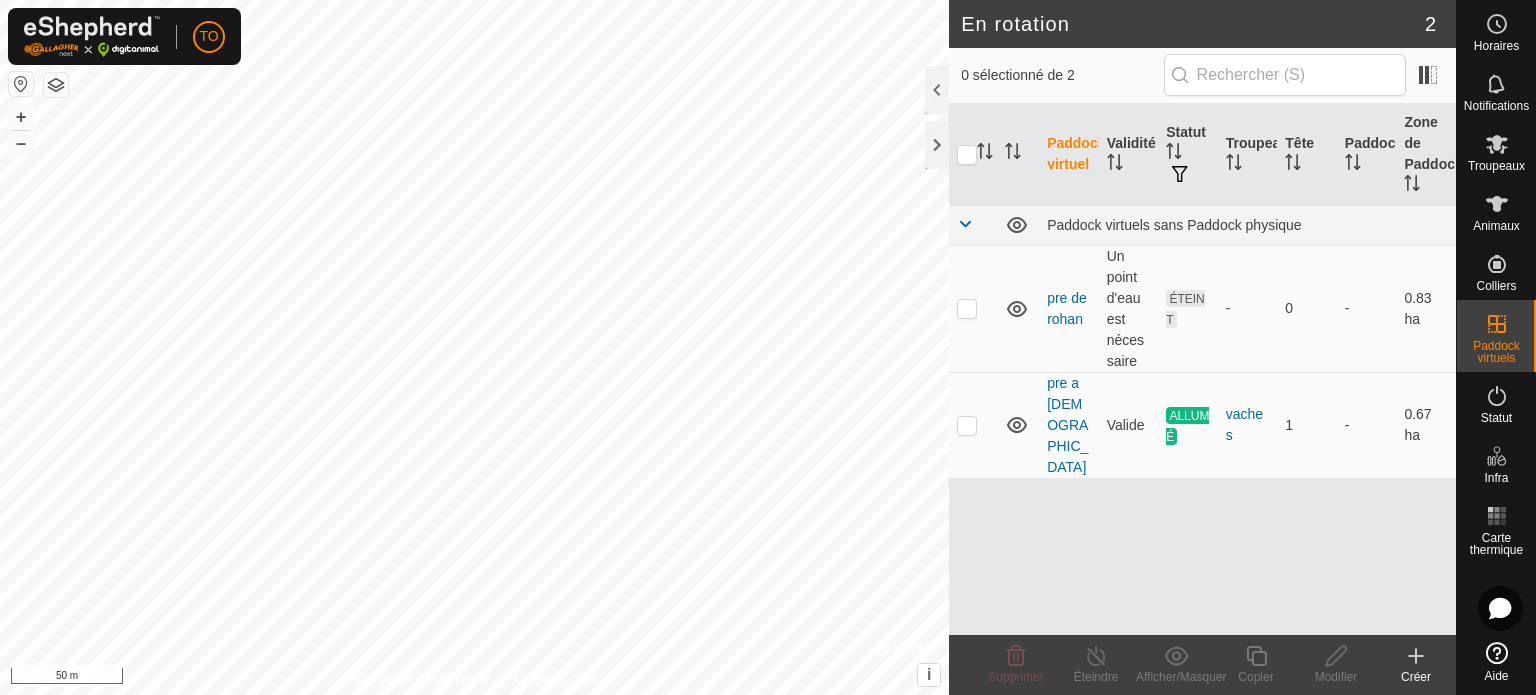 click 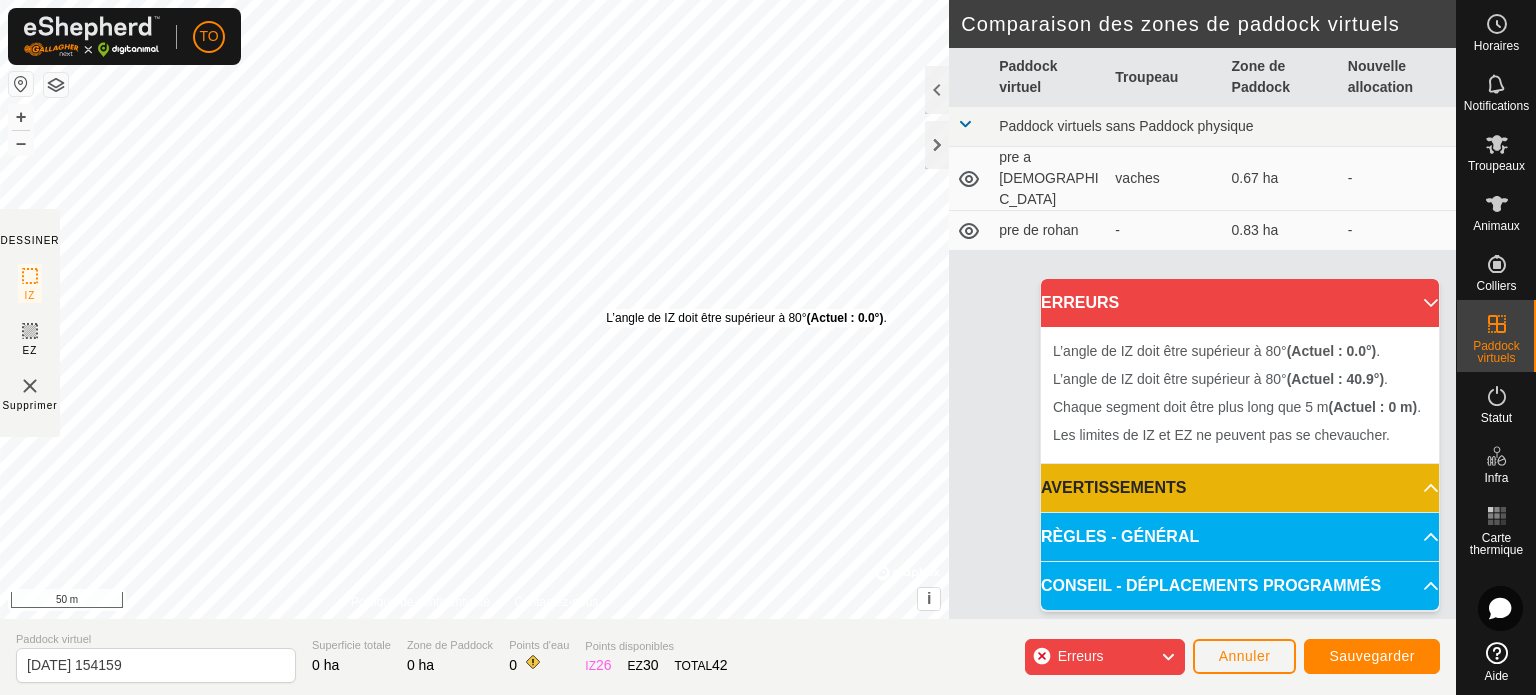 click on "L’angle de IZ doit être supérieur à 80°  (Actuel : 0.0°) . + – ⇧ i ©  Mapbox , ©  OpenStreetMap ,  Improve this map 50 m" at bounding box center (474, 309) 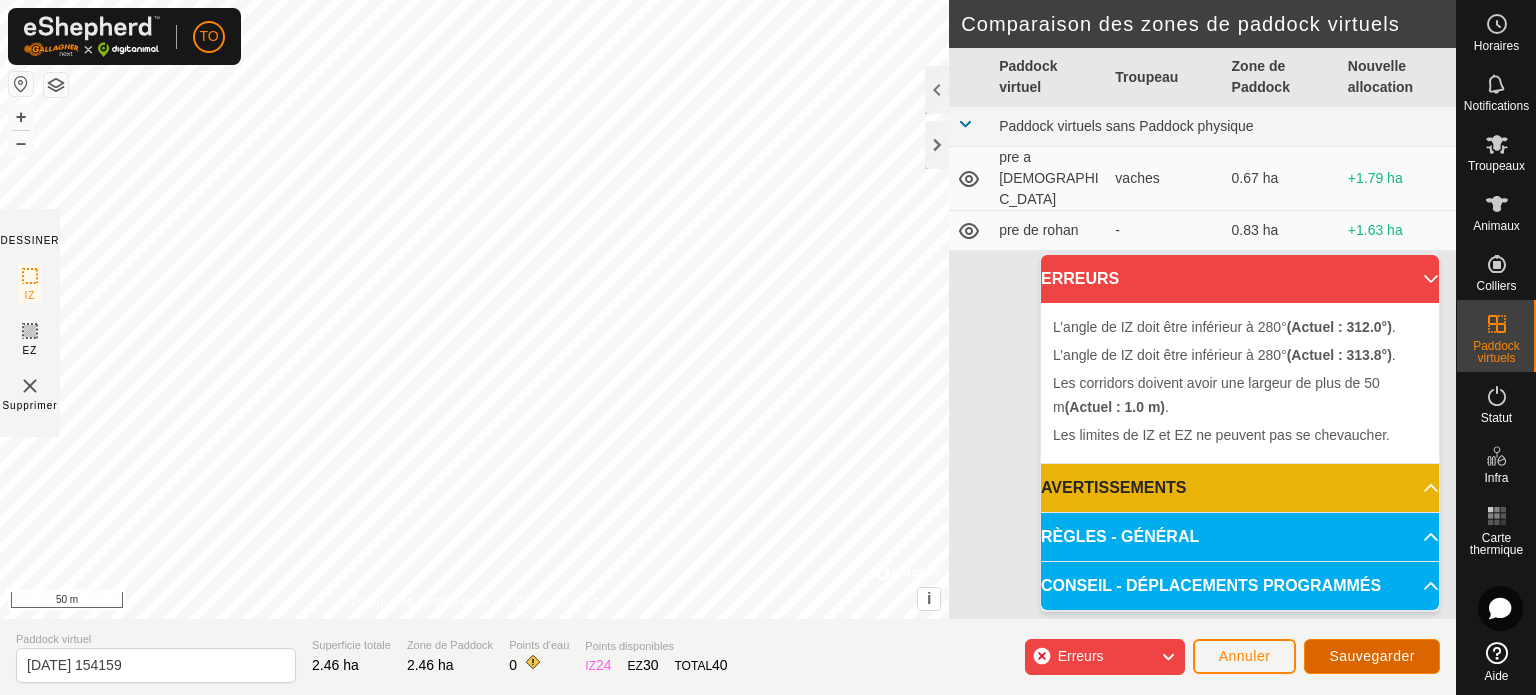 click on "Sauvegarder" 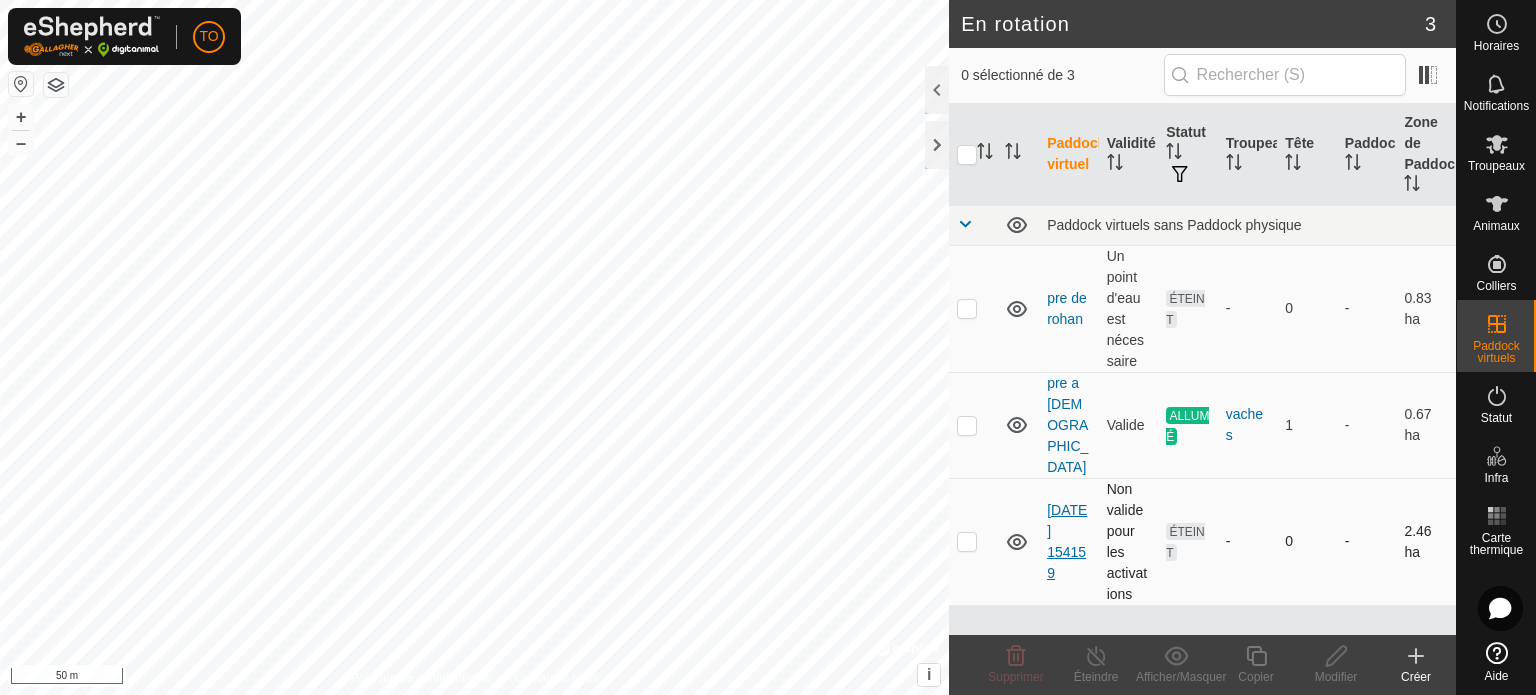click on "[DATE] 154159" at bounding box center [1067, 541] 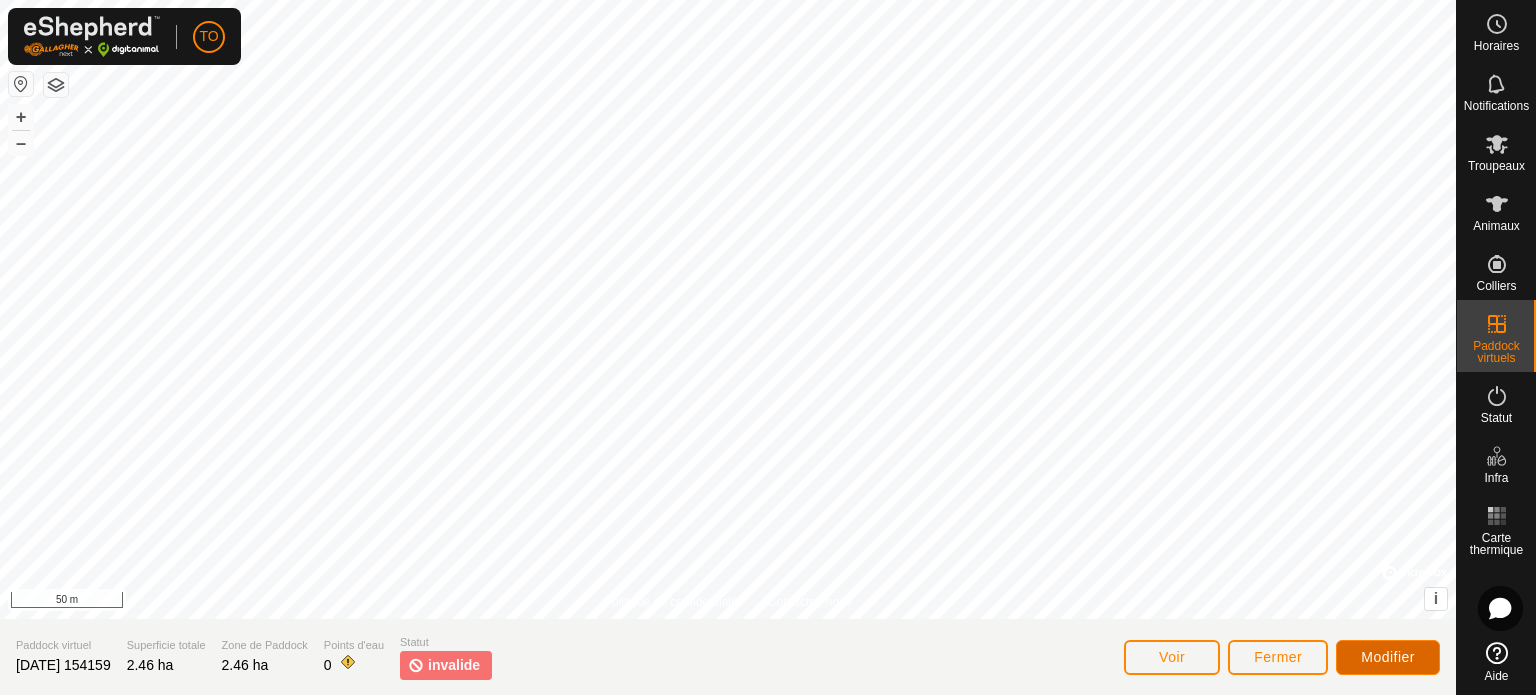 click on "Modifier" 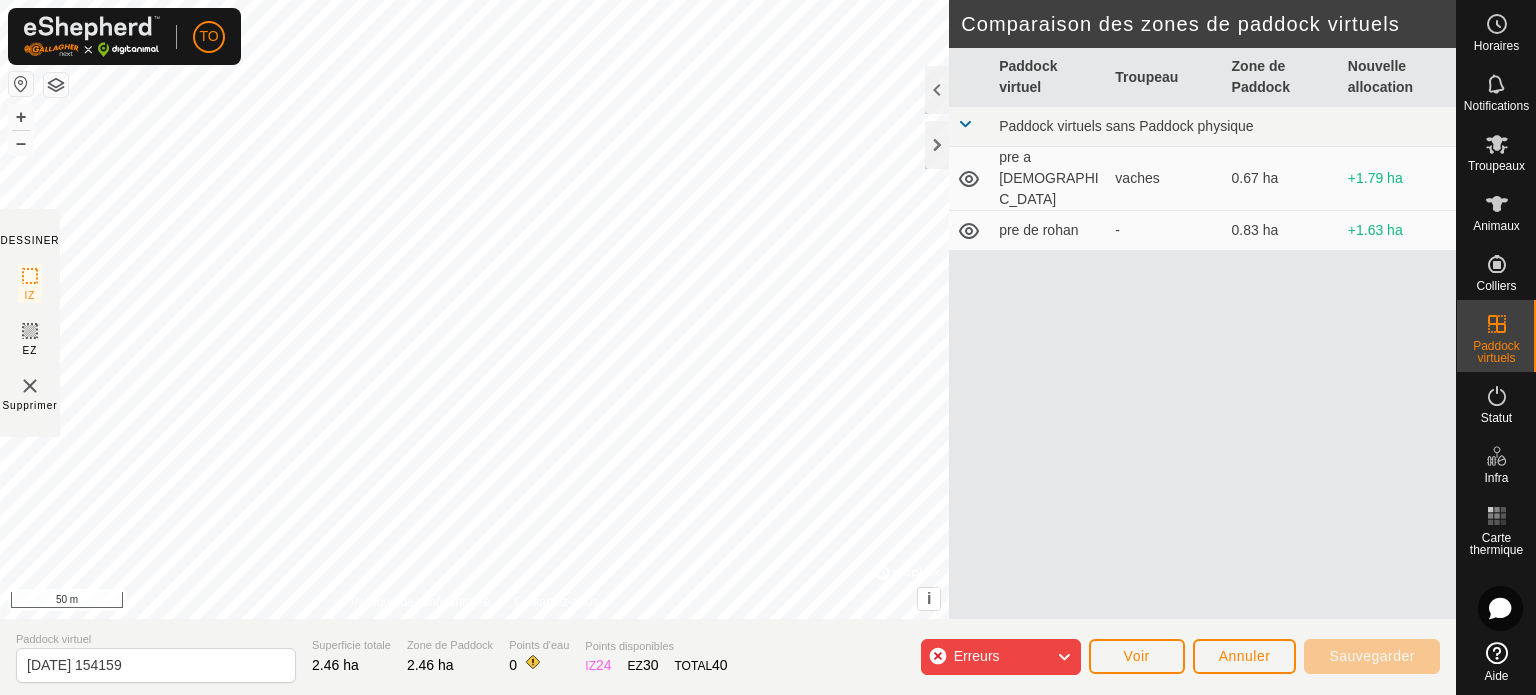 click on "Erreurs" 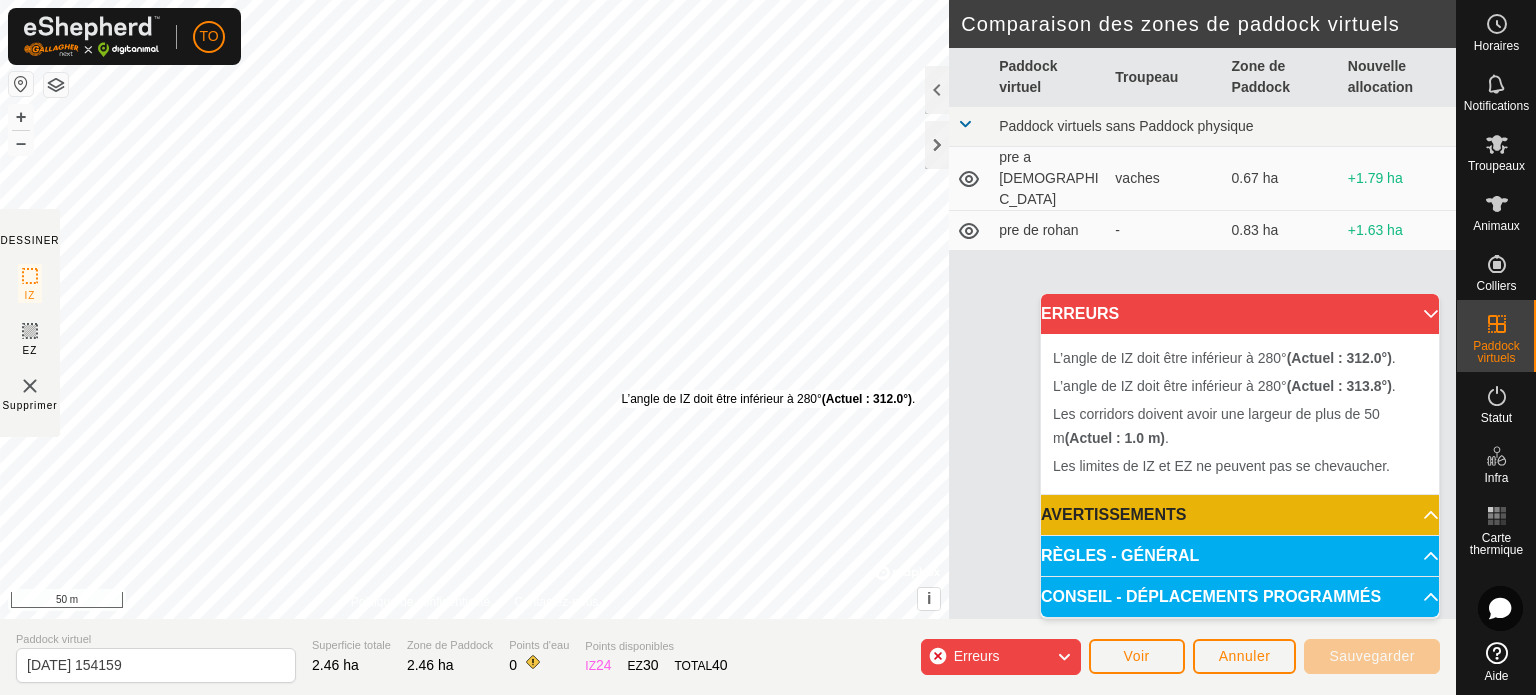click on "L’angle de IZ doit être inférieur à 280°  (Actuel : 312.0°) ." at bounding box center (769, 399) 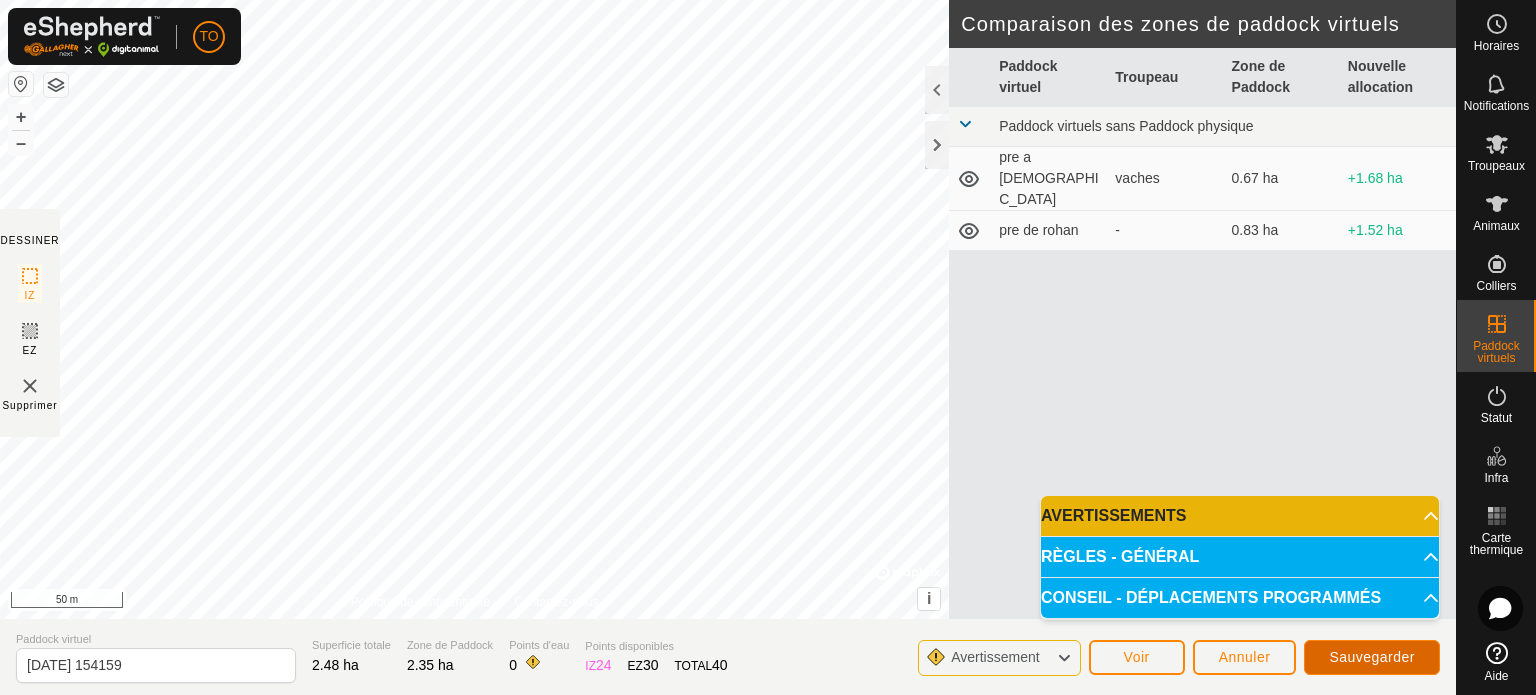 click on "Sauvegarder" 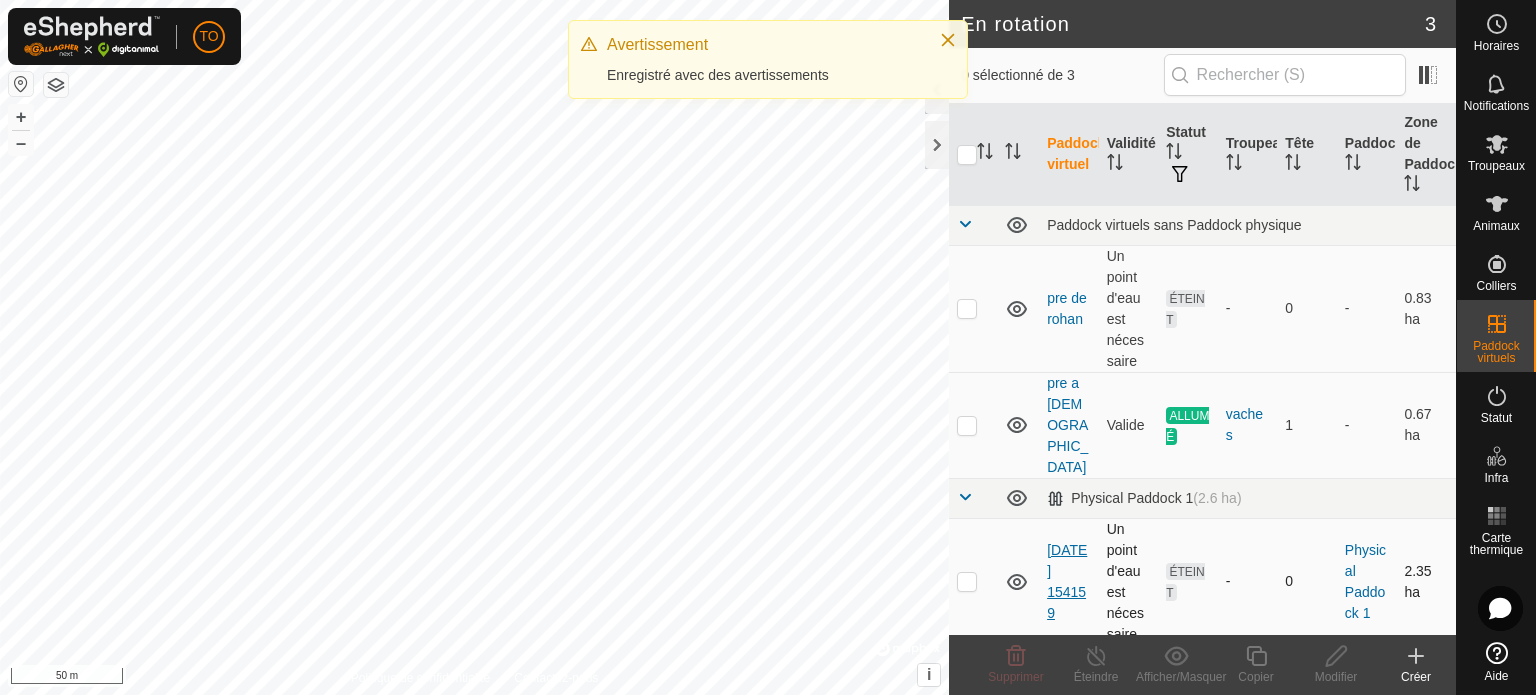 click on "[DATE] 154159" at bounding box center (1067, 581) 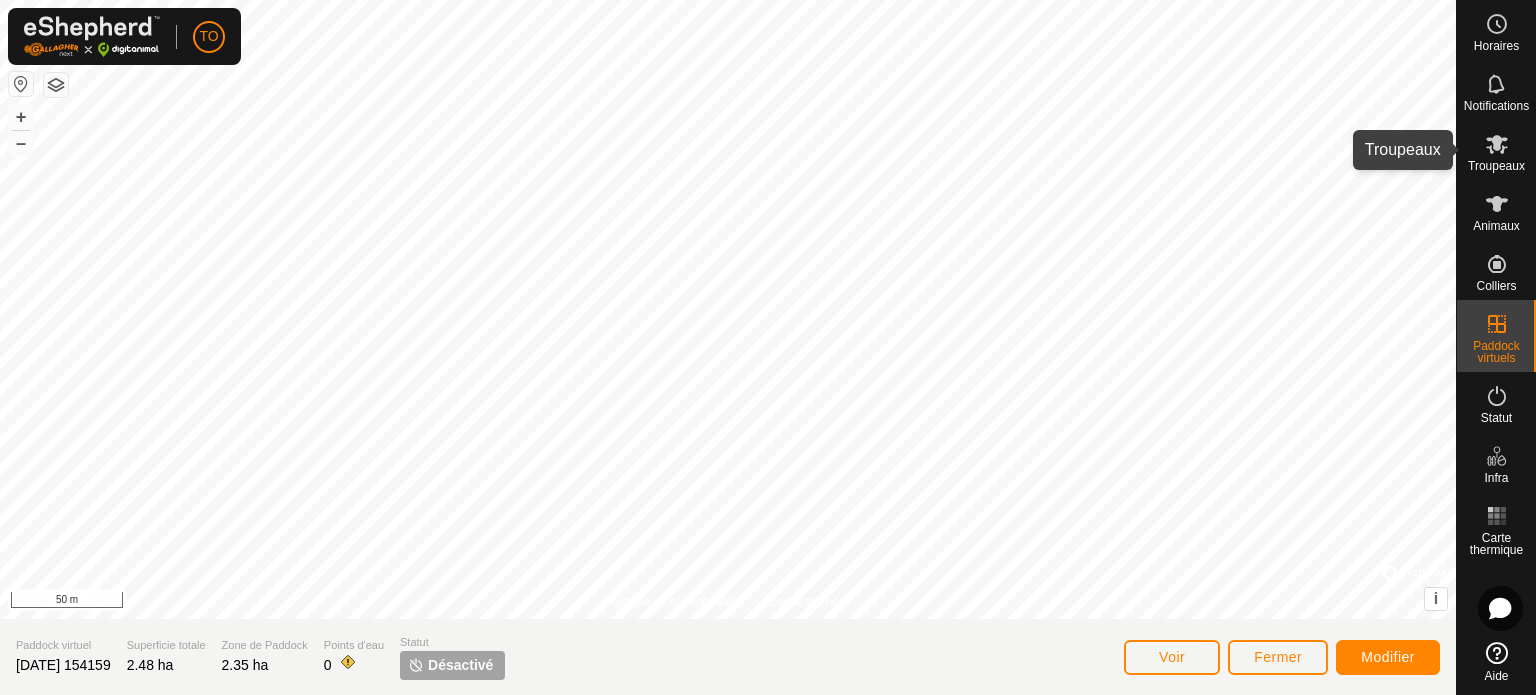 click 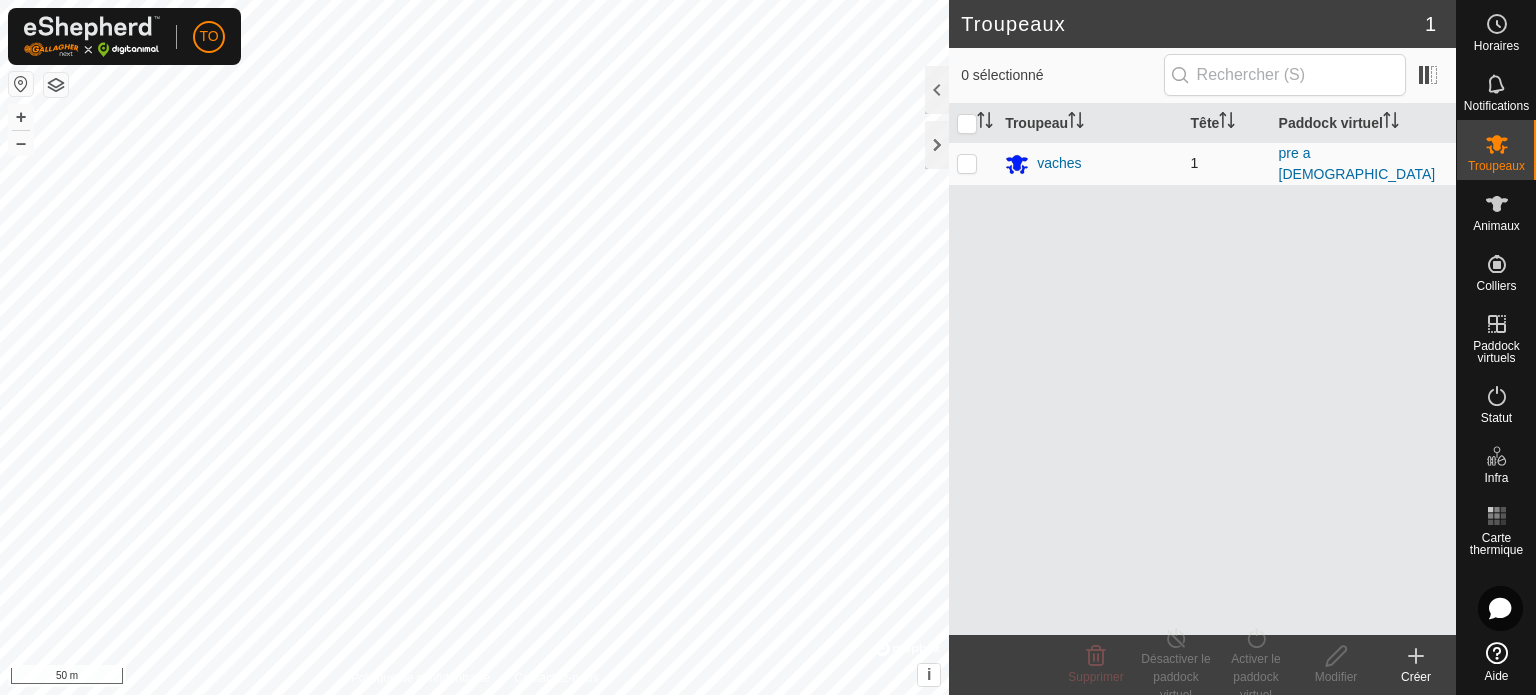 click at bounding box center [973, 163] 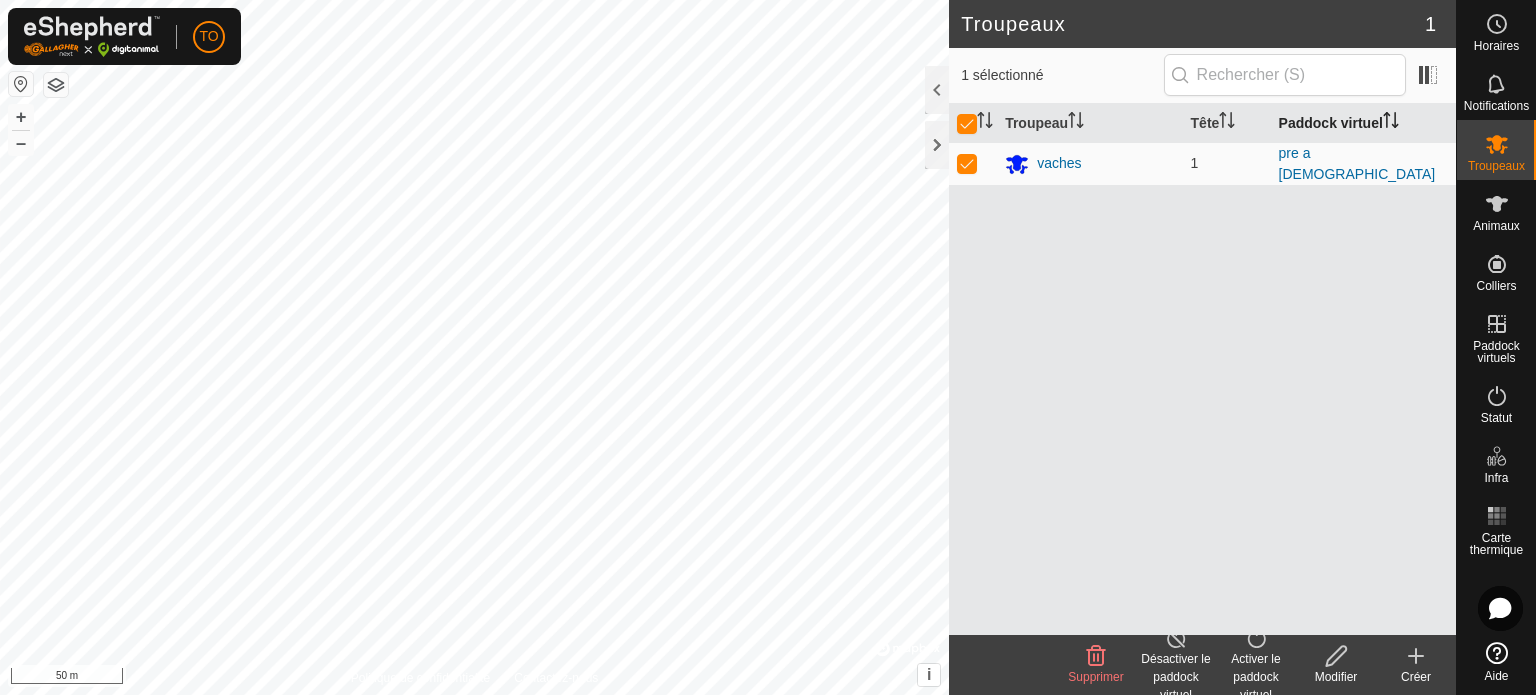 click 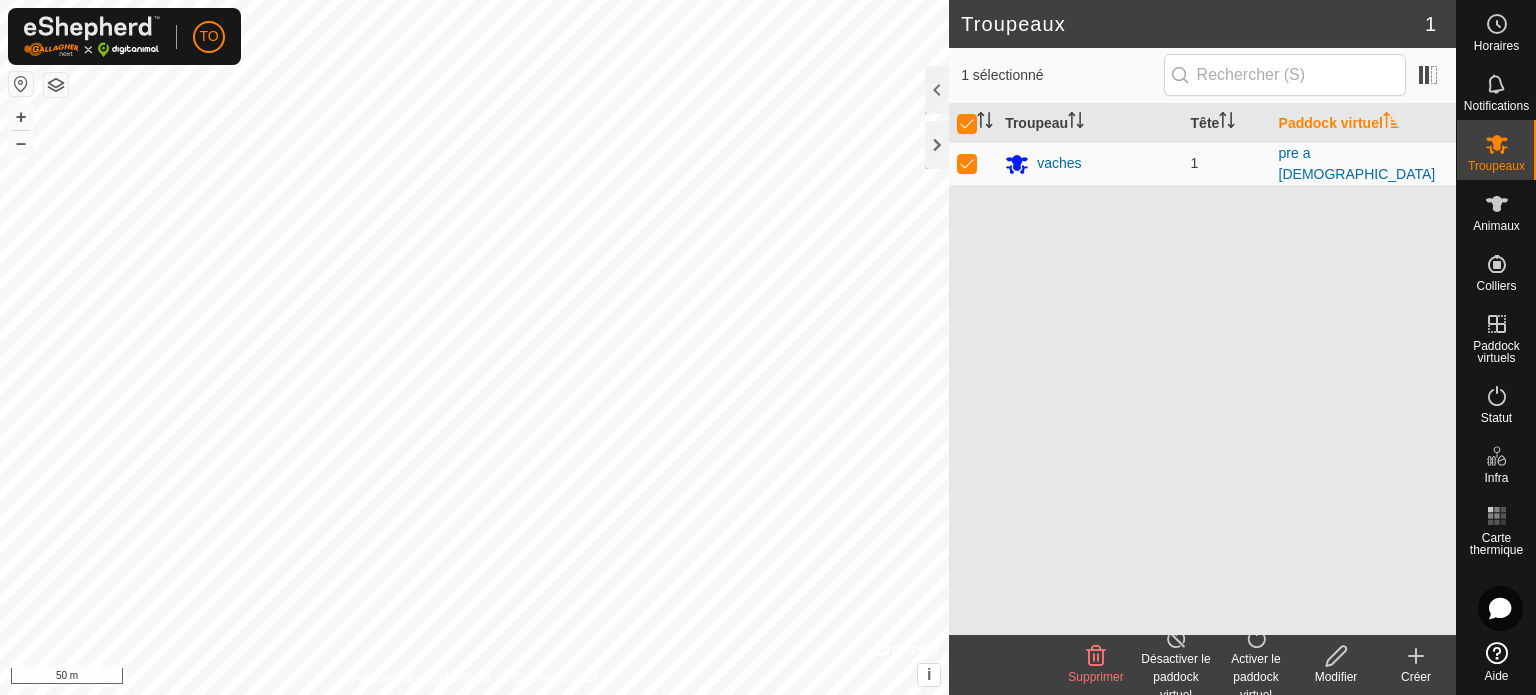 click on "Paddock virtuel" at bounding box center [1363, 123] 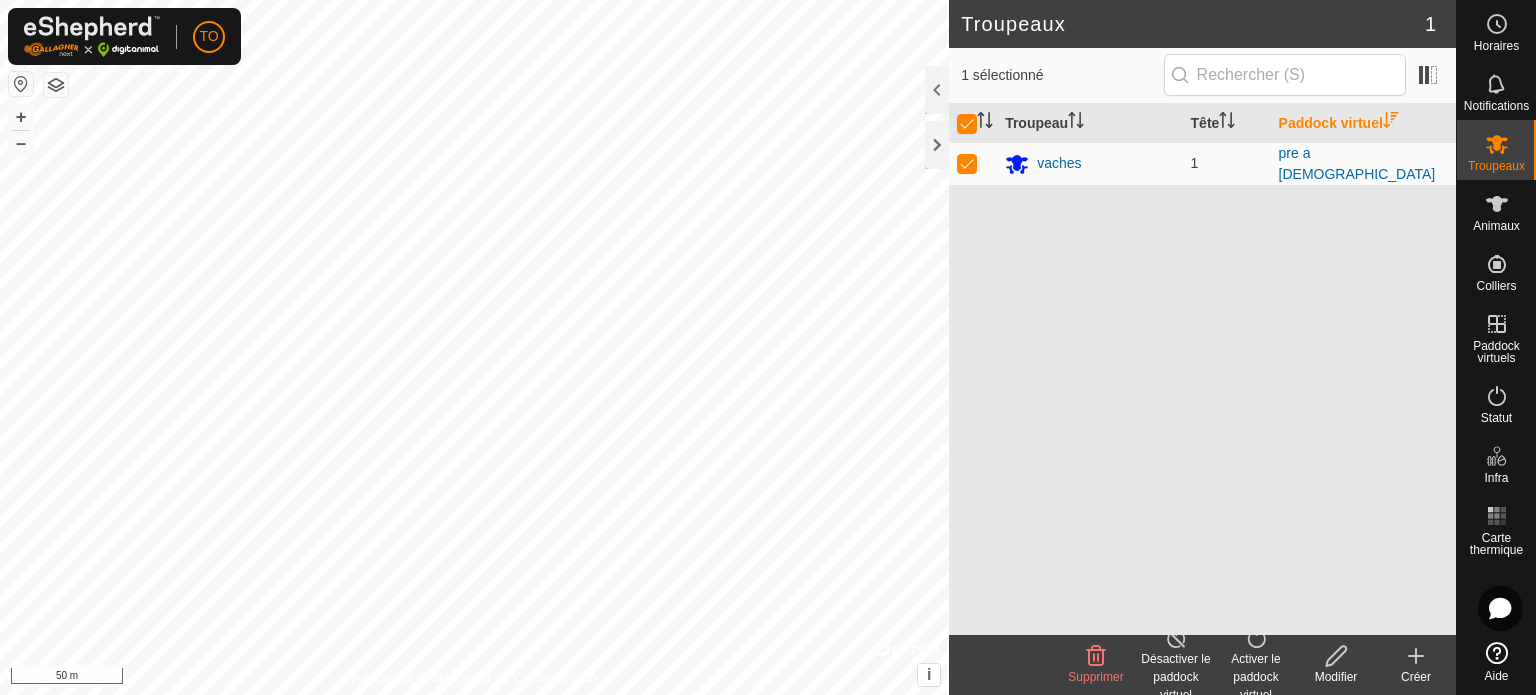 click 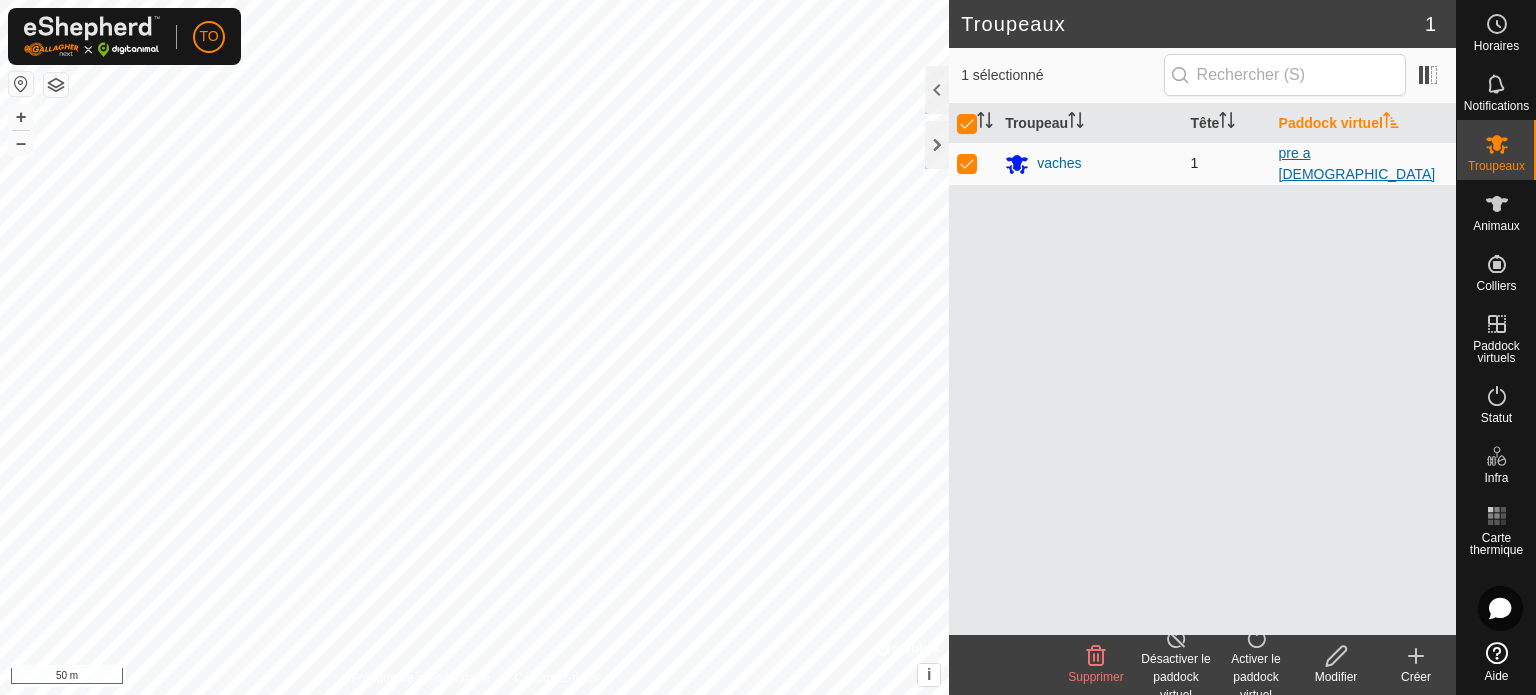 click on "pre a [DEMOGRAPHIC_DATA]" at bounding box center [1357, 163] 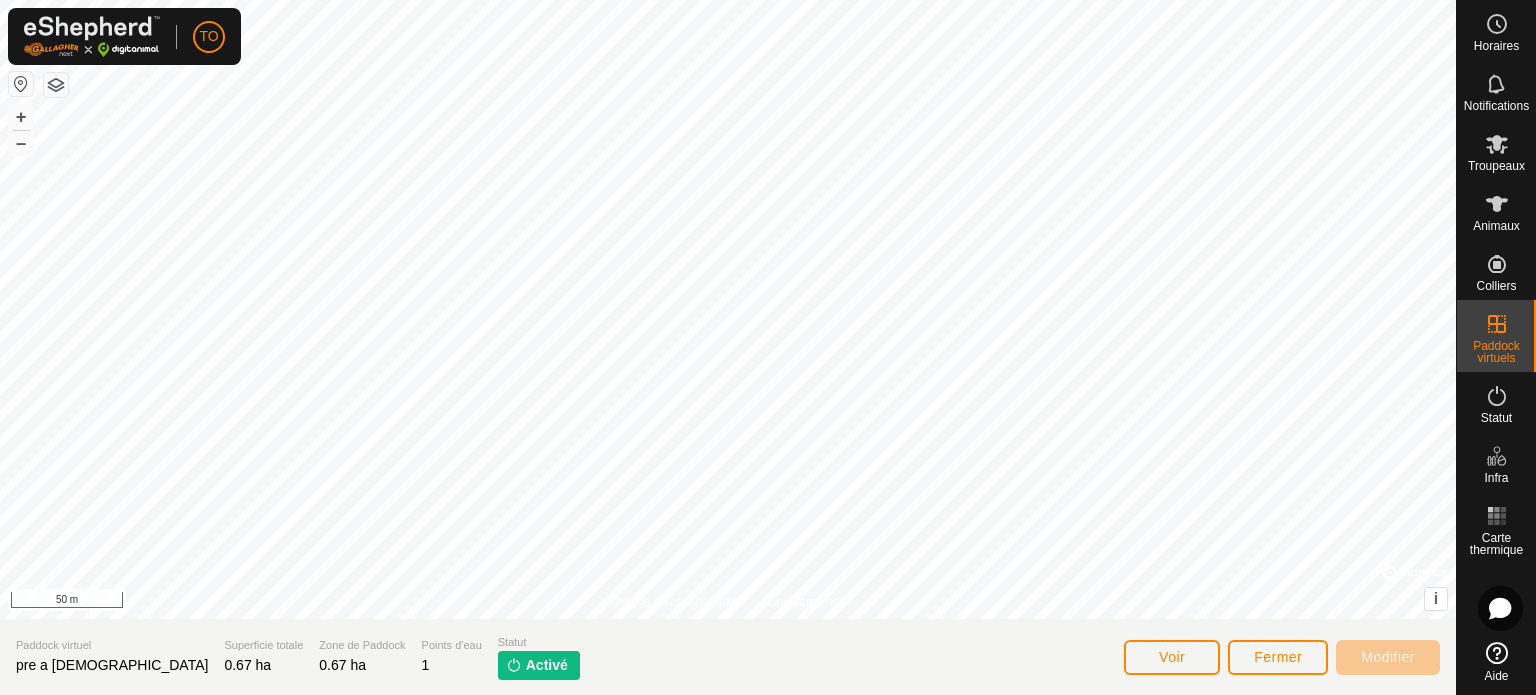click on "Activé" 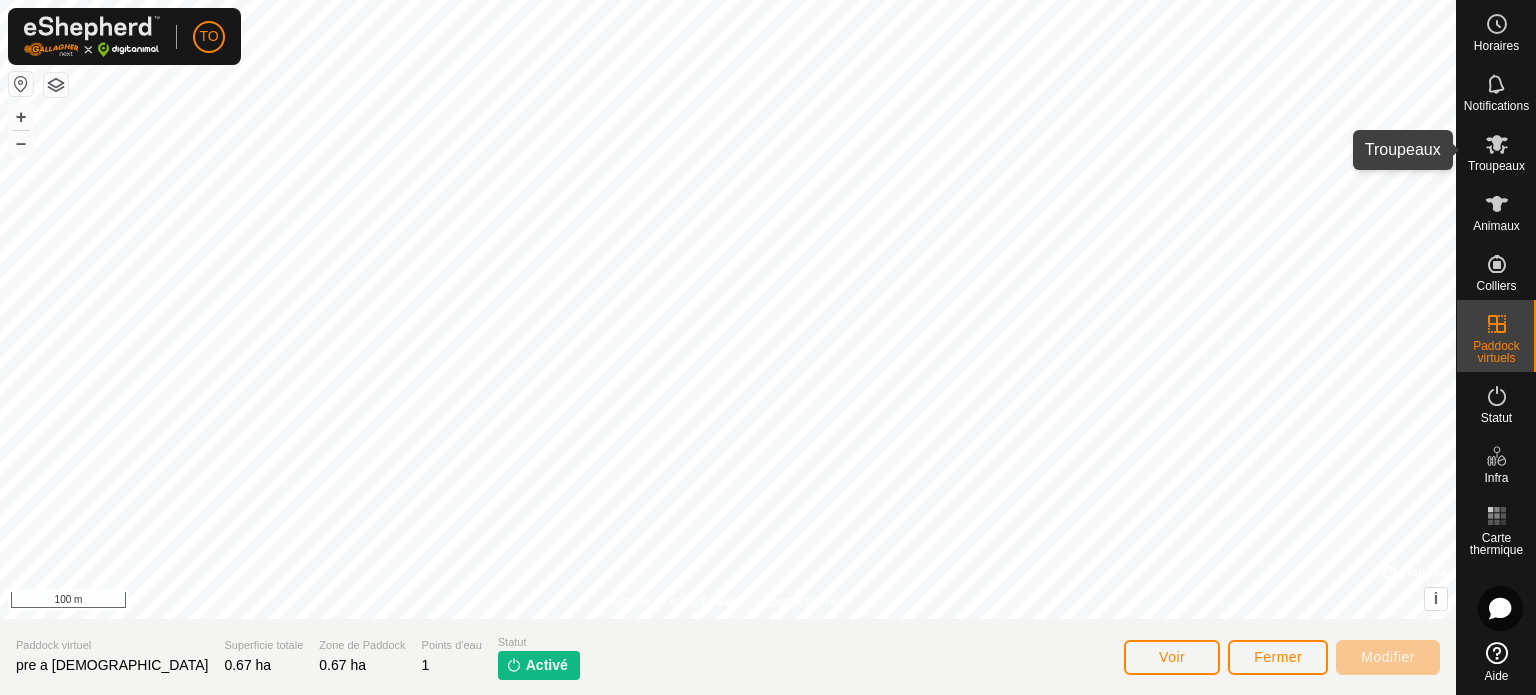 click 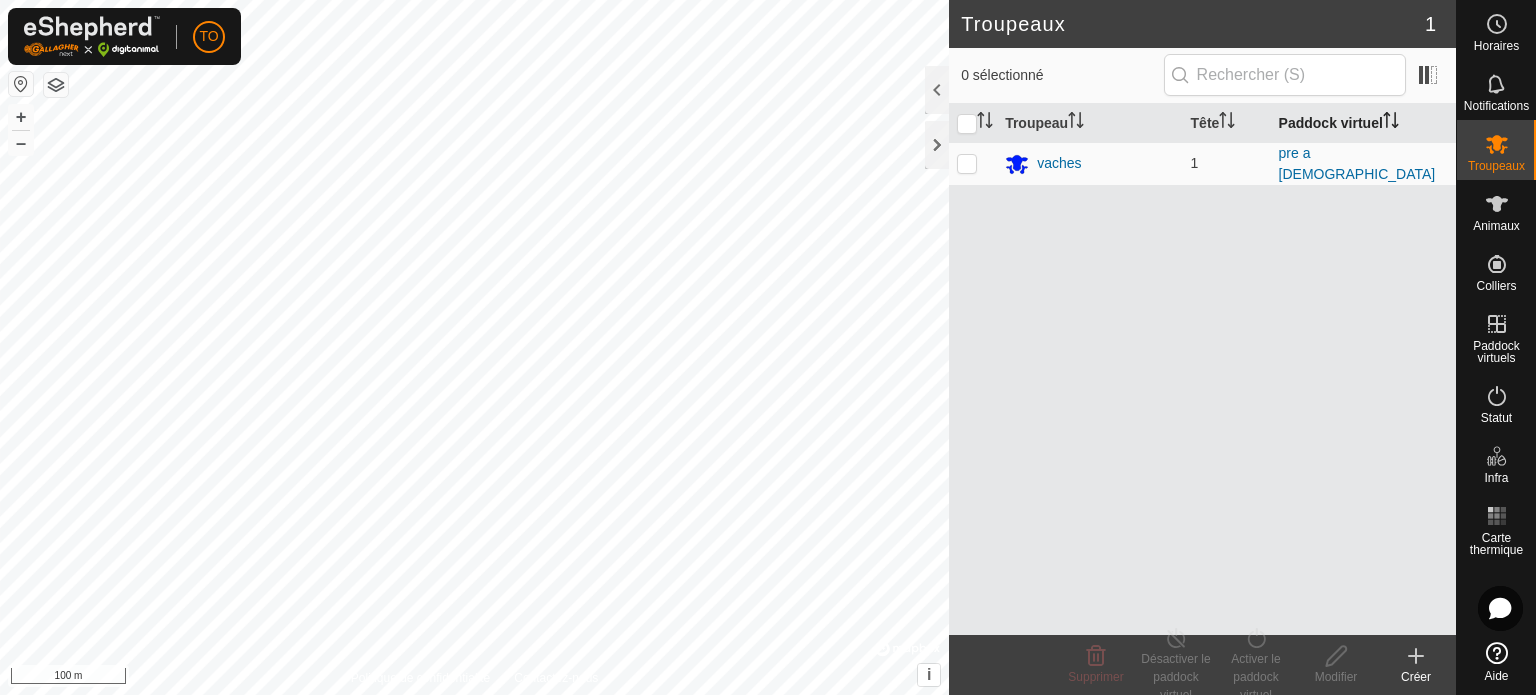 click on "Paddock virtuel" at bounding box center [1363, 123] 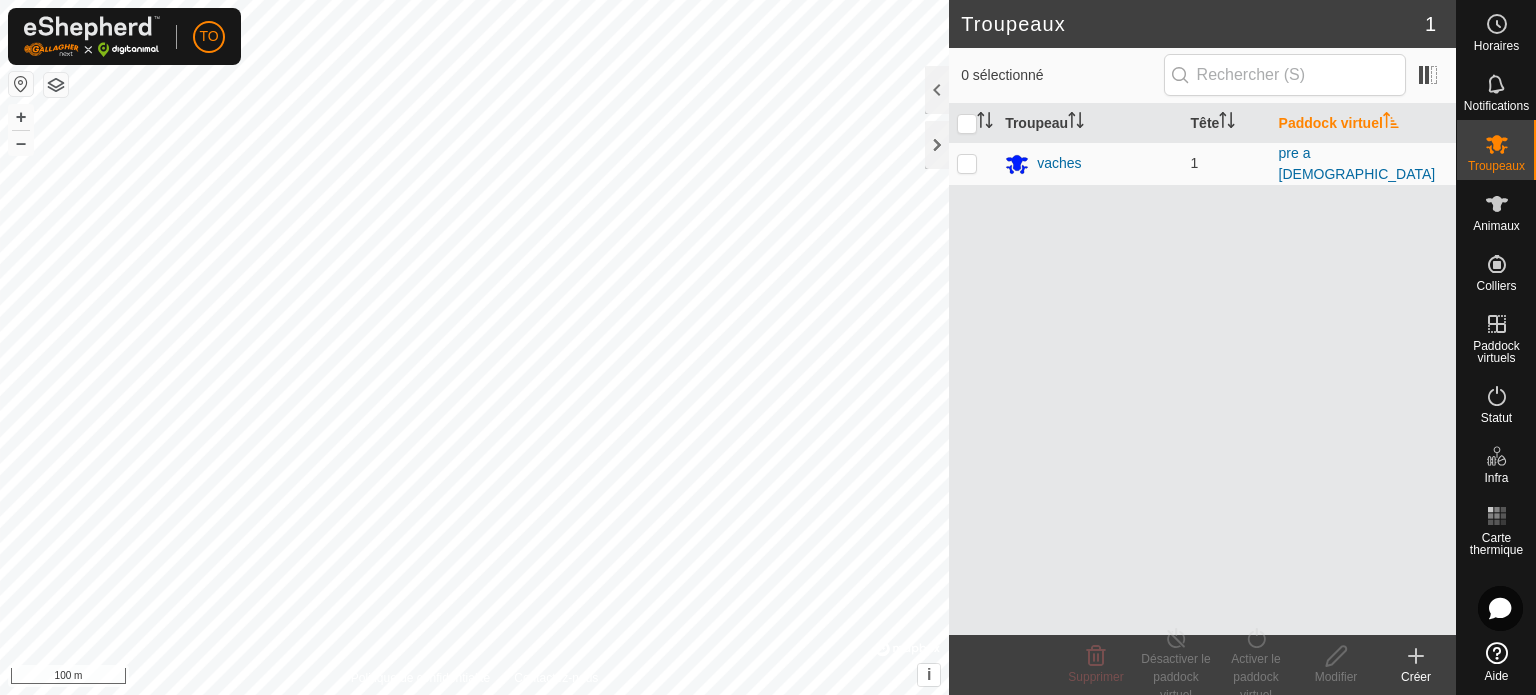 click on "Paddock virtuel" at bounding box center [1363, 123] 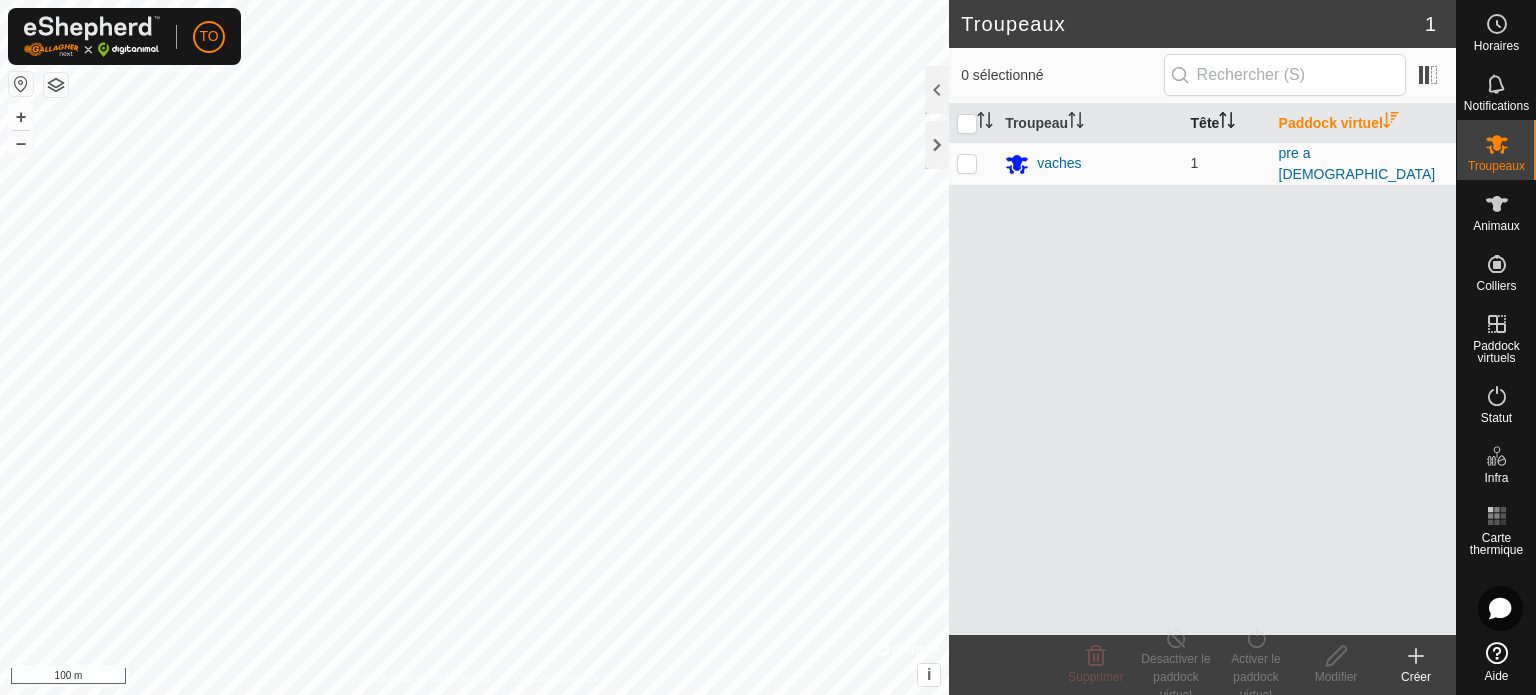 click at bounding box center [1227, 123] 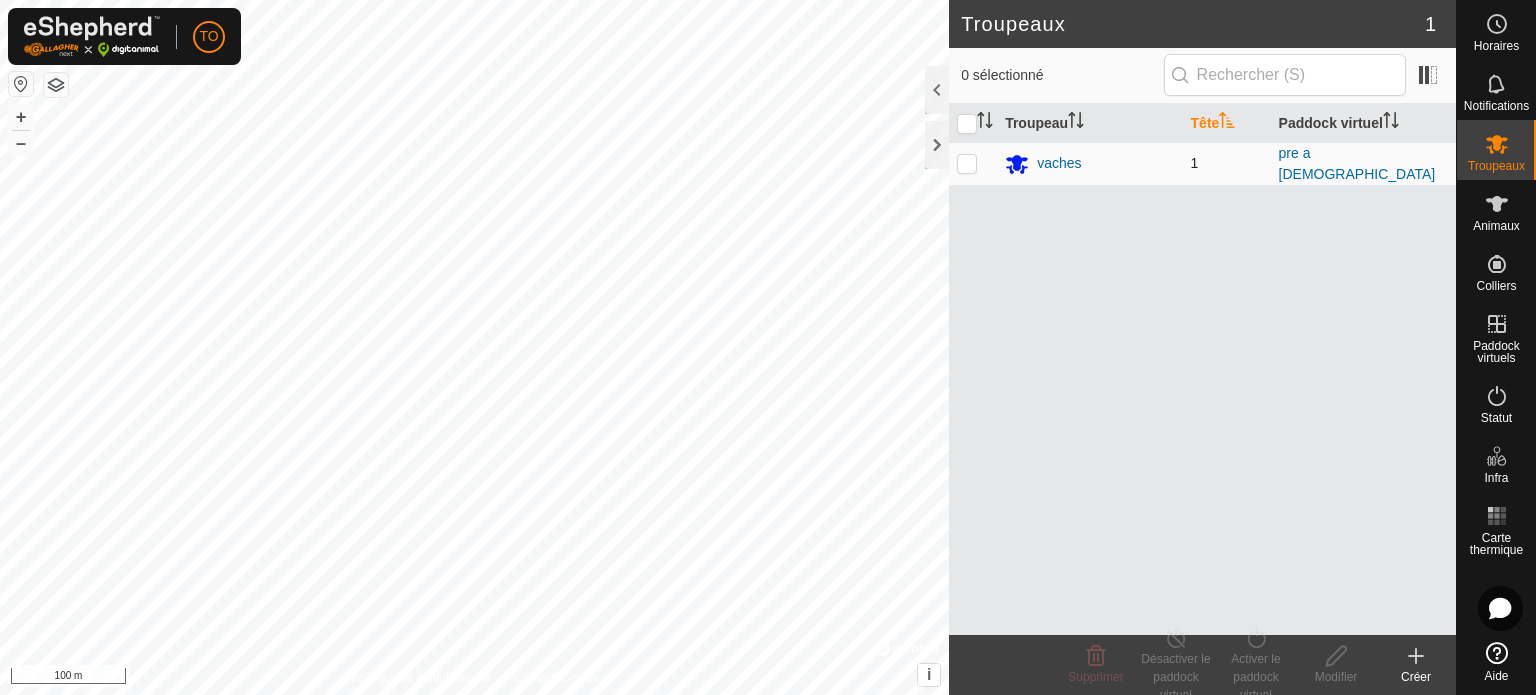 click at bounding box center [967, 163] 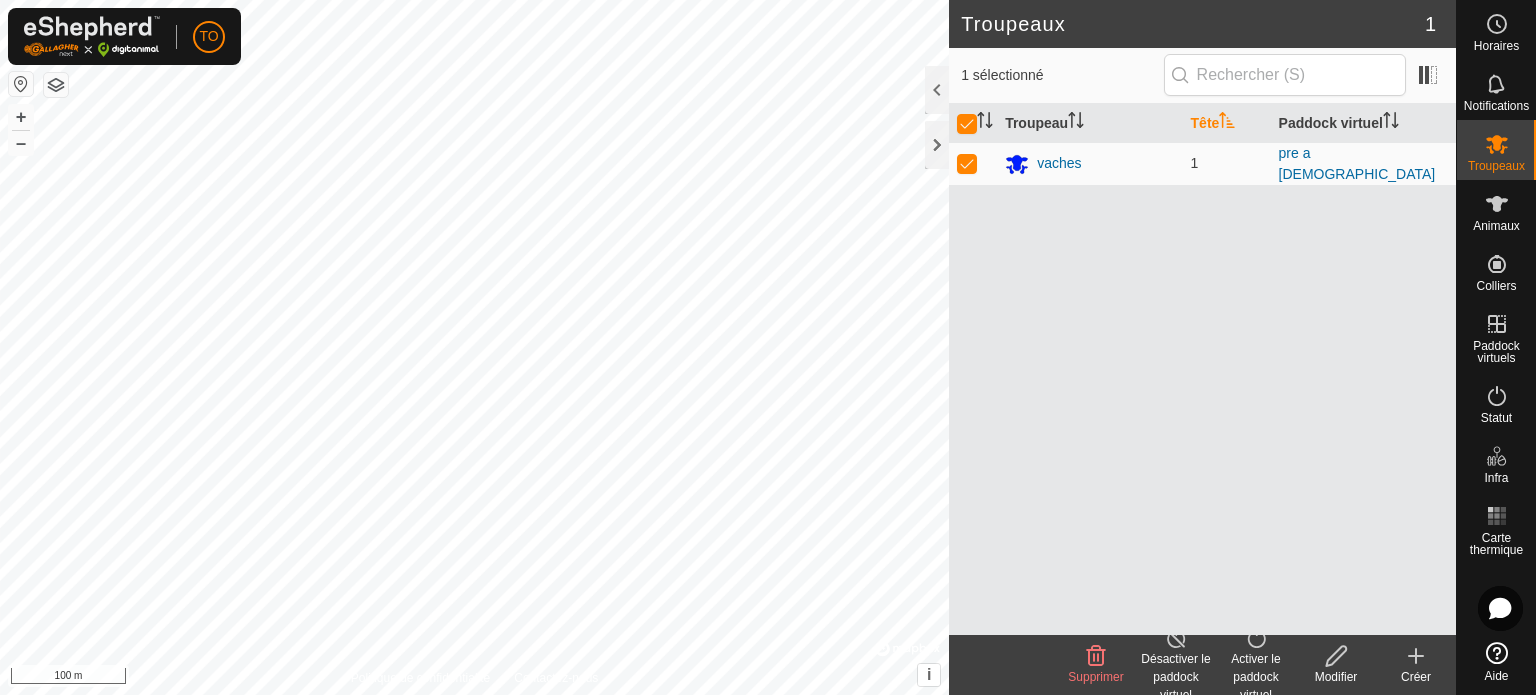 click 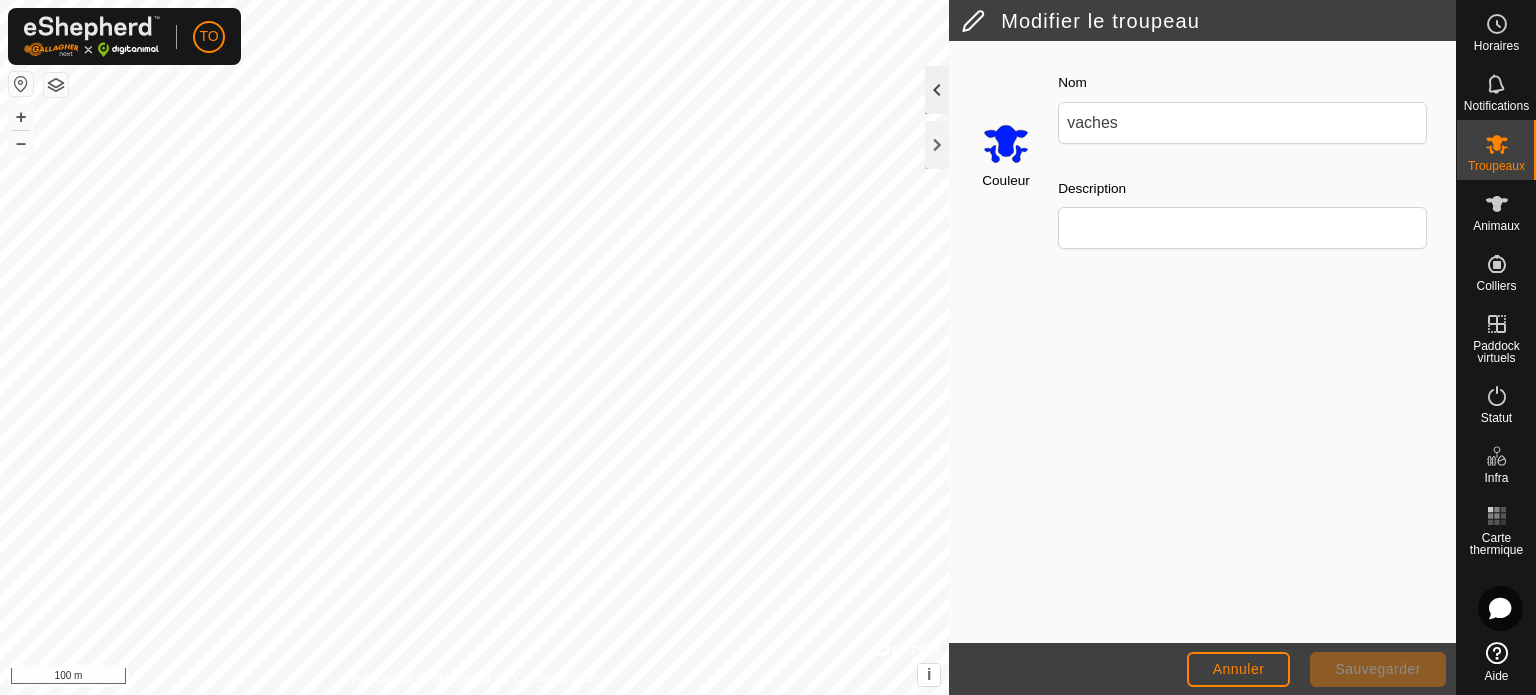 click 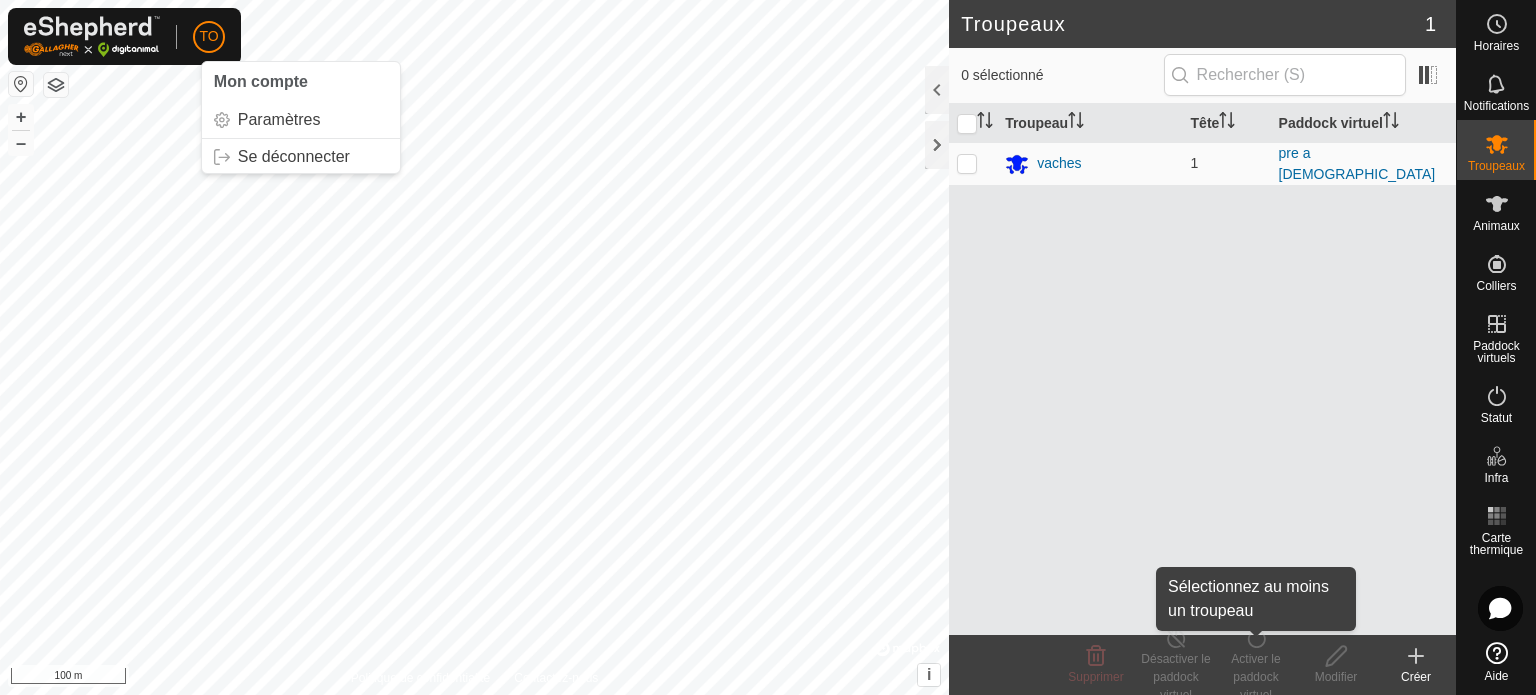 click on "Activer le paddock virtuel" 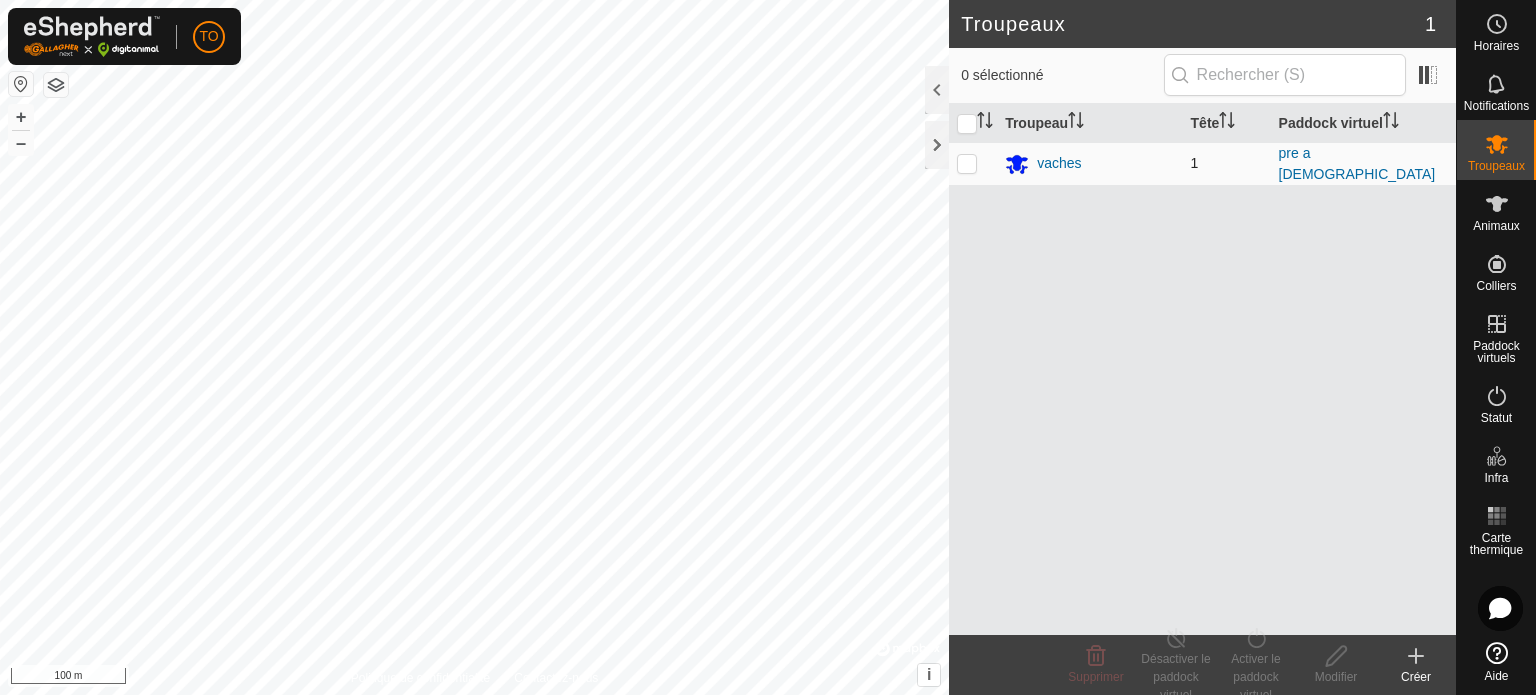click at bounding box center [967, 163] 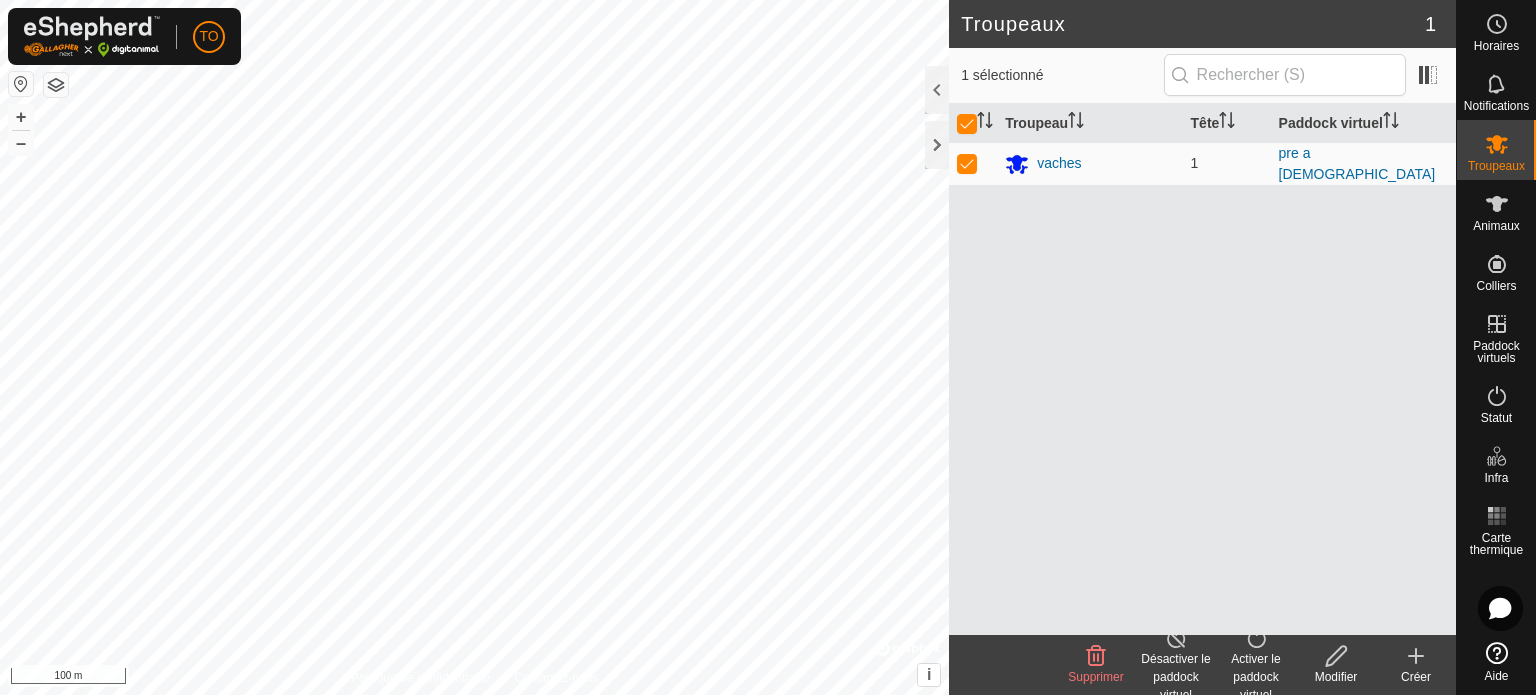 click on "Activer le paddock virtuel" 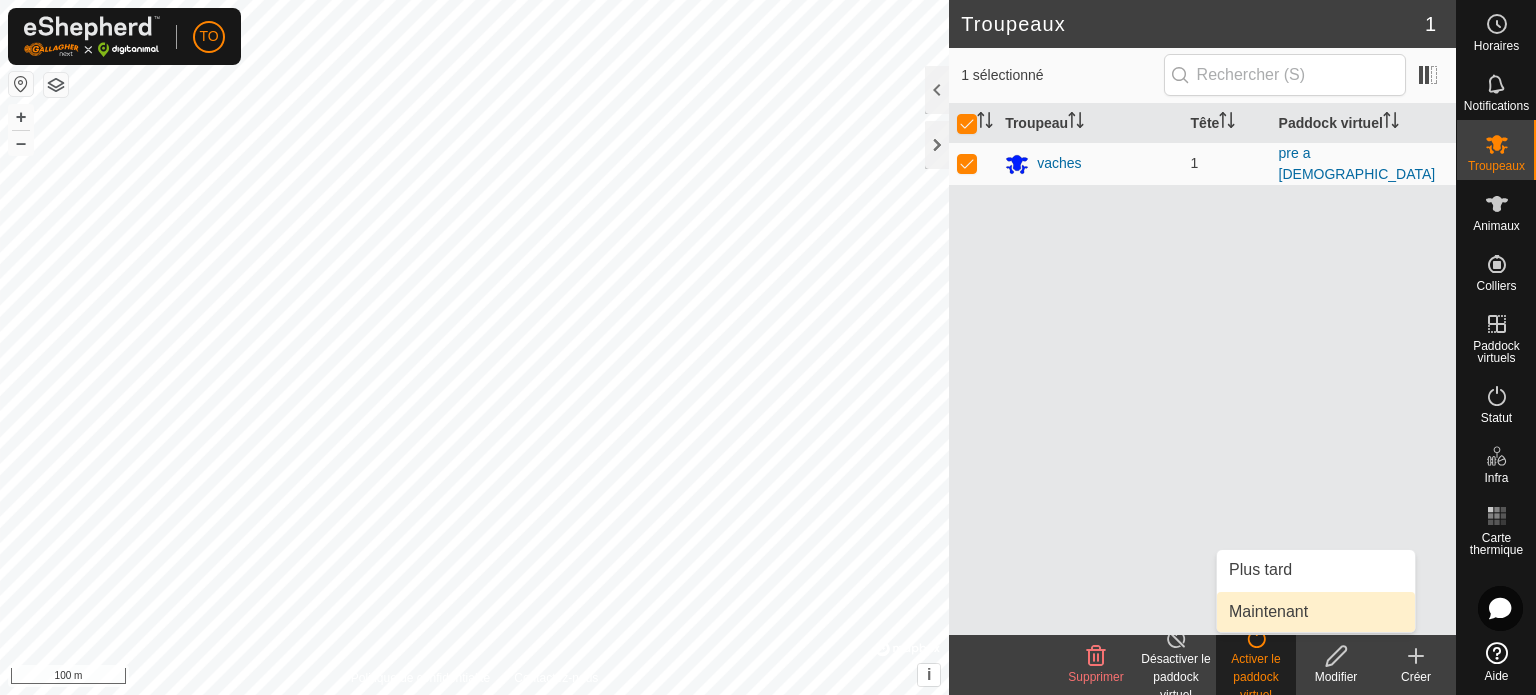 click on "Maintenant" at bounding box center [1316, 612] 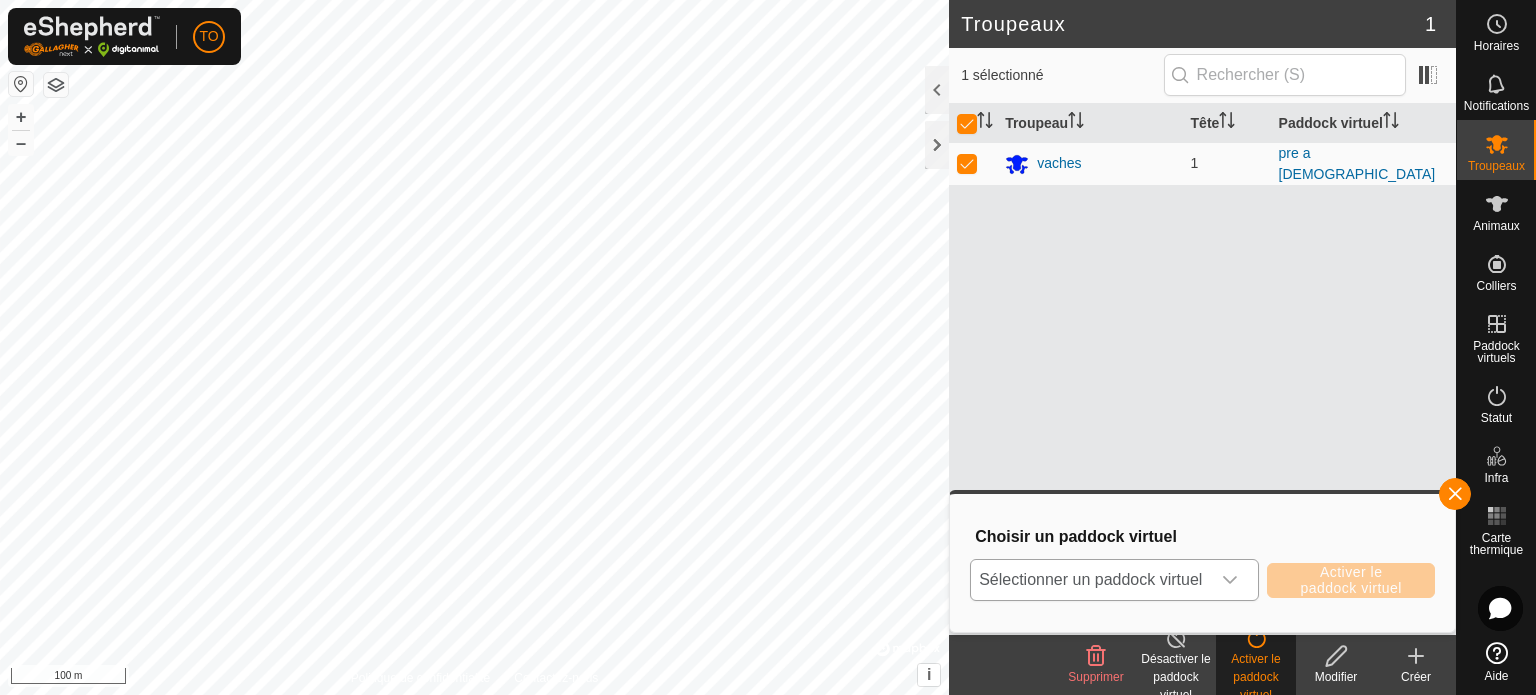 click at bounding box center [1230, 580] 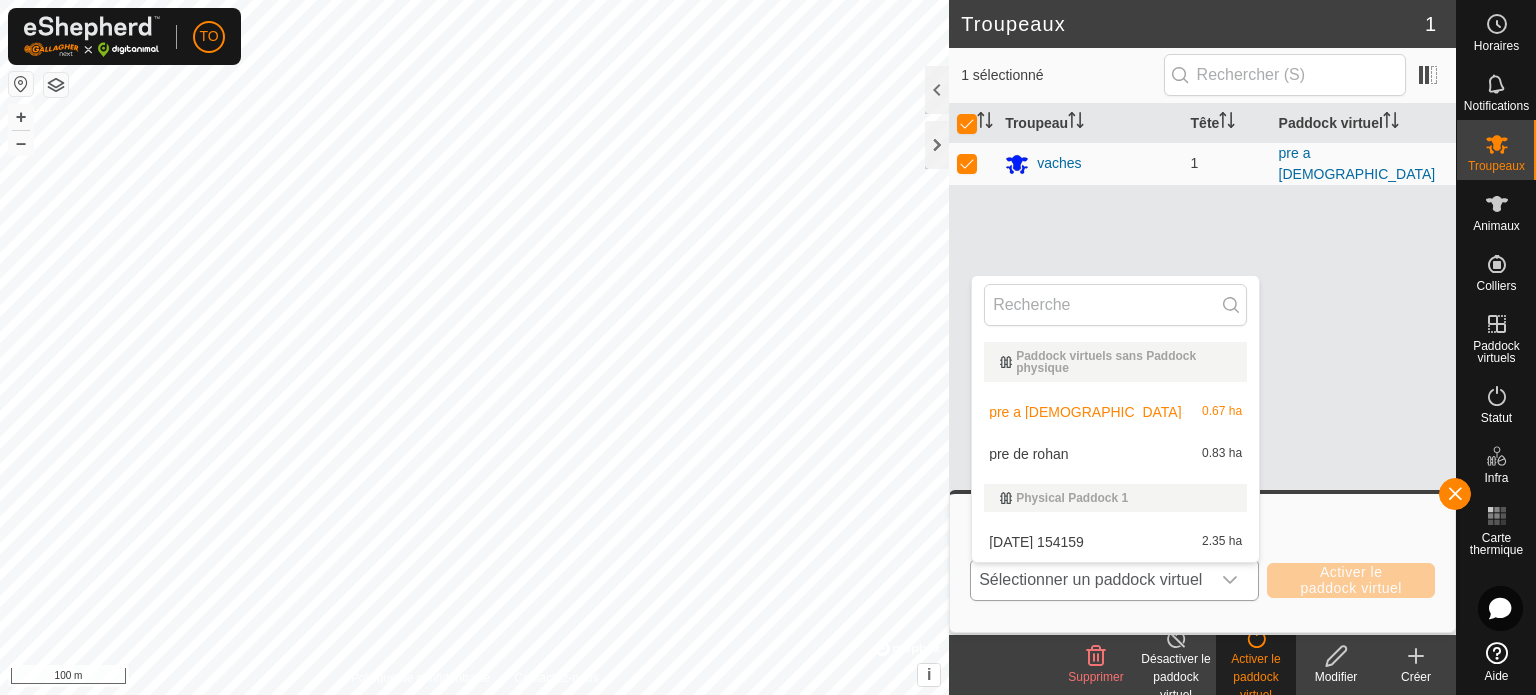 click on "[DATE] 154159  2.35 ha" at bounding box center (1115, 542) 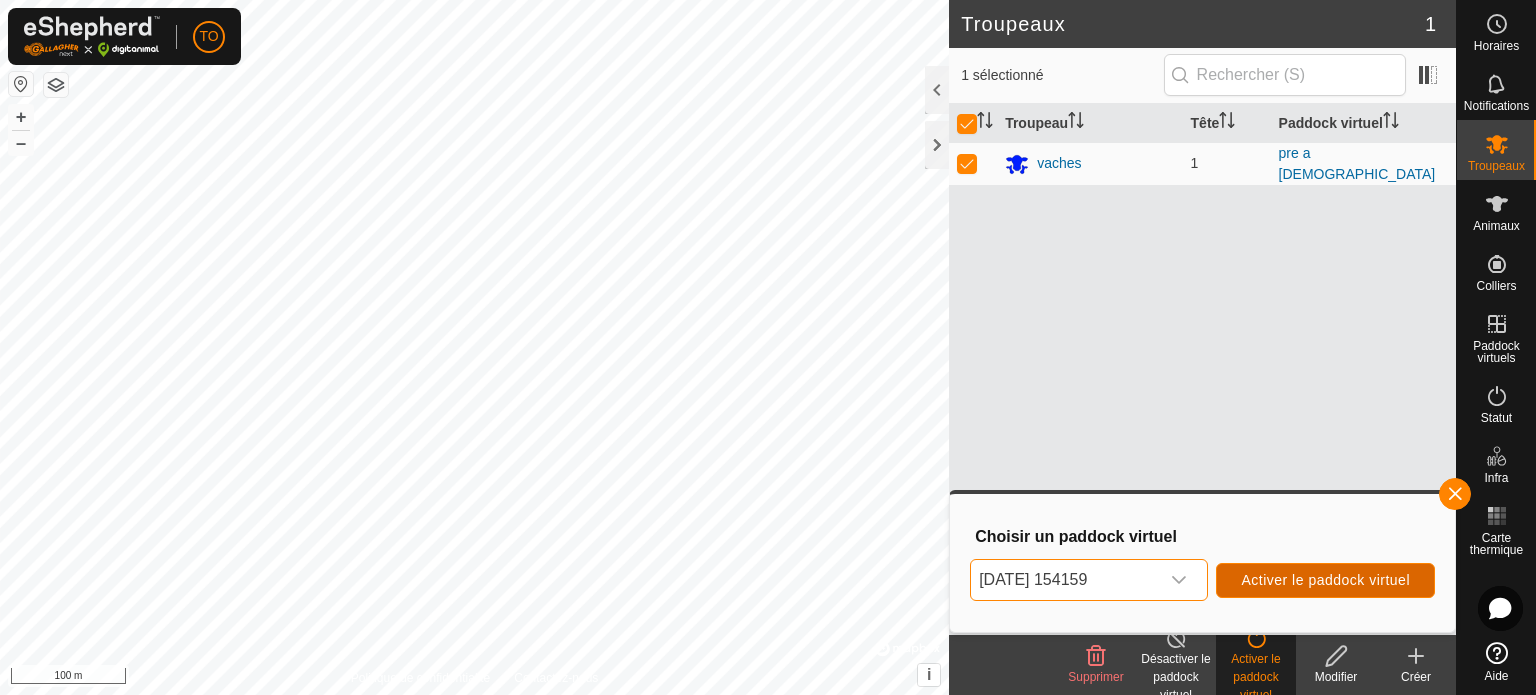 click on "Activer le paddock virtuel" at bounding box center (1325, 580) 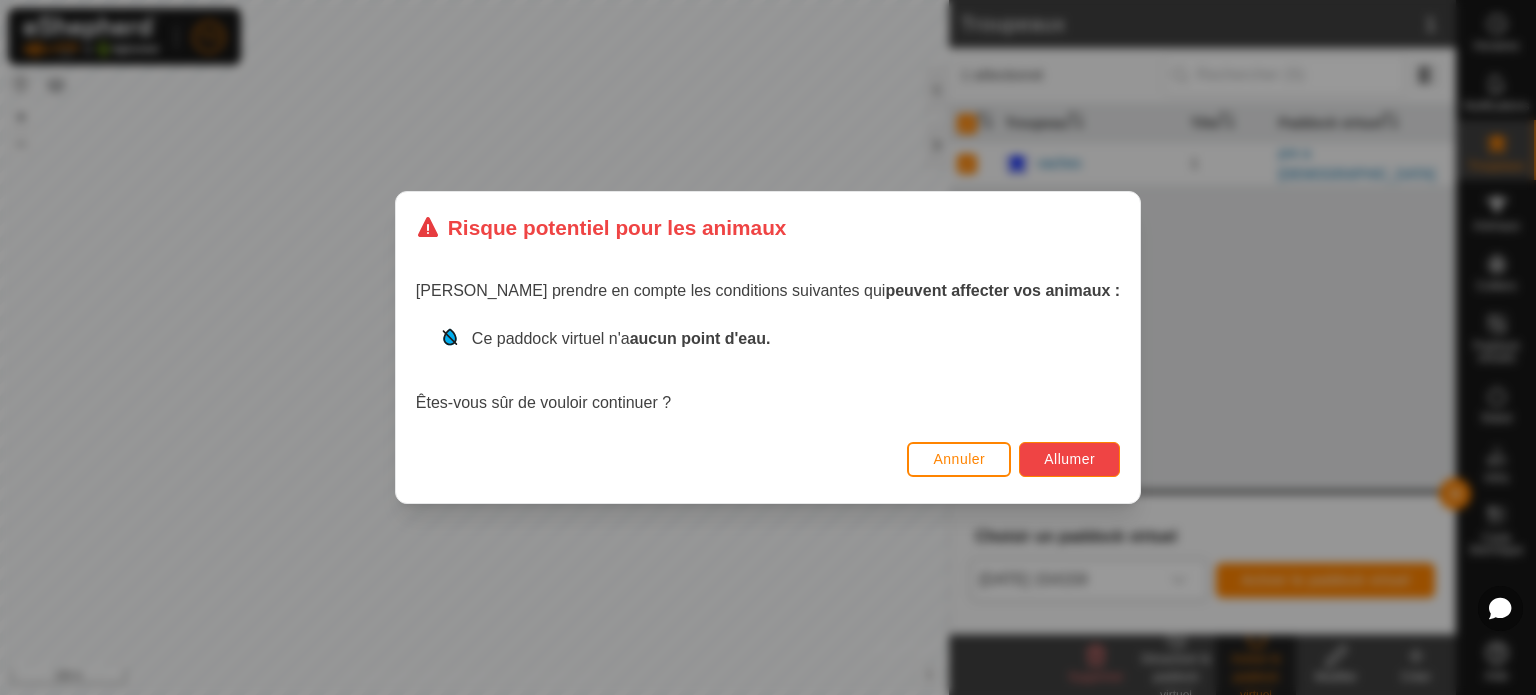 click on "Allumer" at bounding box center [1069, 459] 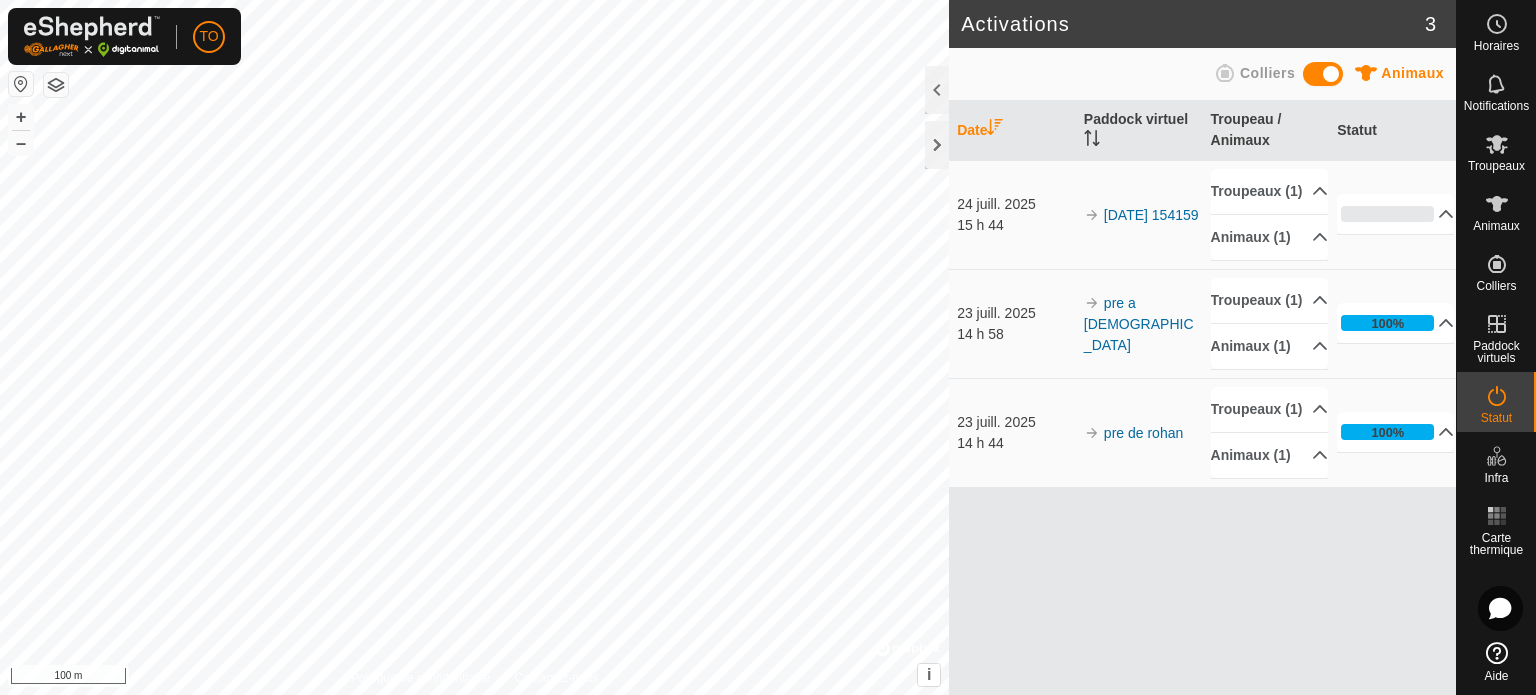click at bounding box center [1092, 215] 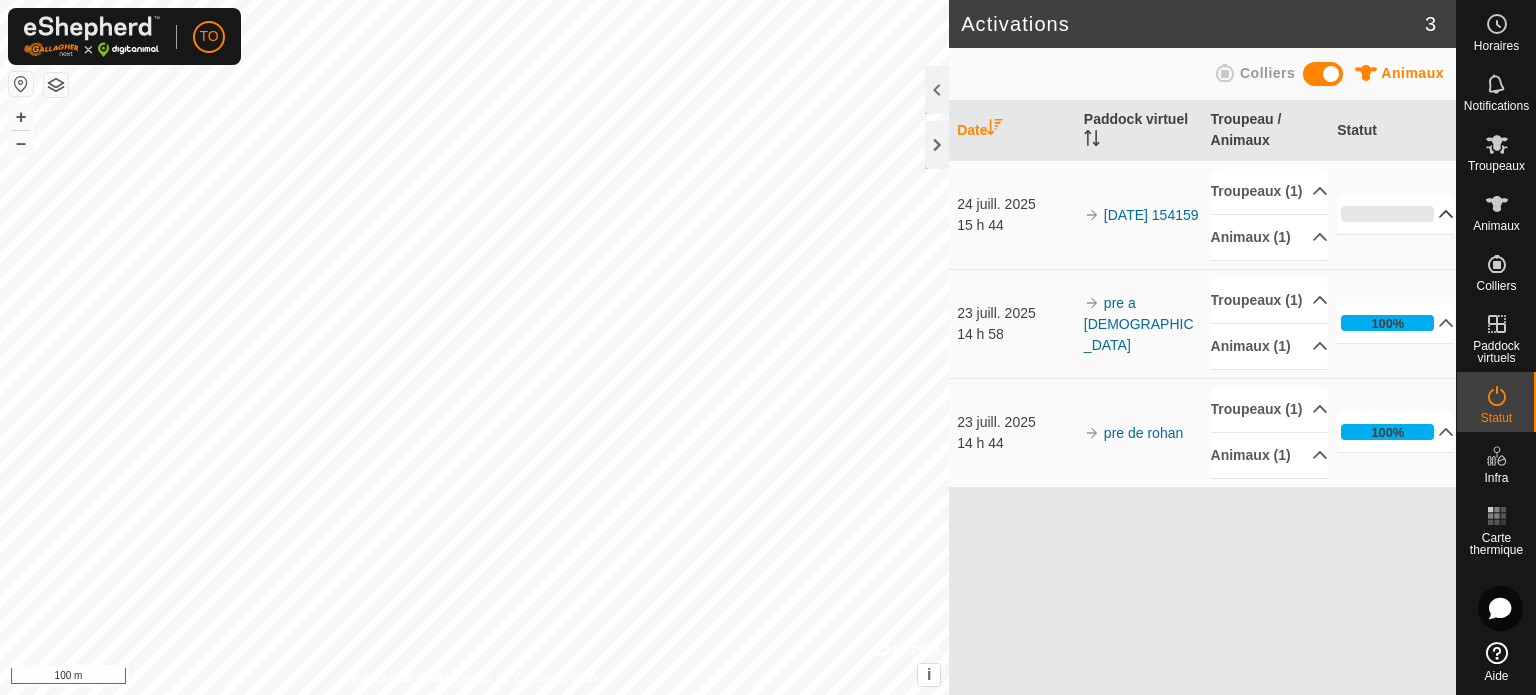 click on "0%" at bounding box center (1395, 214) 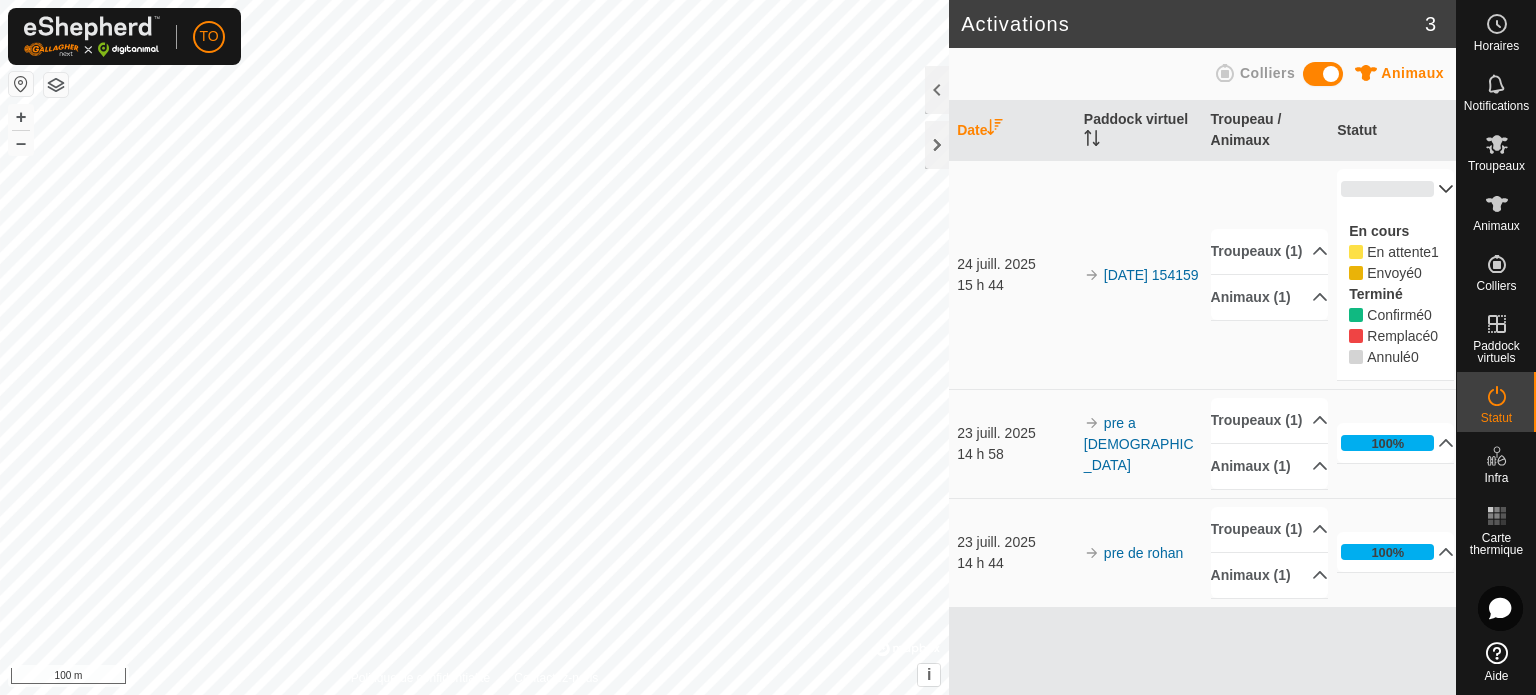 click on "[DATE] 154159" at bounding box center (1139, 274) 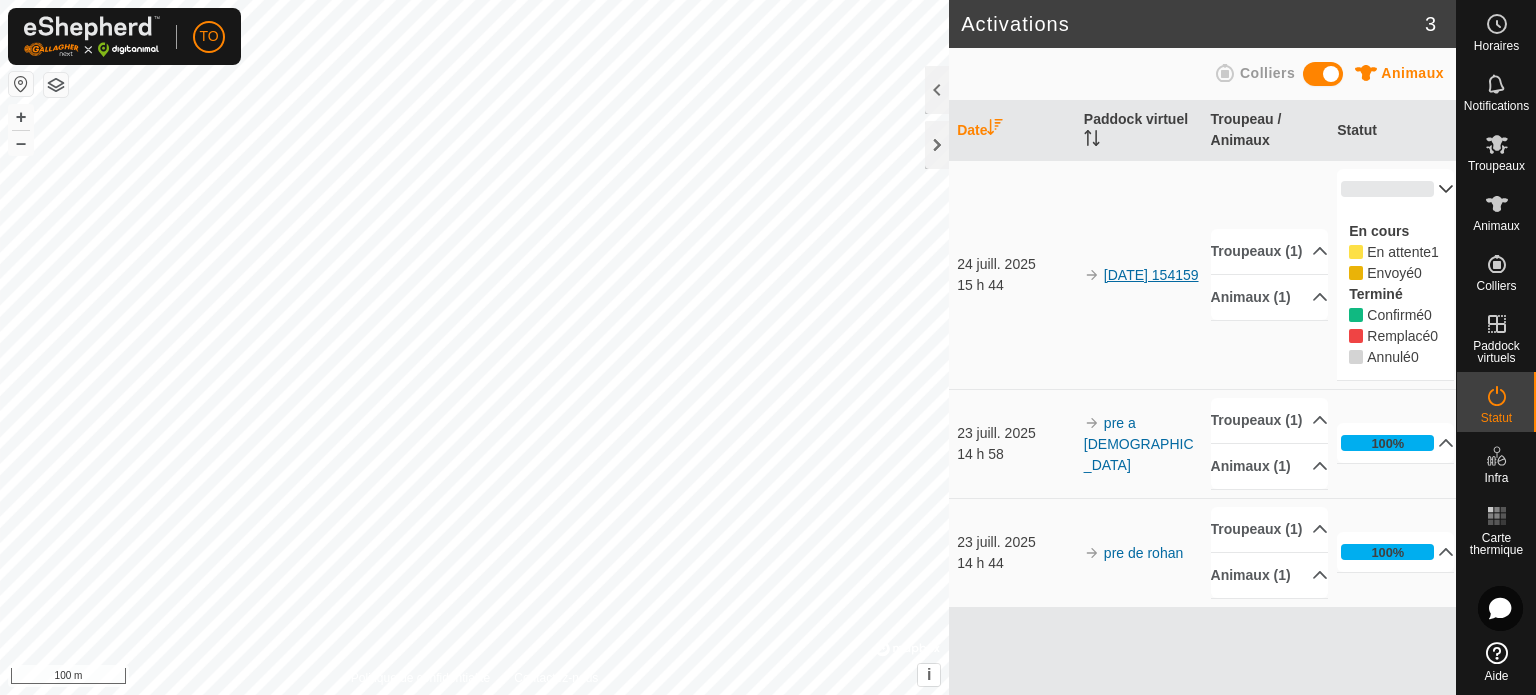 click on "[DATE] 154159" at bounding box center (1151, 275) 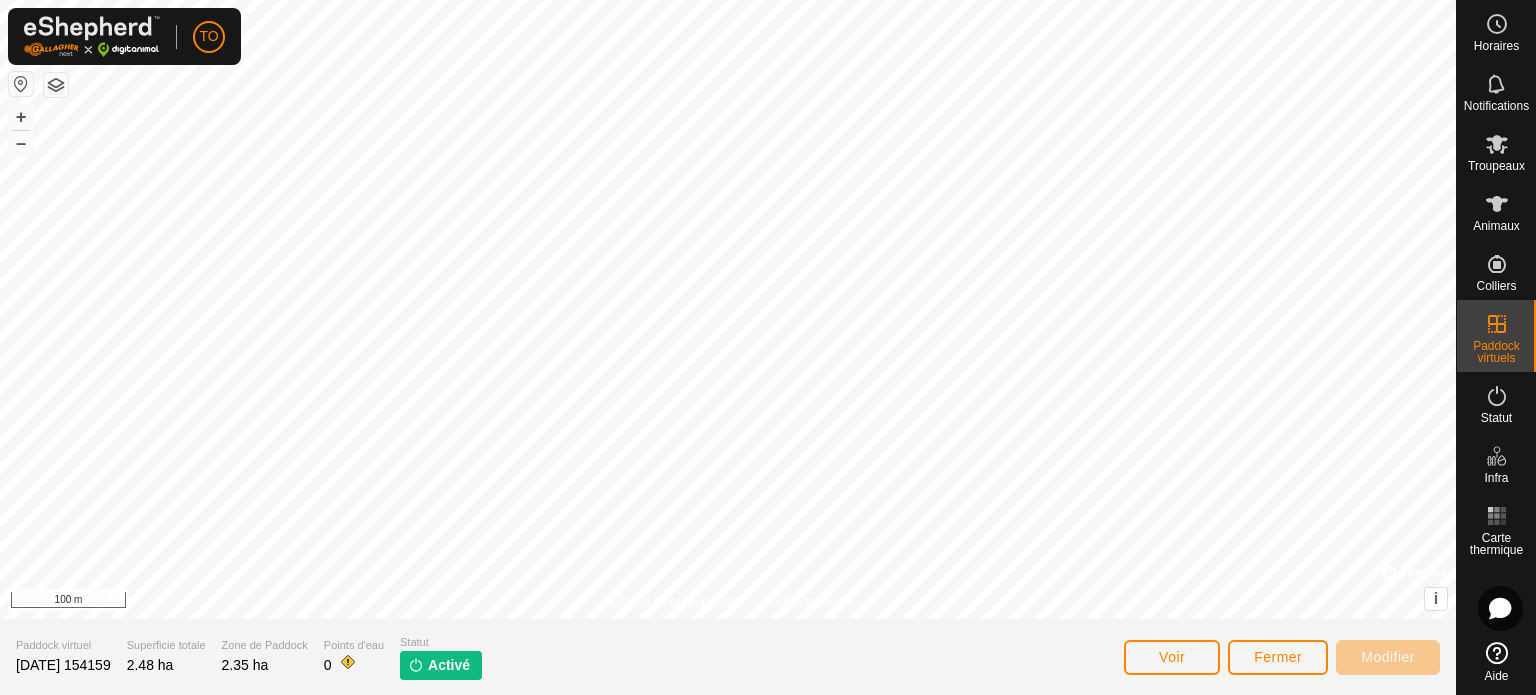click on "Activé" 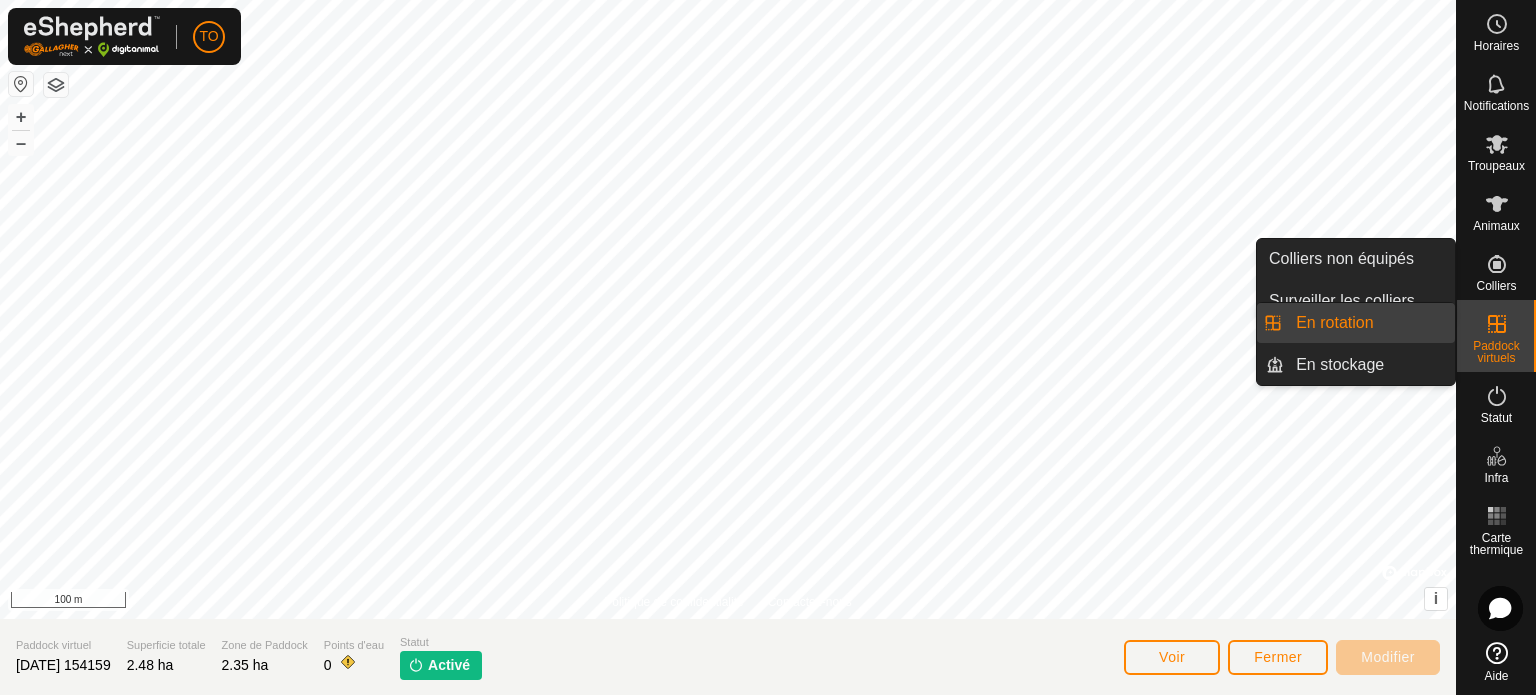 click on "Paddock virtuels" at bounding box center (1496, 352) 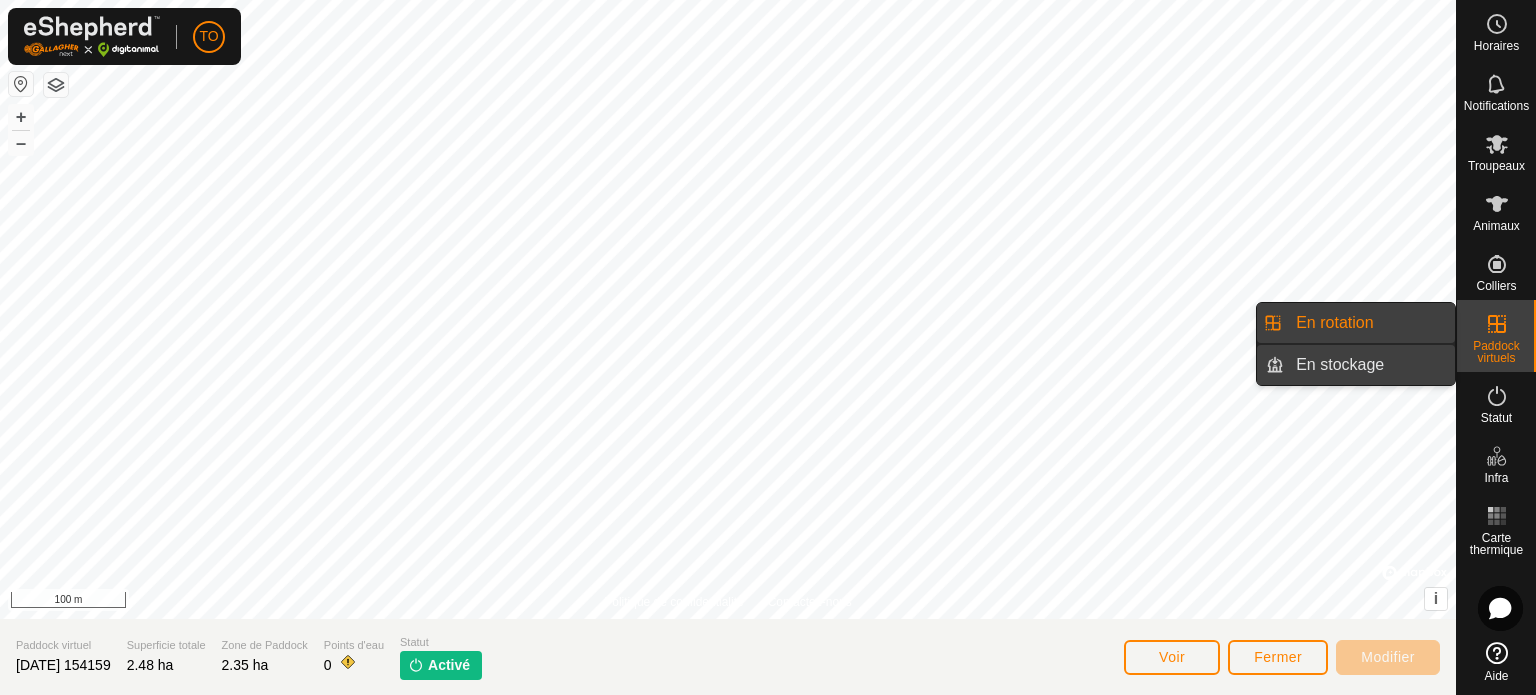 click on "En stockage" at bounding box center [1369, 365] 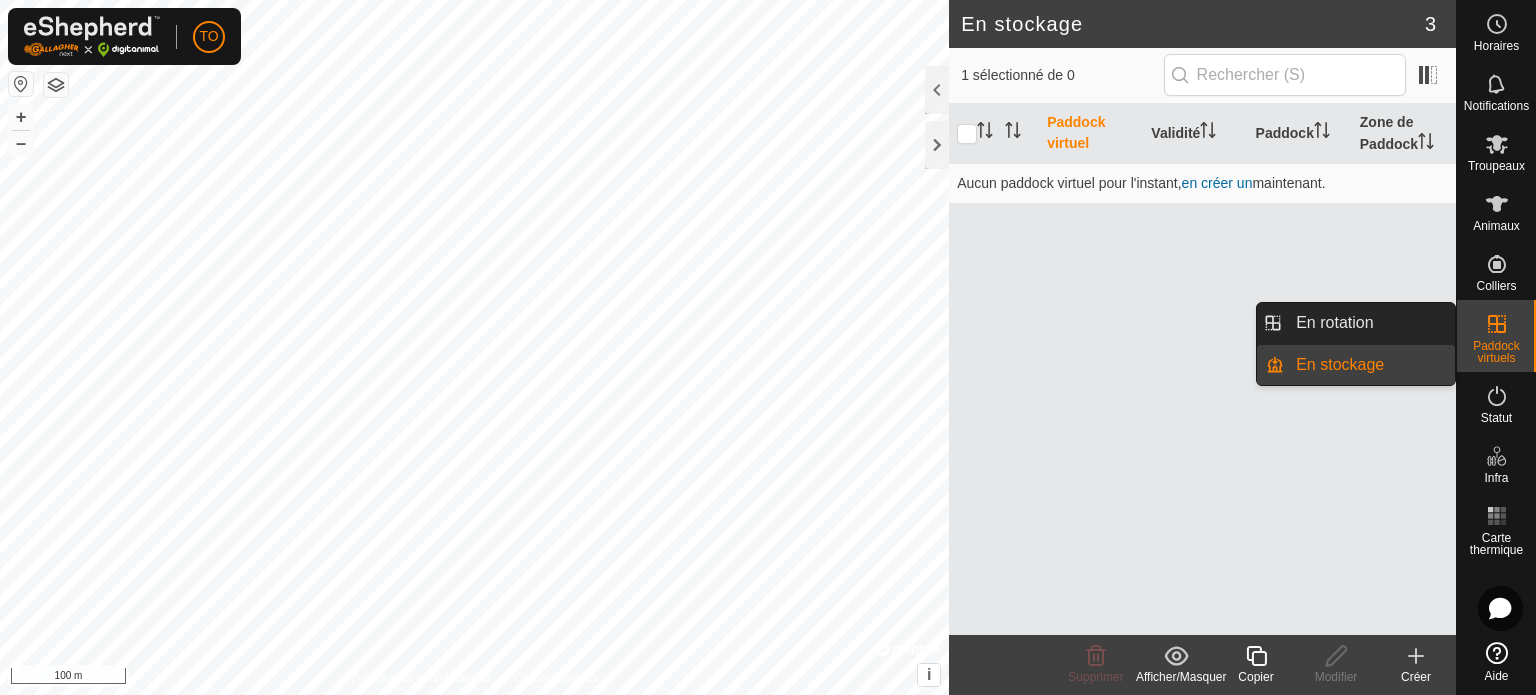 click on "Paddock virtuels" at bounding box center [1496, 336] 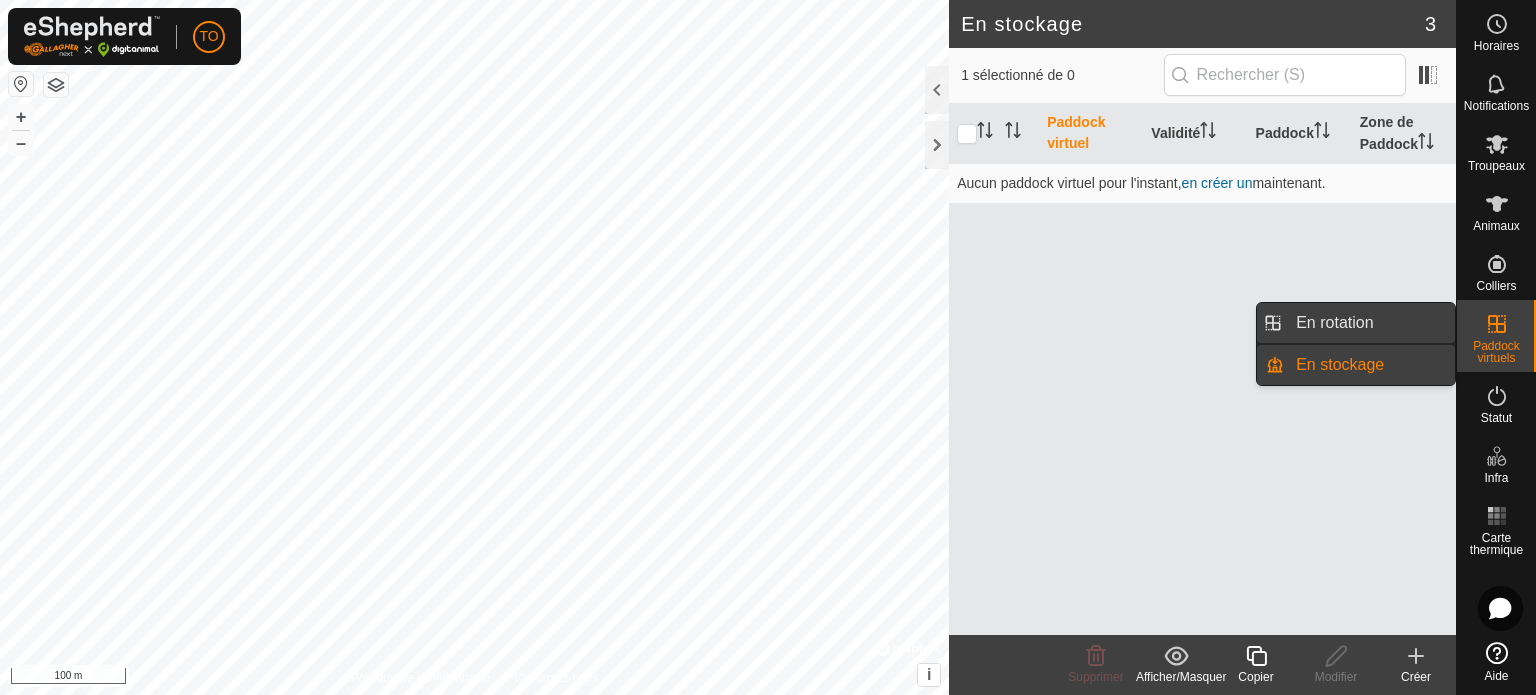 click on "En rotation" at bounding box center [1369, 323] 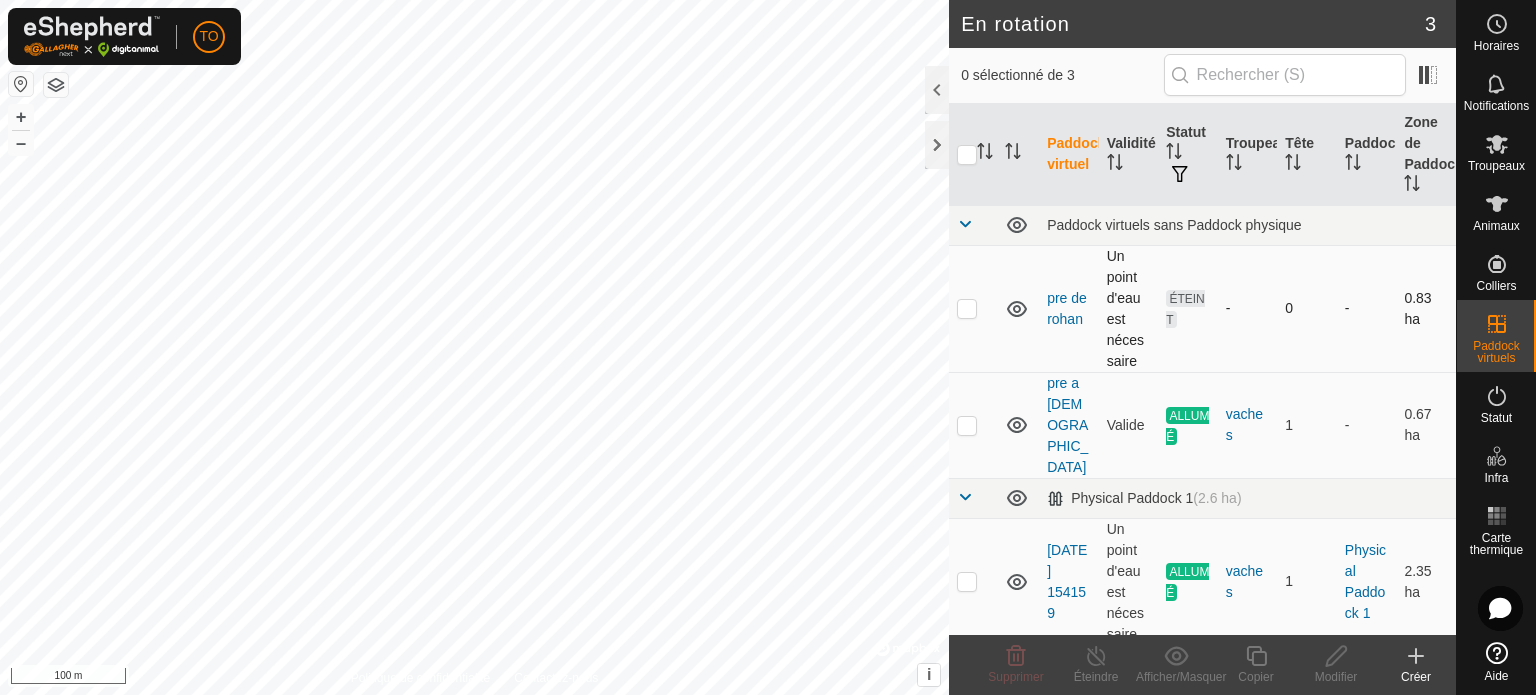 click at bounding box center (967, 308) 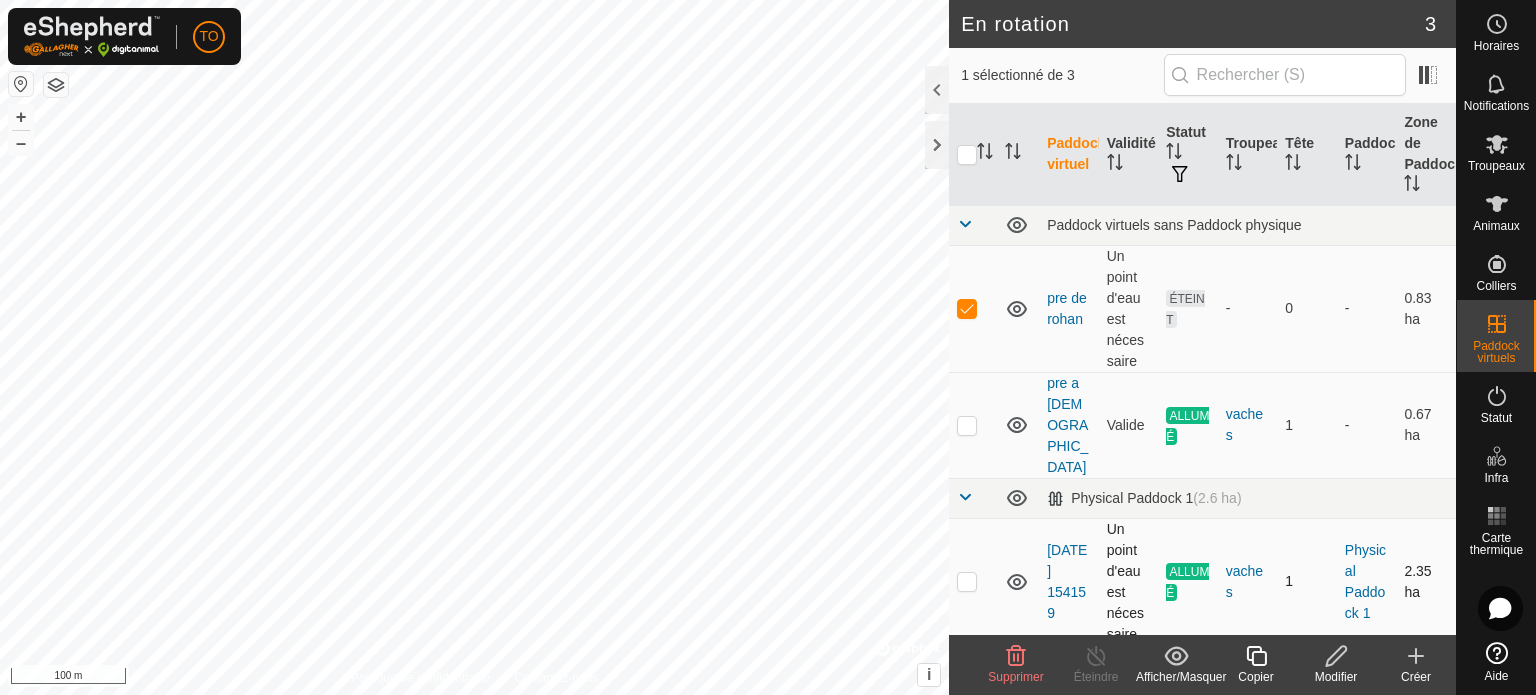 click at bounding box center (967, 581) 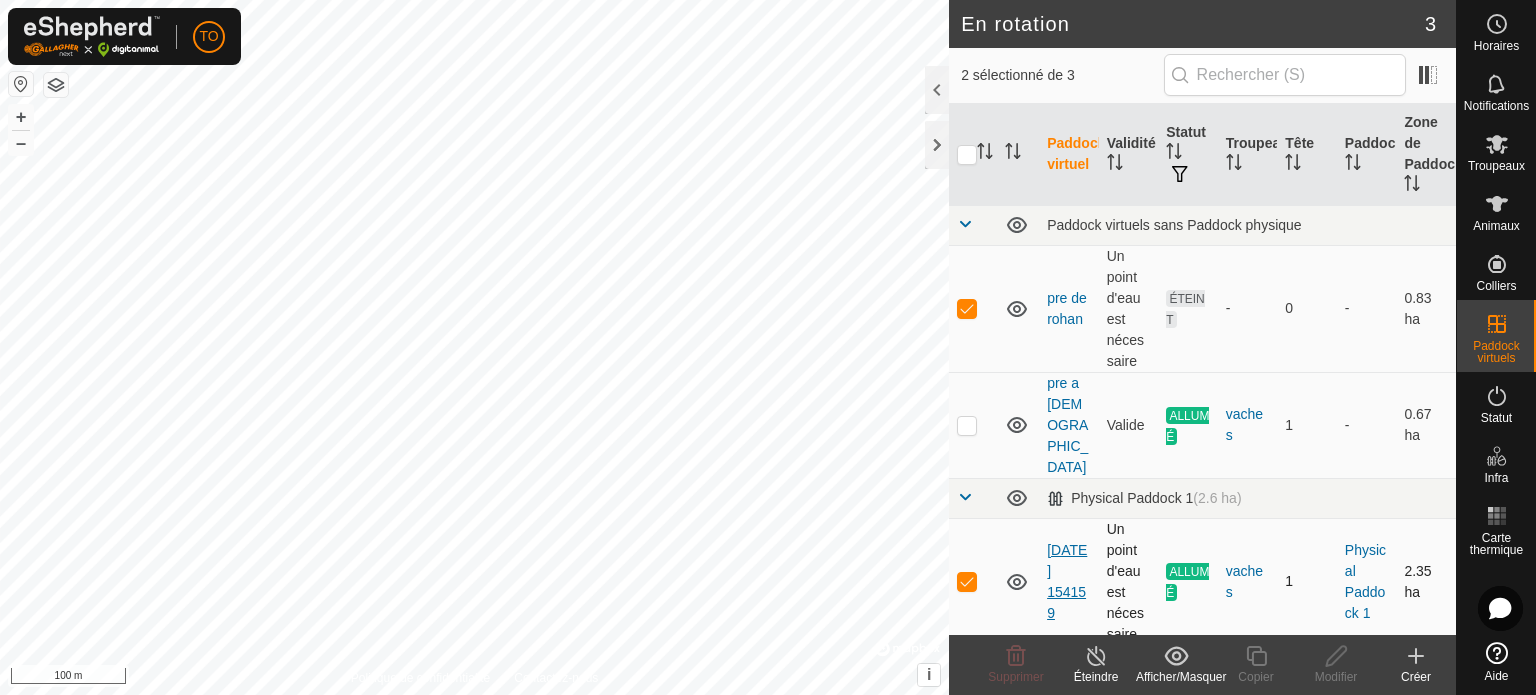 click on "[DATE] 154159" at bounding box center [1067, 581] 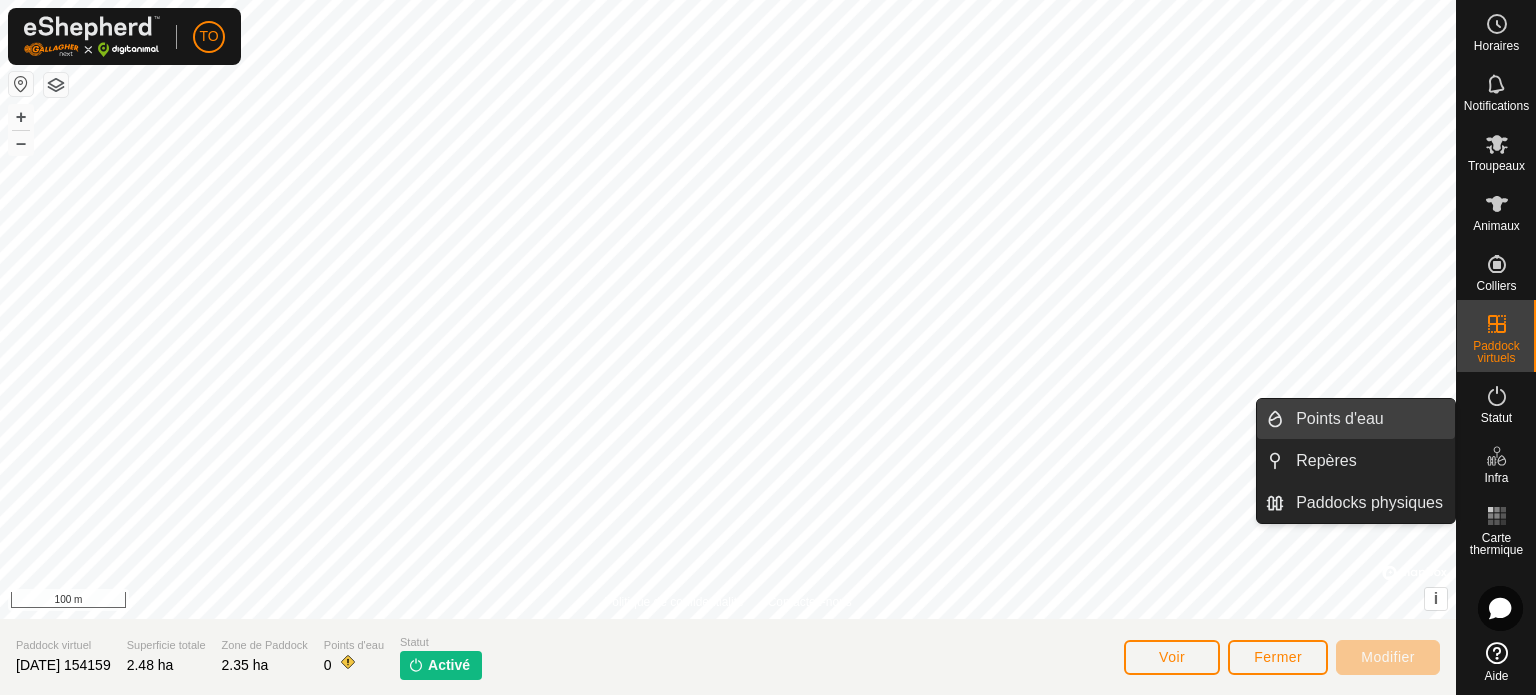 click on "Points d'eau" at bounding box center (1369, 419) 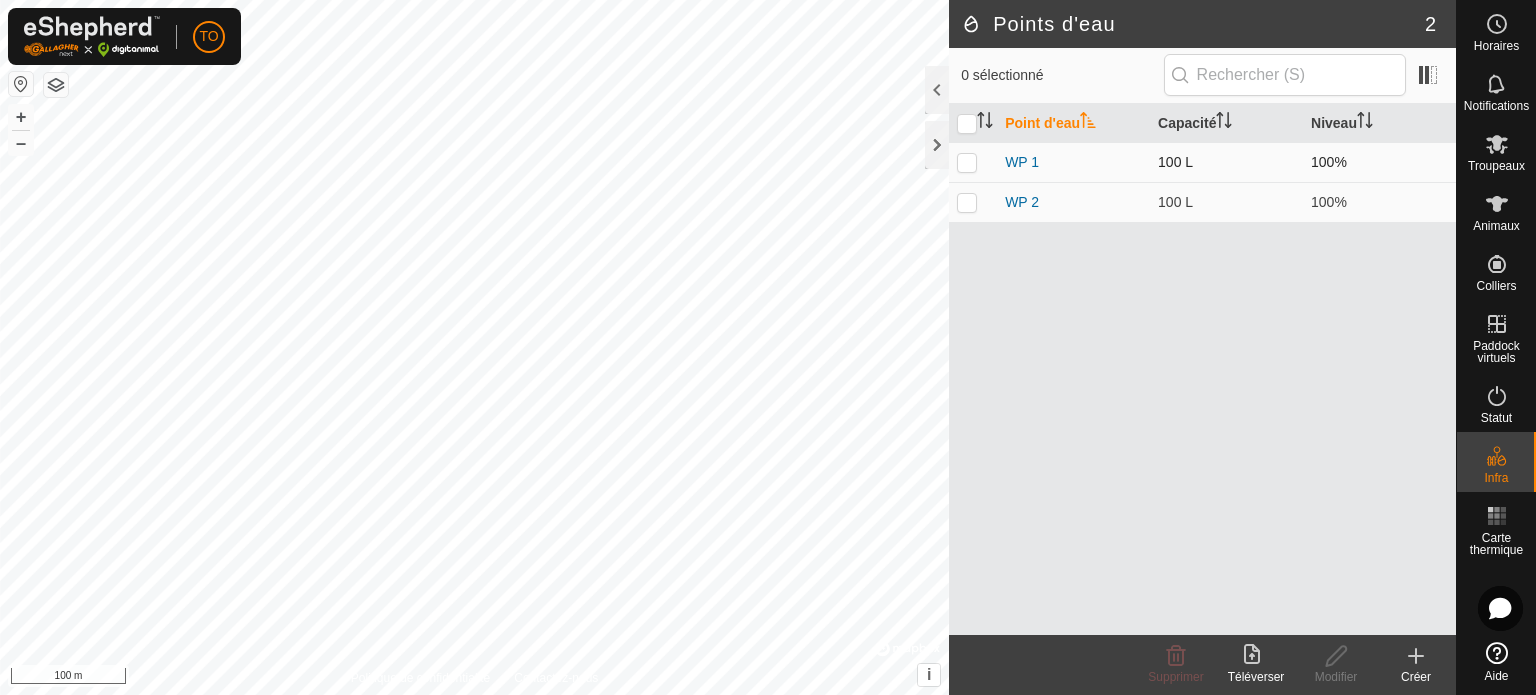 click at bounding box center [967, 162] 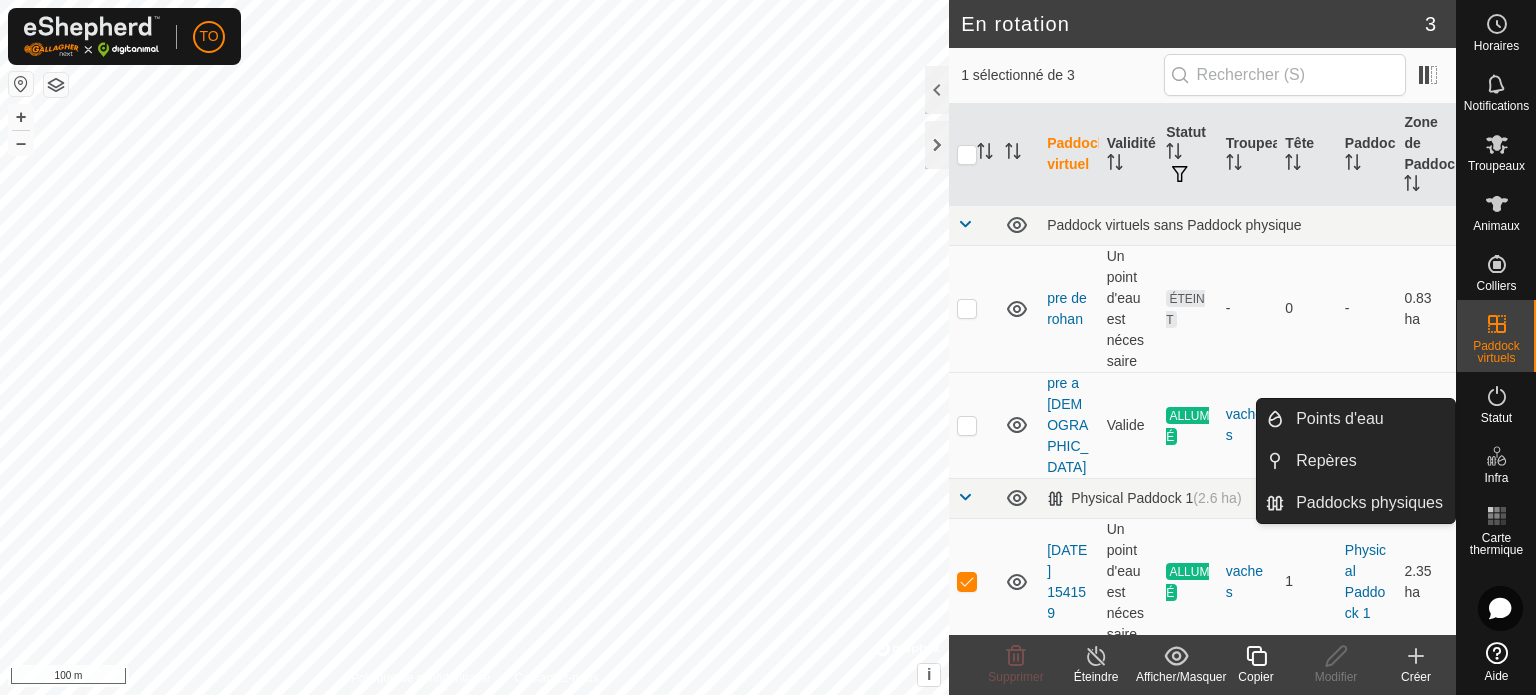 click on "Infra" at bounding box center [1496, 478] 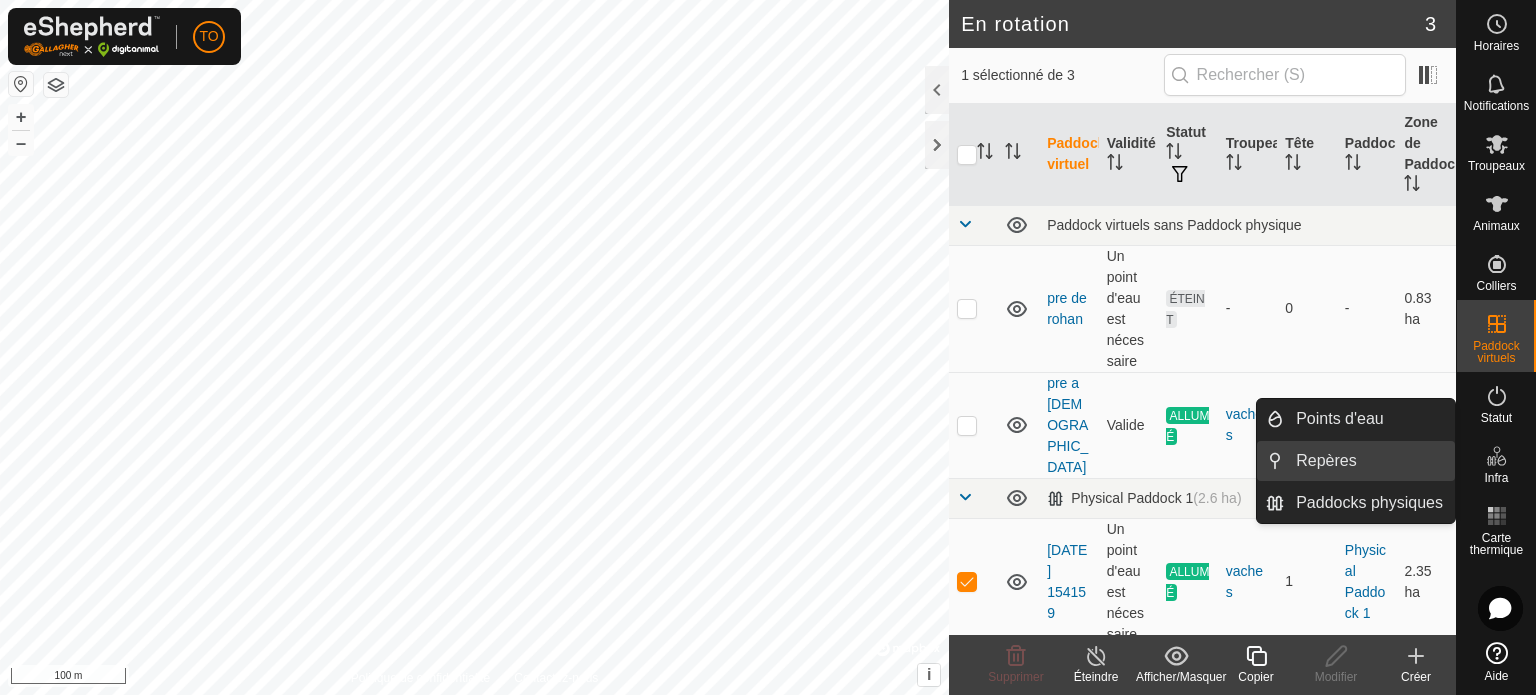 click on "Repères" at bounding box center (1369, 461) 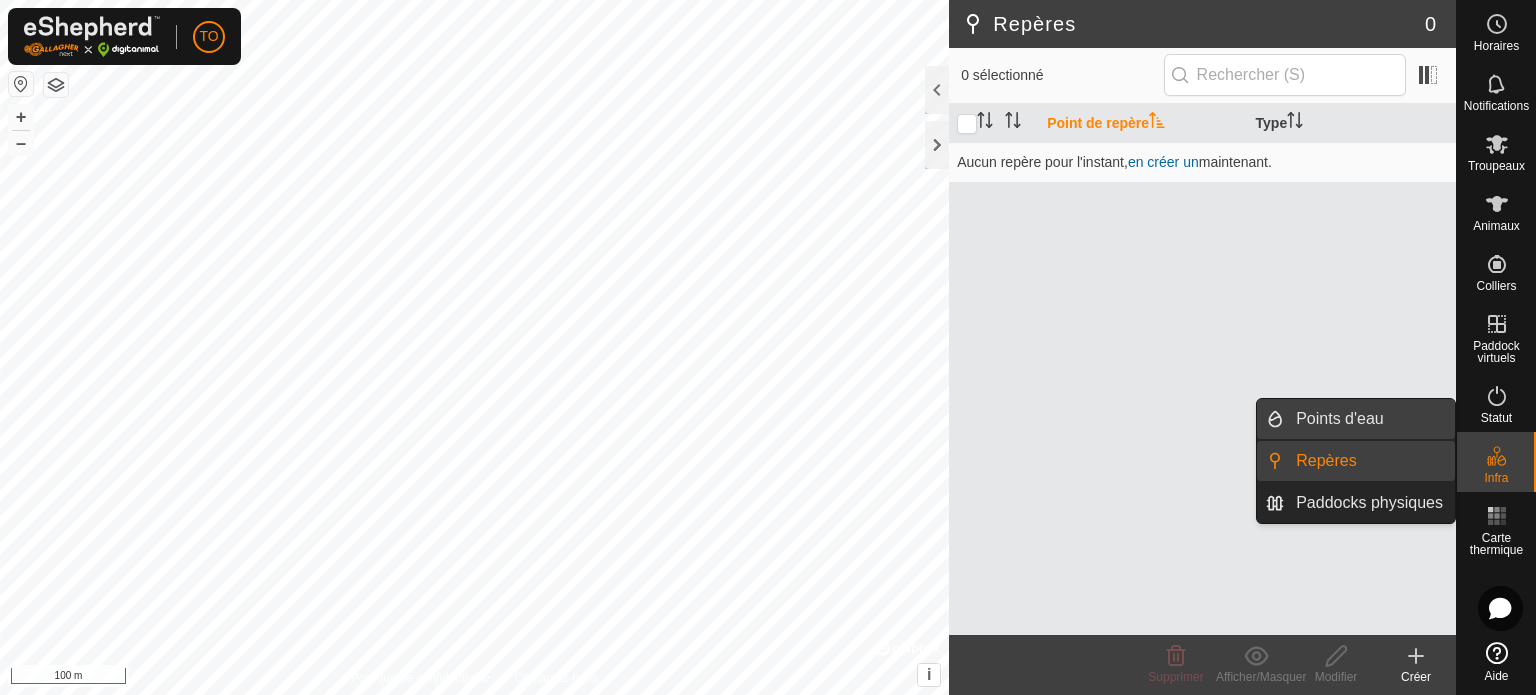click on "Points d'eau" at bounding box center [1369, 419] 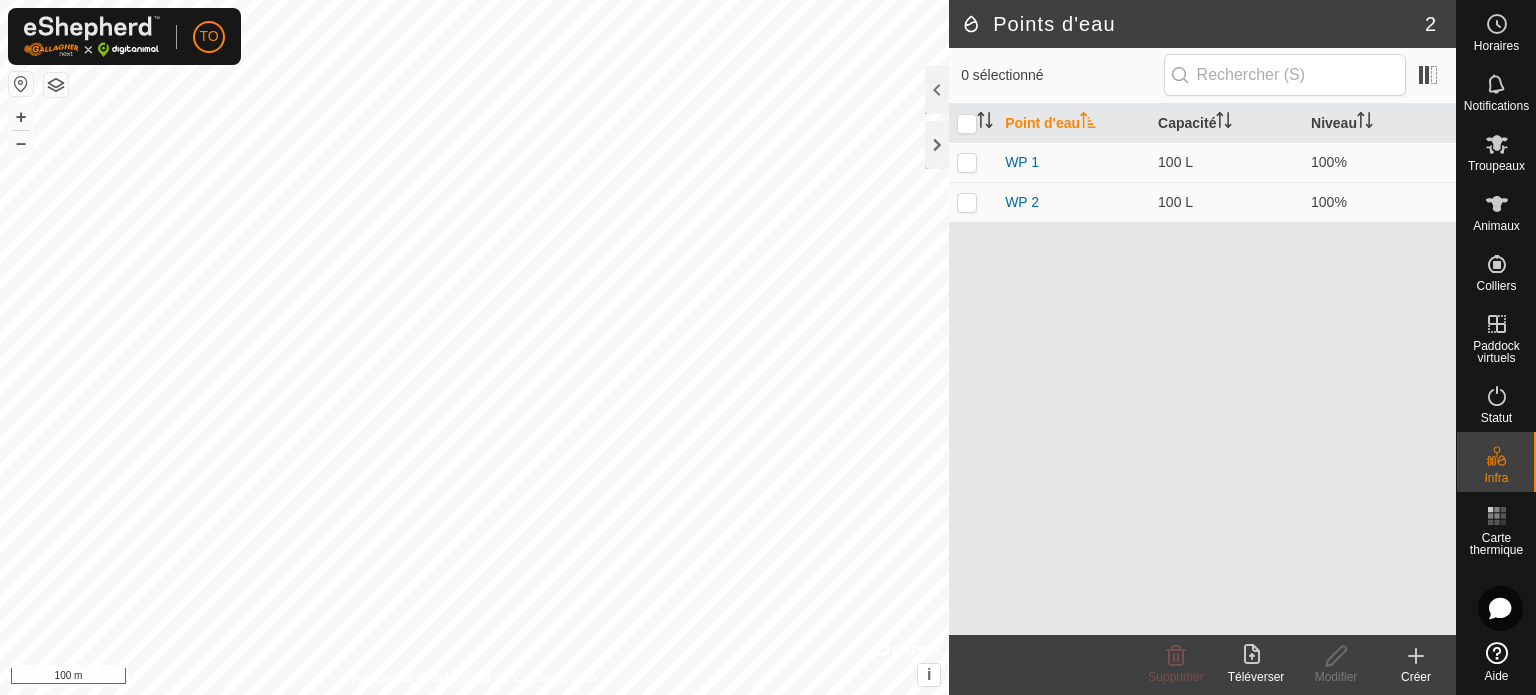 click 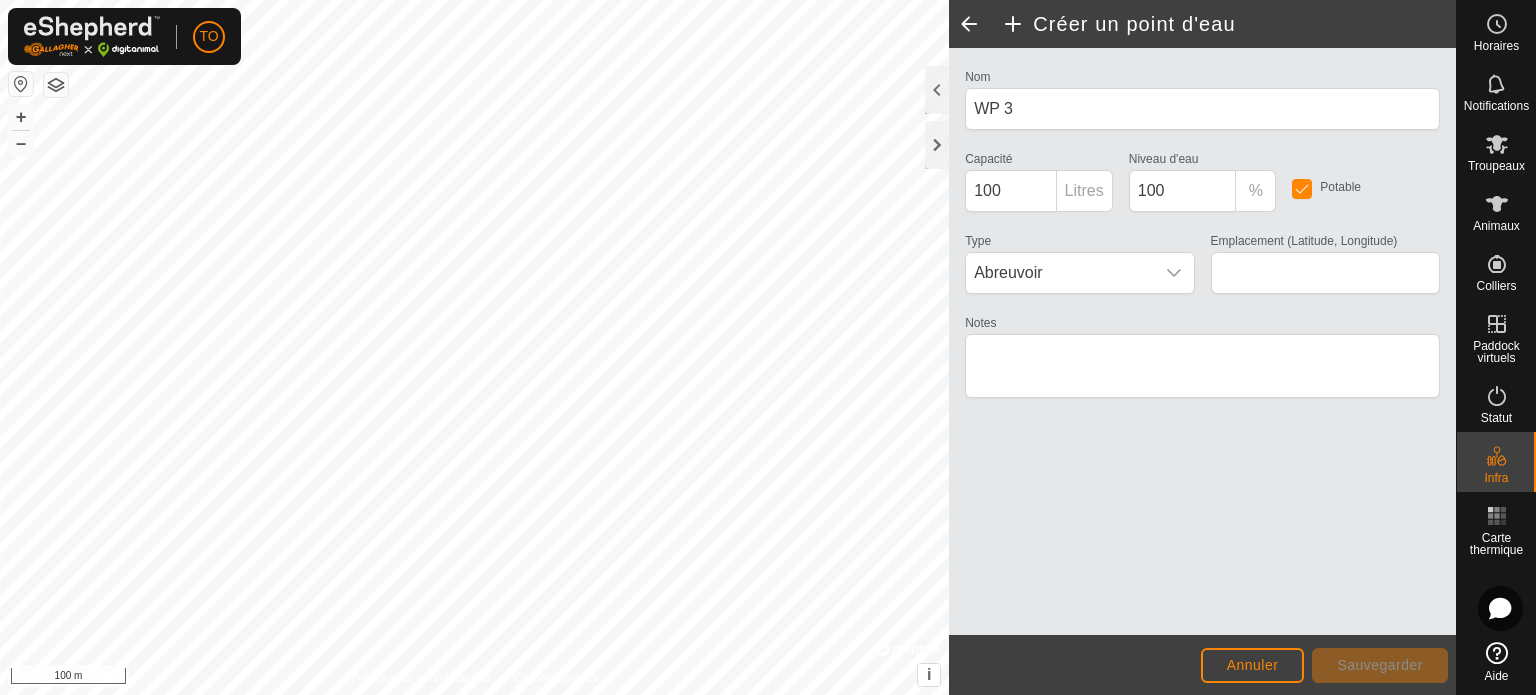 type on "43.070526, -1.416620" 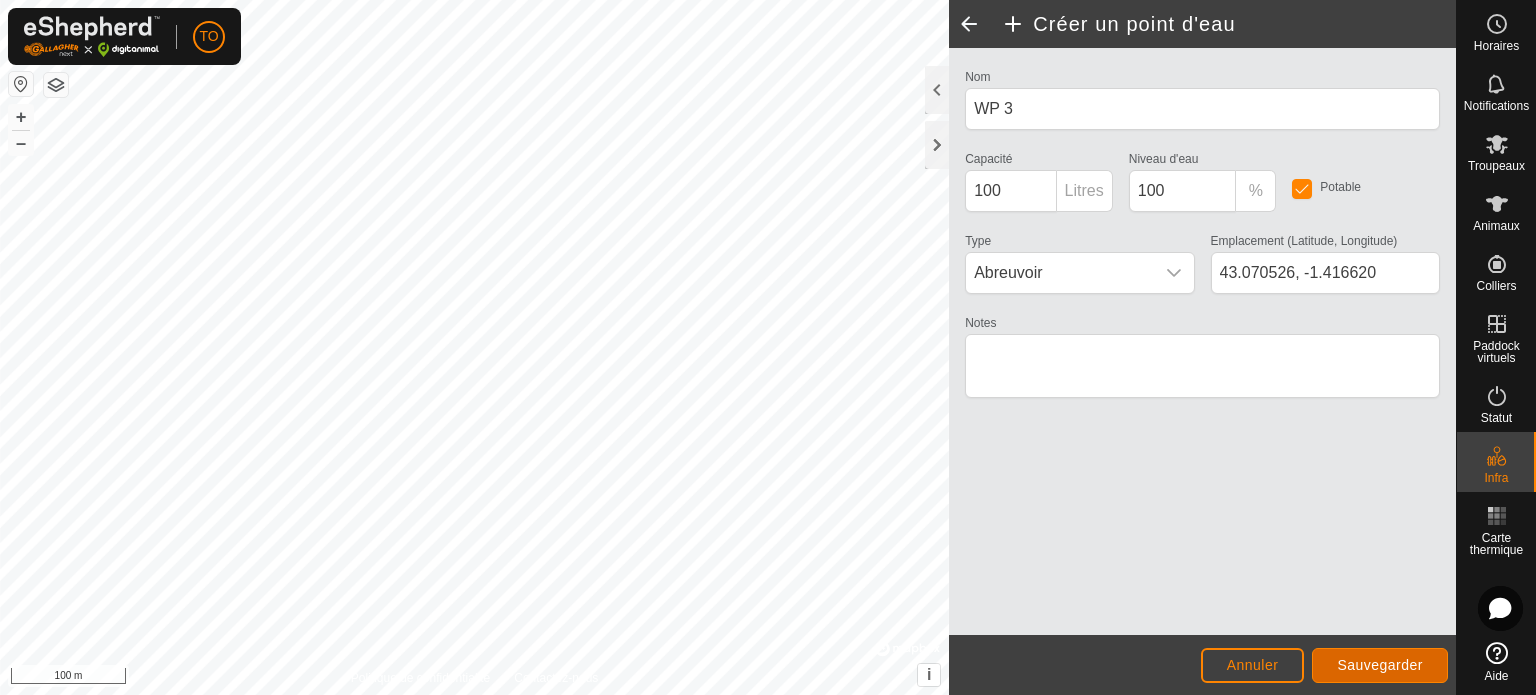 click on "Sauvegarder" 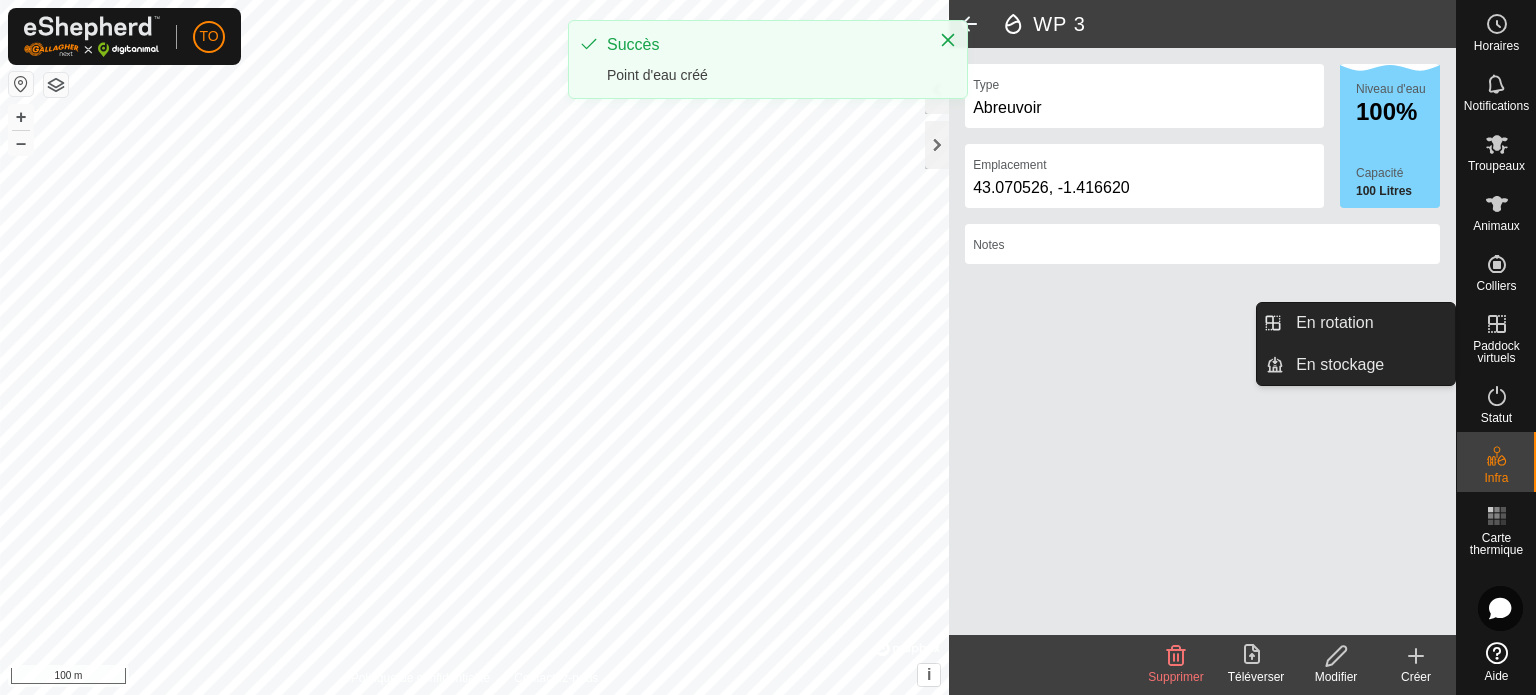 click at bounding box center (1497, 324) 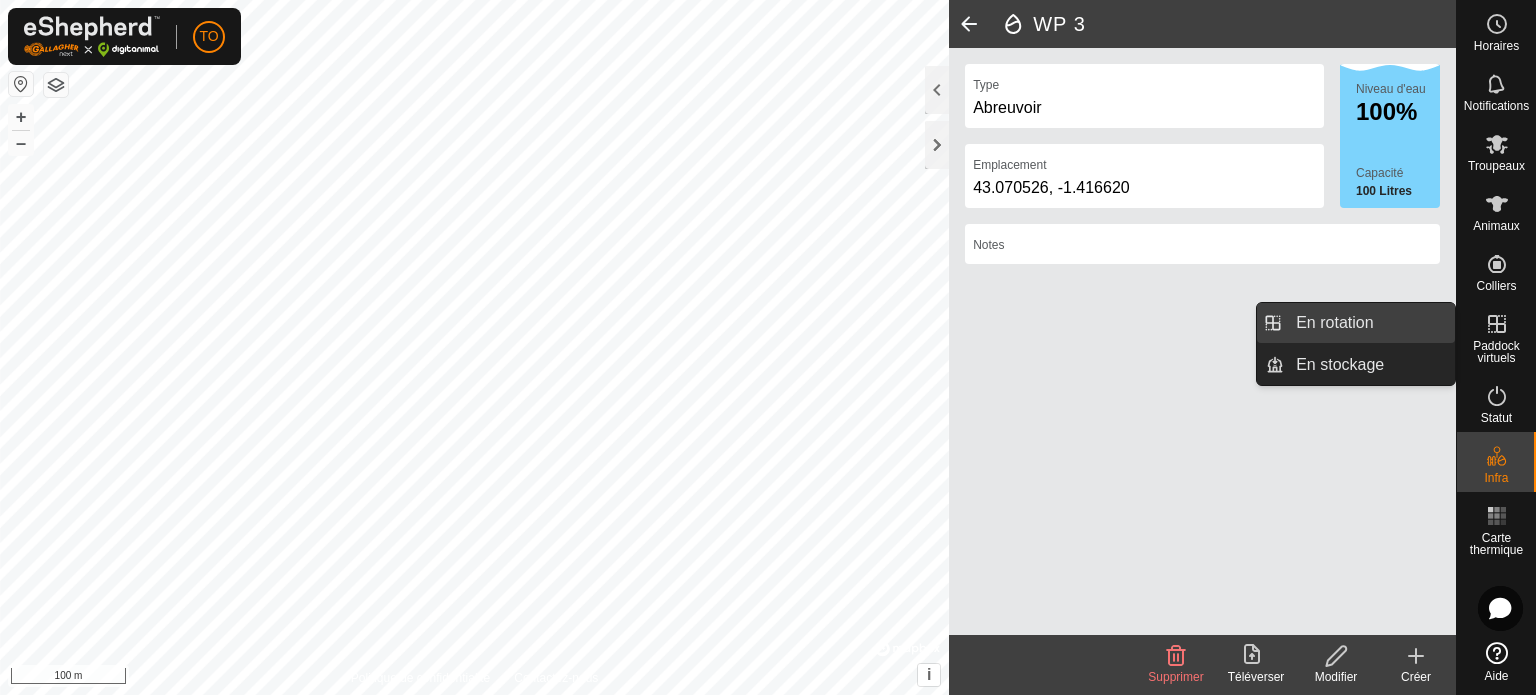 click on "En rotation" at bounding box center (1369, 323) 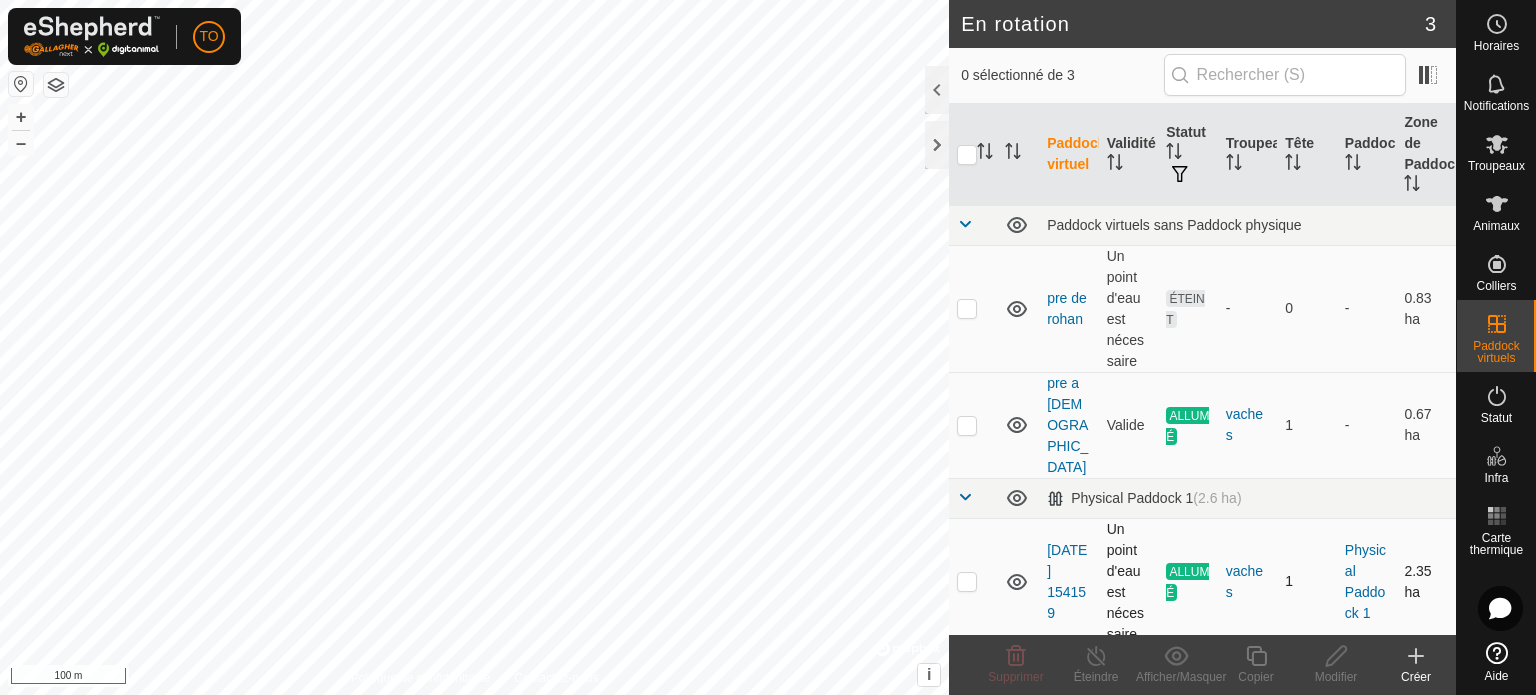 click at bounding box center [967, 581] 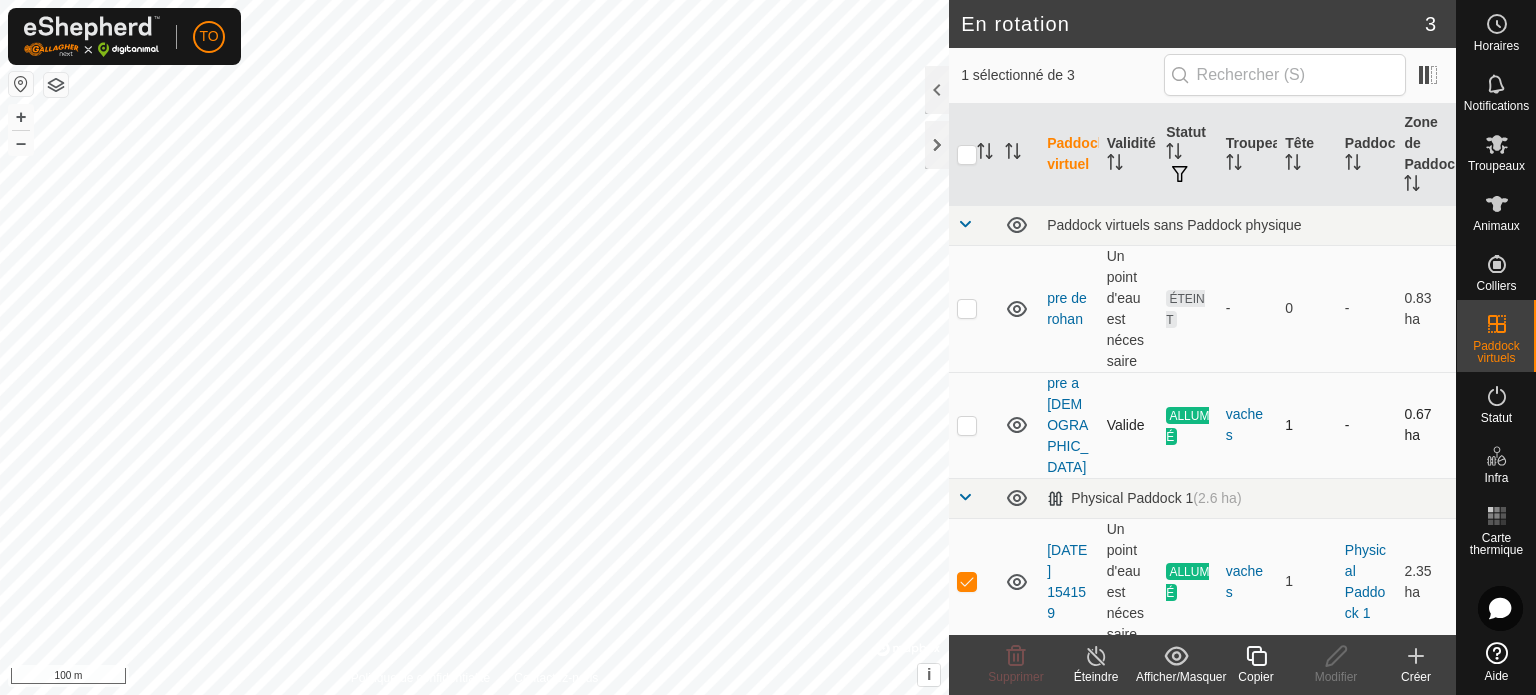 click at bounding box center [967, 425] 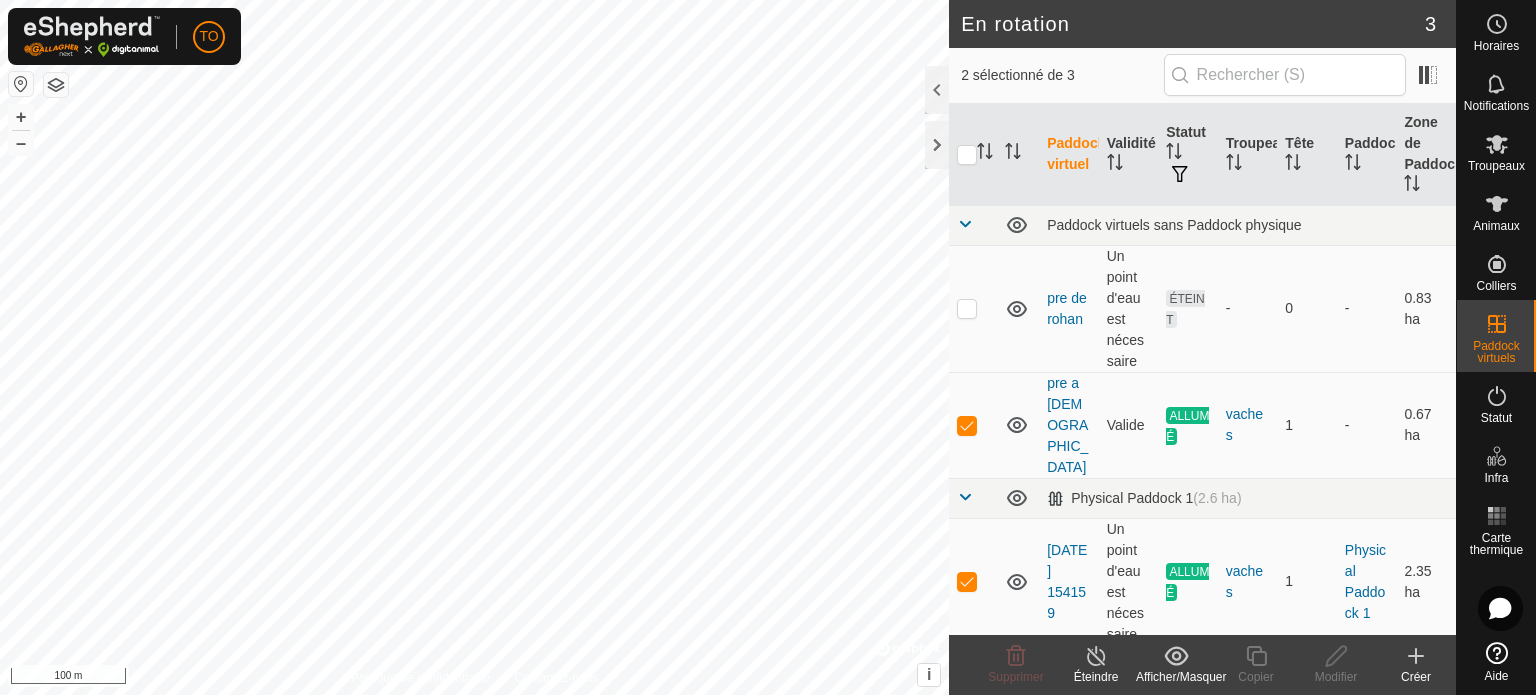 click 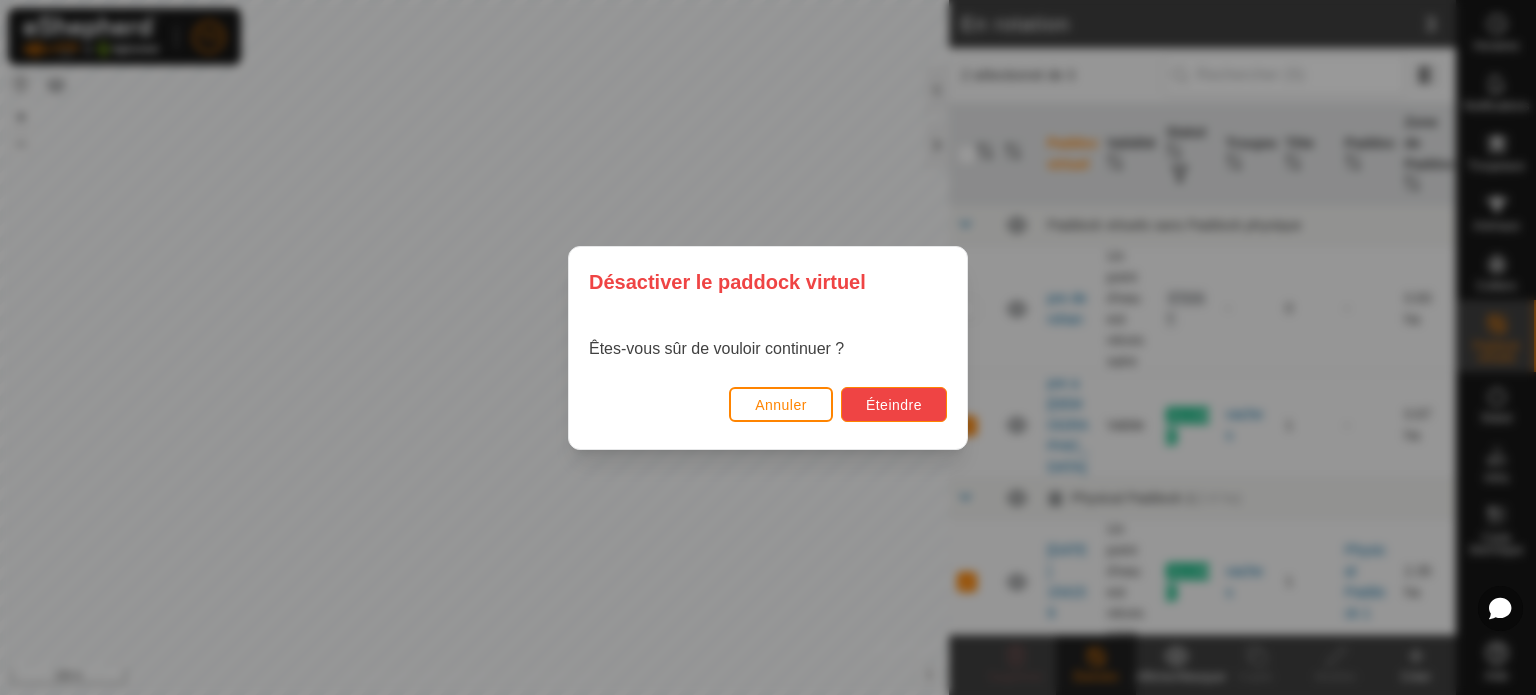 click on "Éteindre" at bounding box center (894, 405) 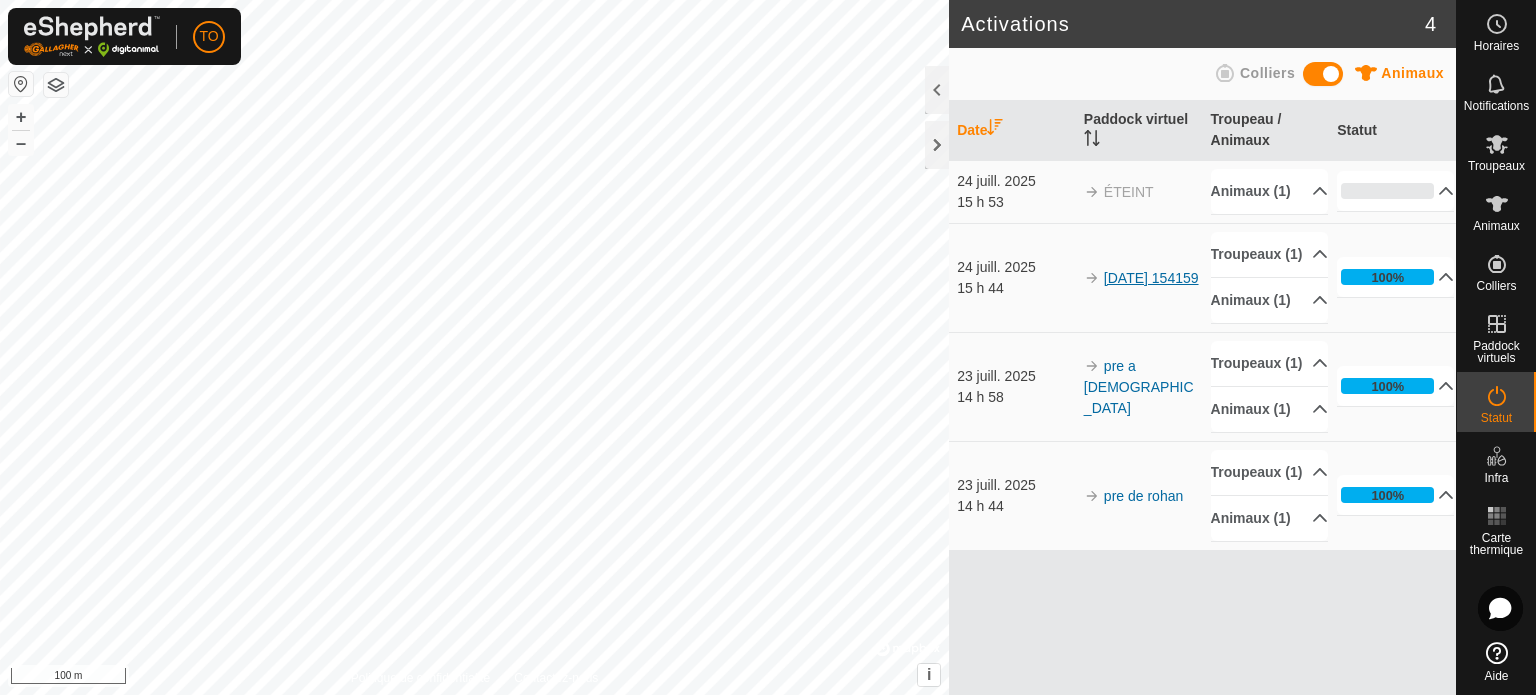click on "[DATE] 154159" at bounding box center (1151, 278) 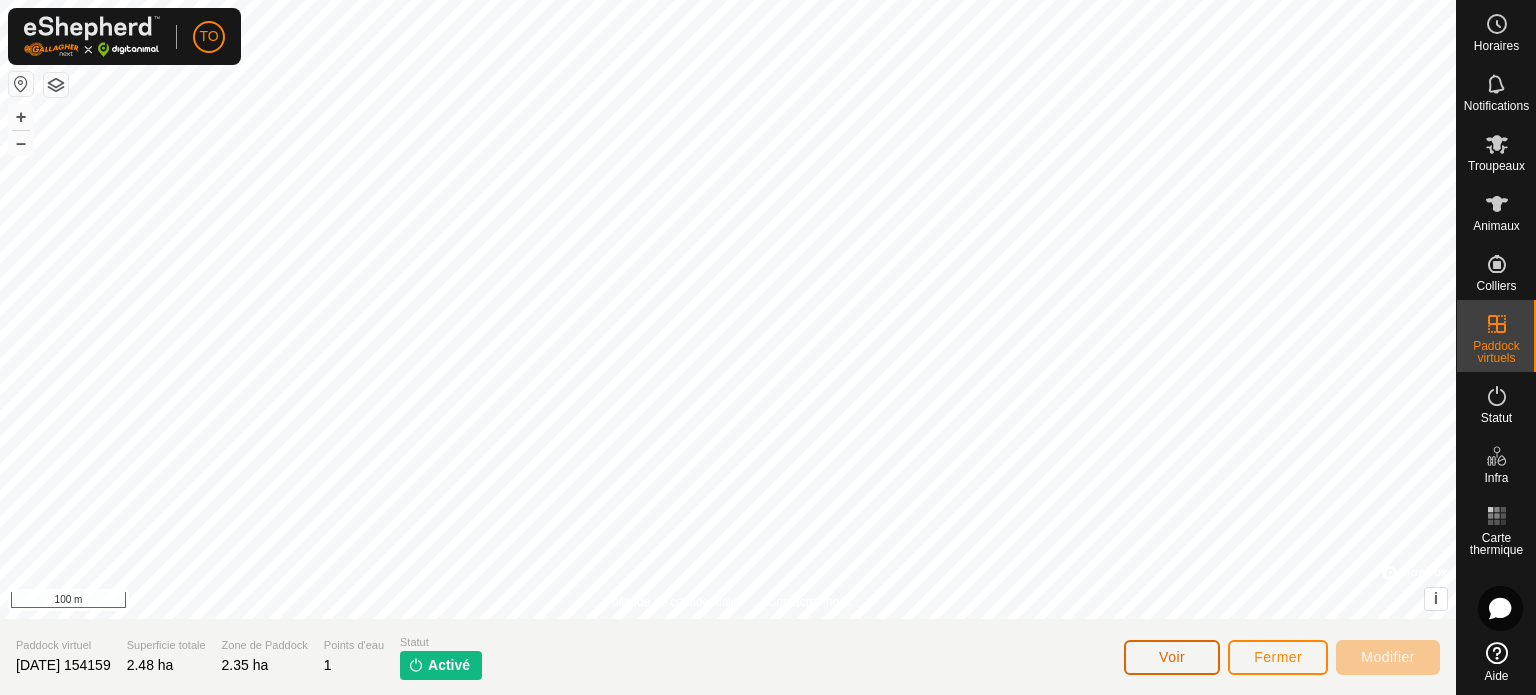 click on "Voir" 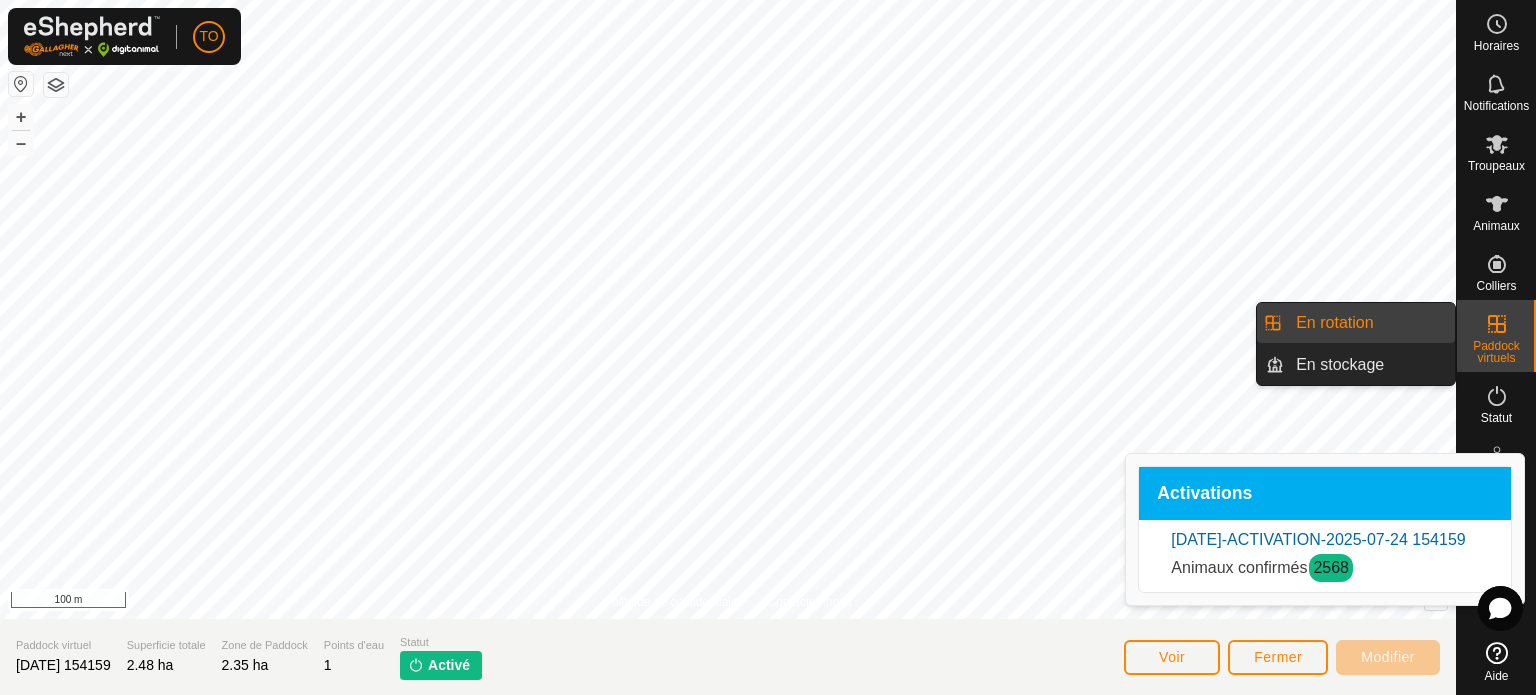 click 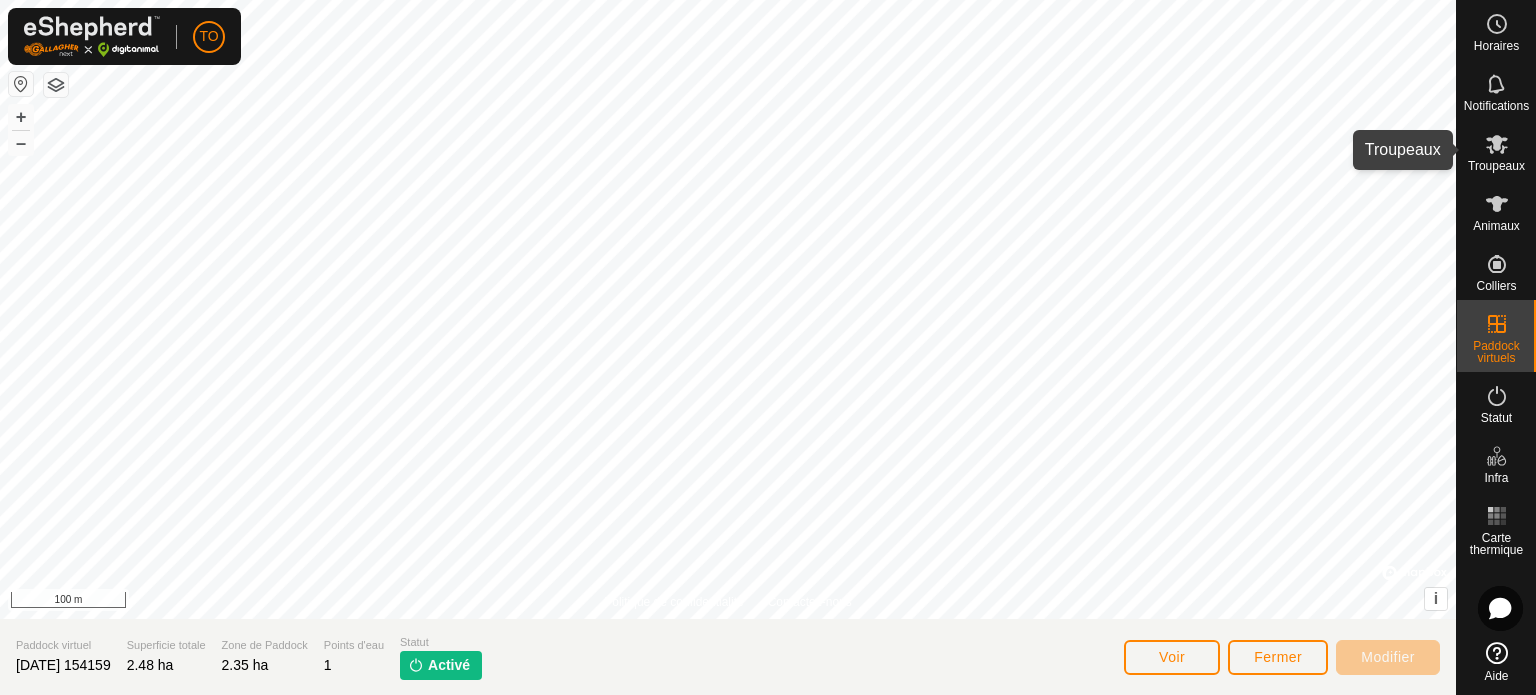 click at bounding box center [1497, 144] 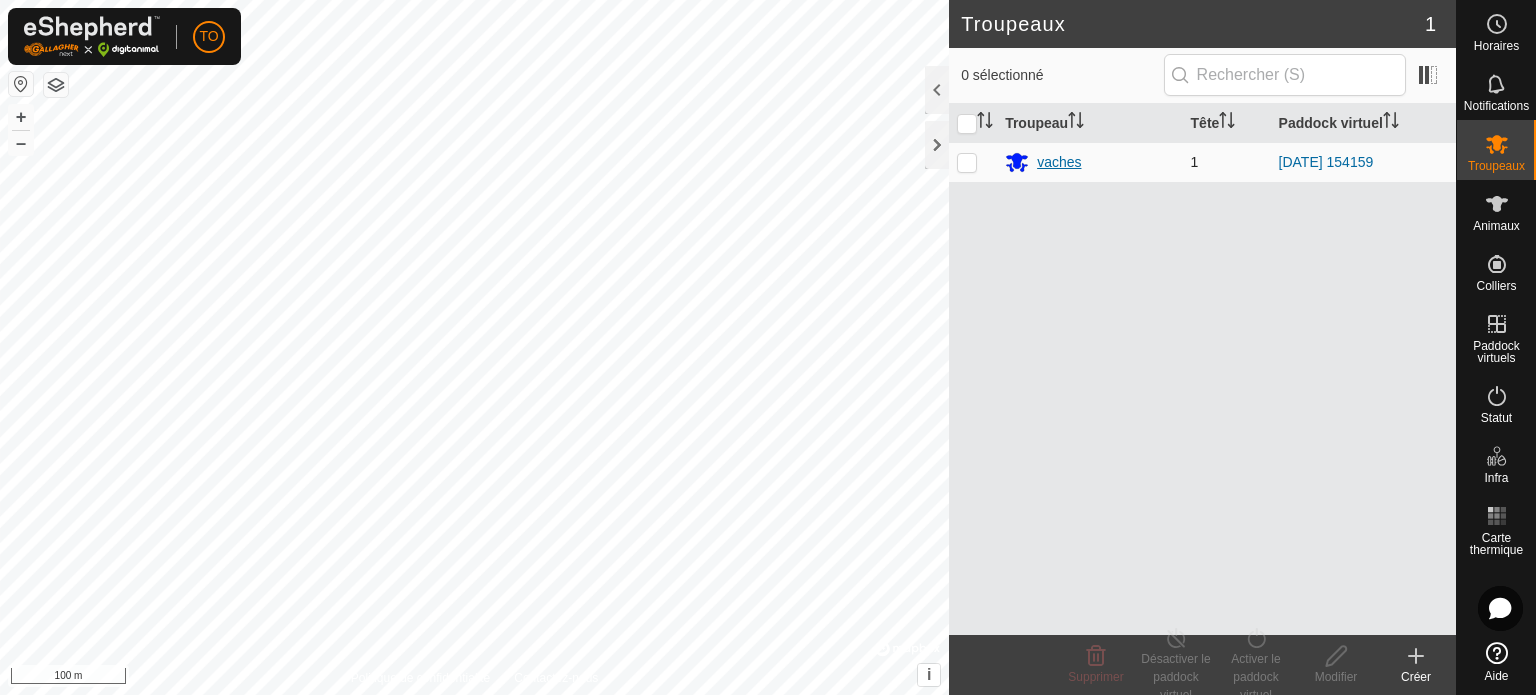 drag, startPoint x: 981, startPoint y: 159, endPoint x: 1019, endPoint y: 153, distance: 38.470768 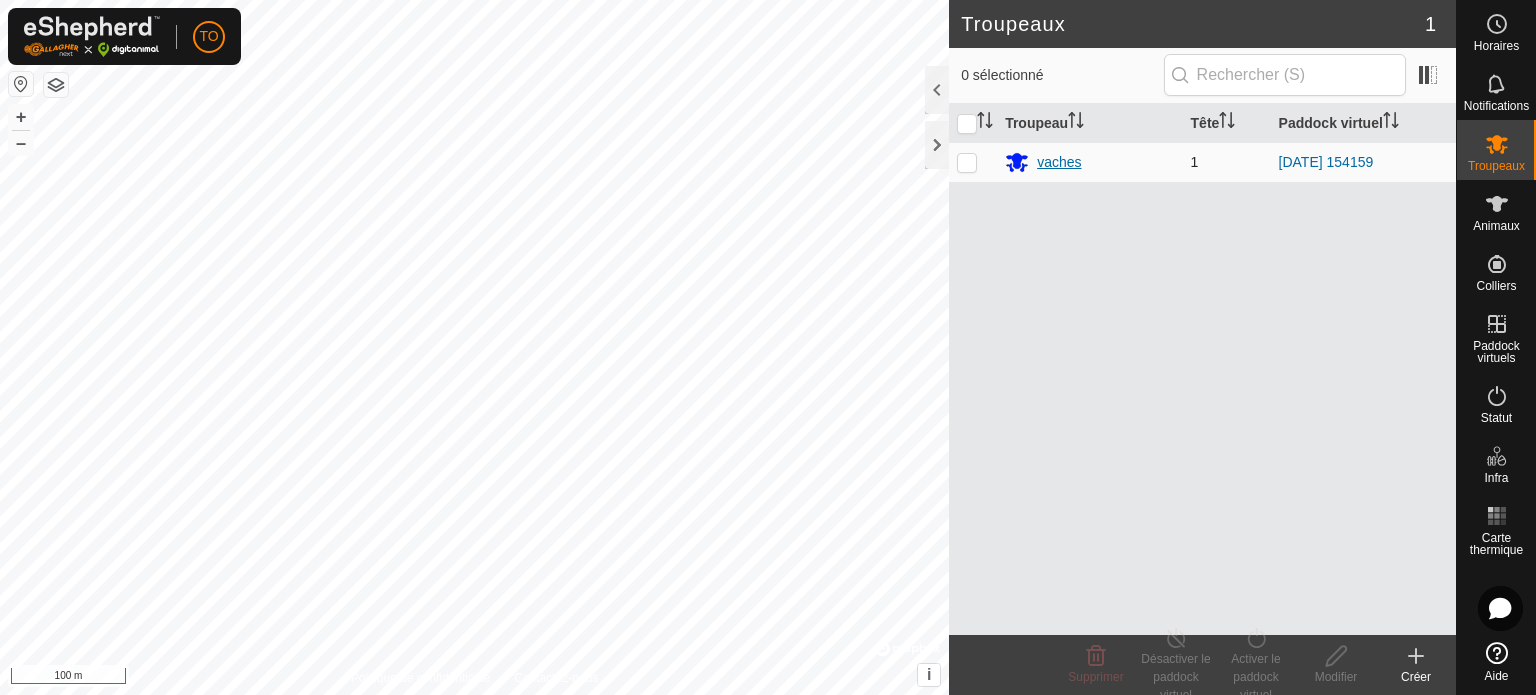 click on "vaches 1 [DATE] 154159" at bounding box center [1202, 162] 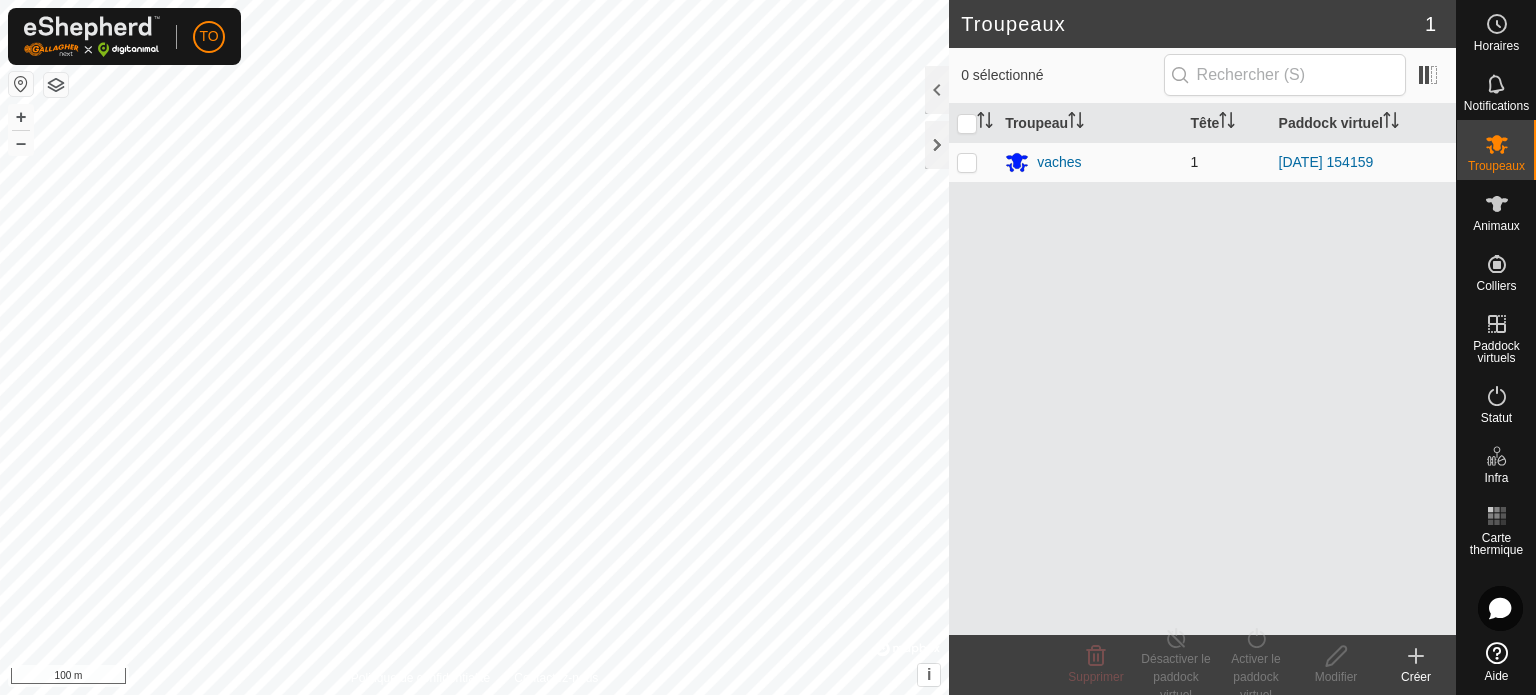 click at bounding box center (967, 162) 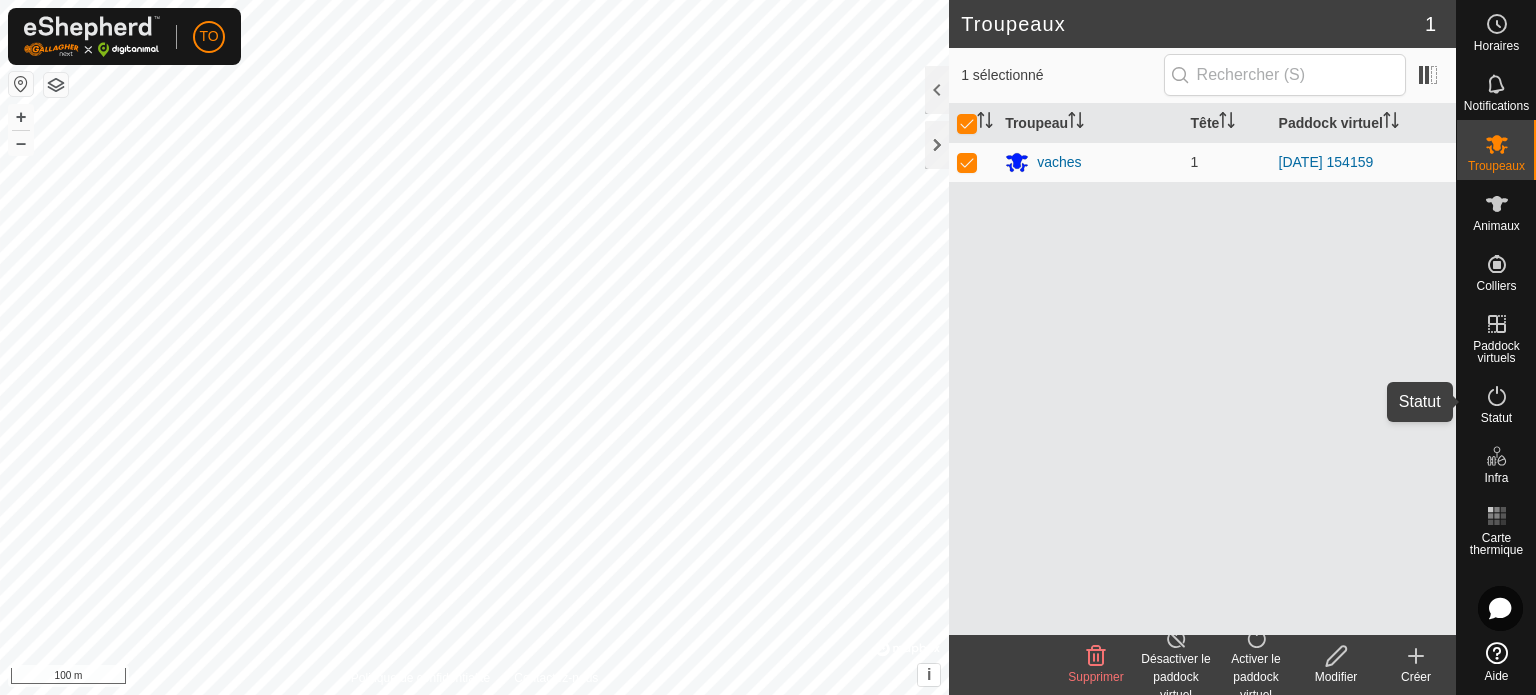 click 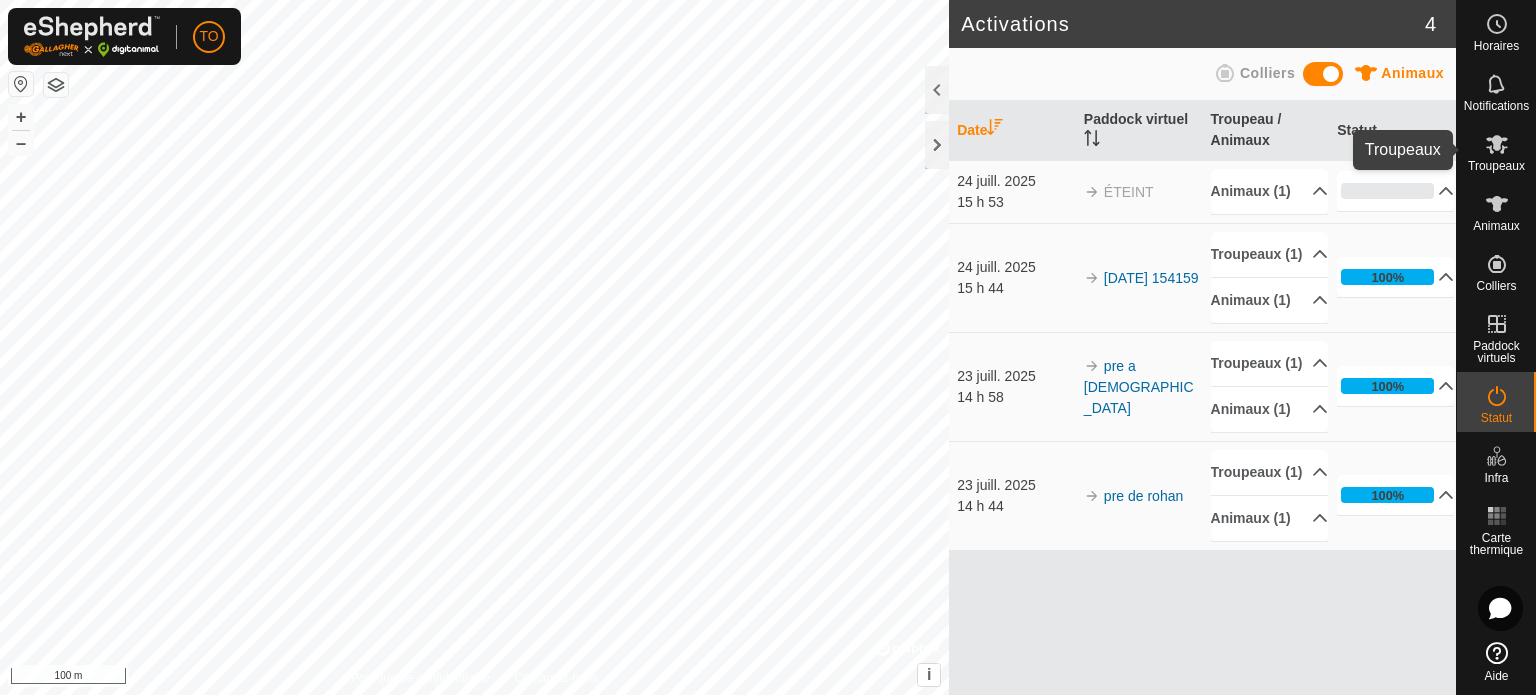 click 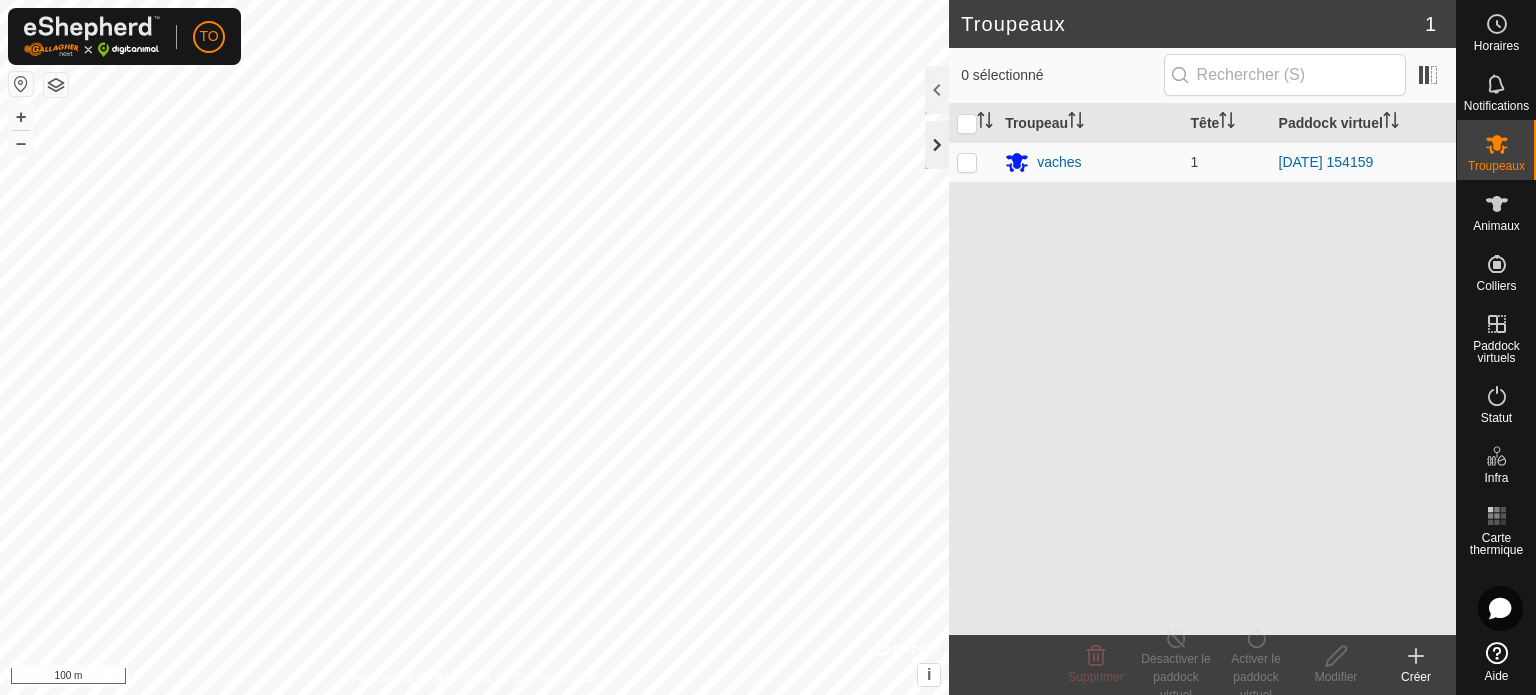 click 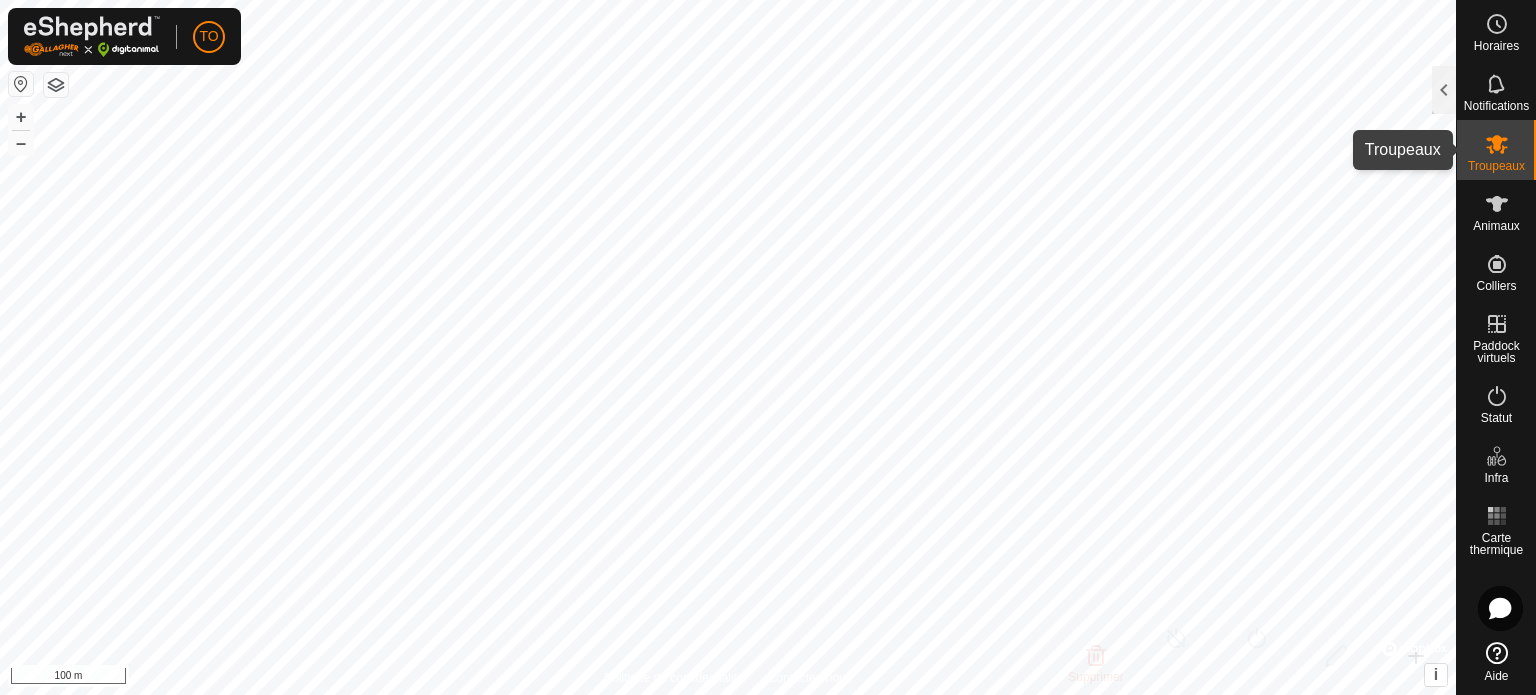 click at bounding box center (1497, 144) 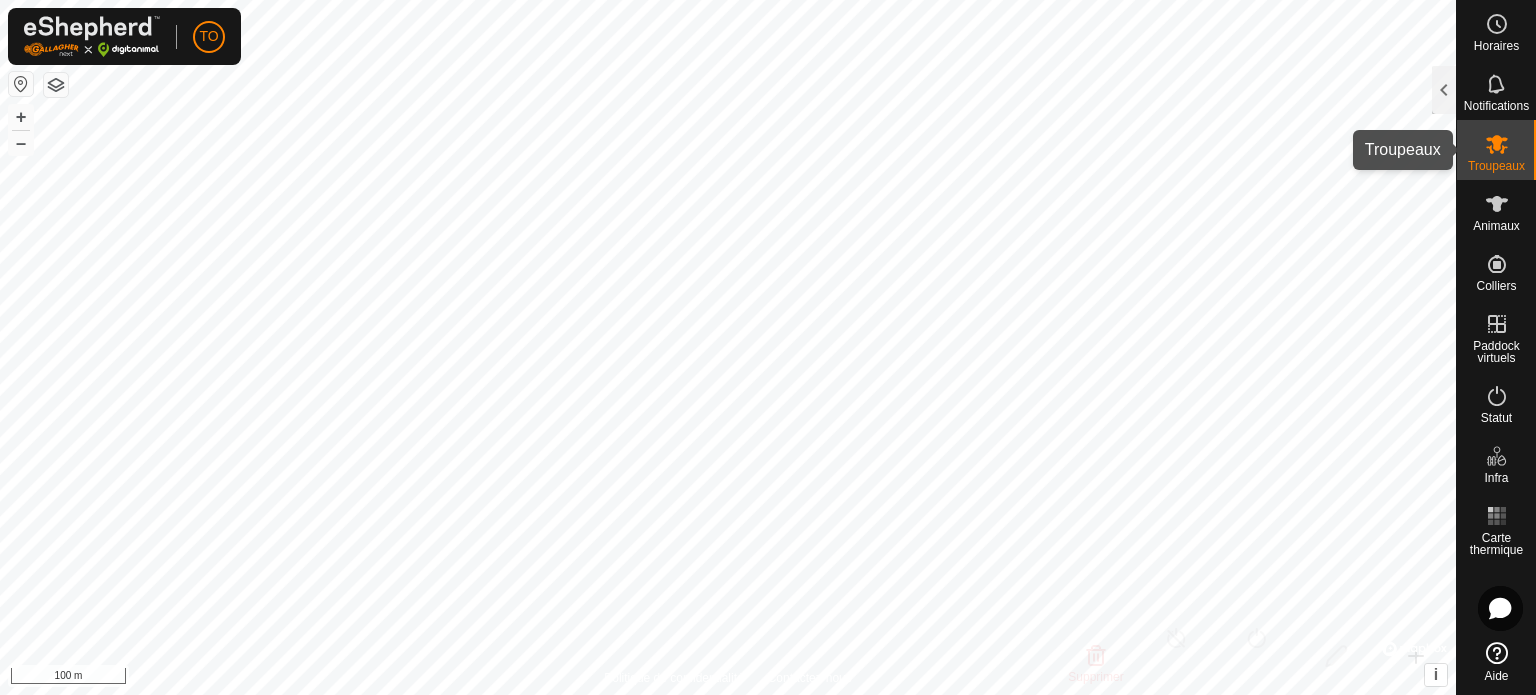 click 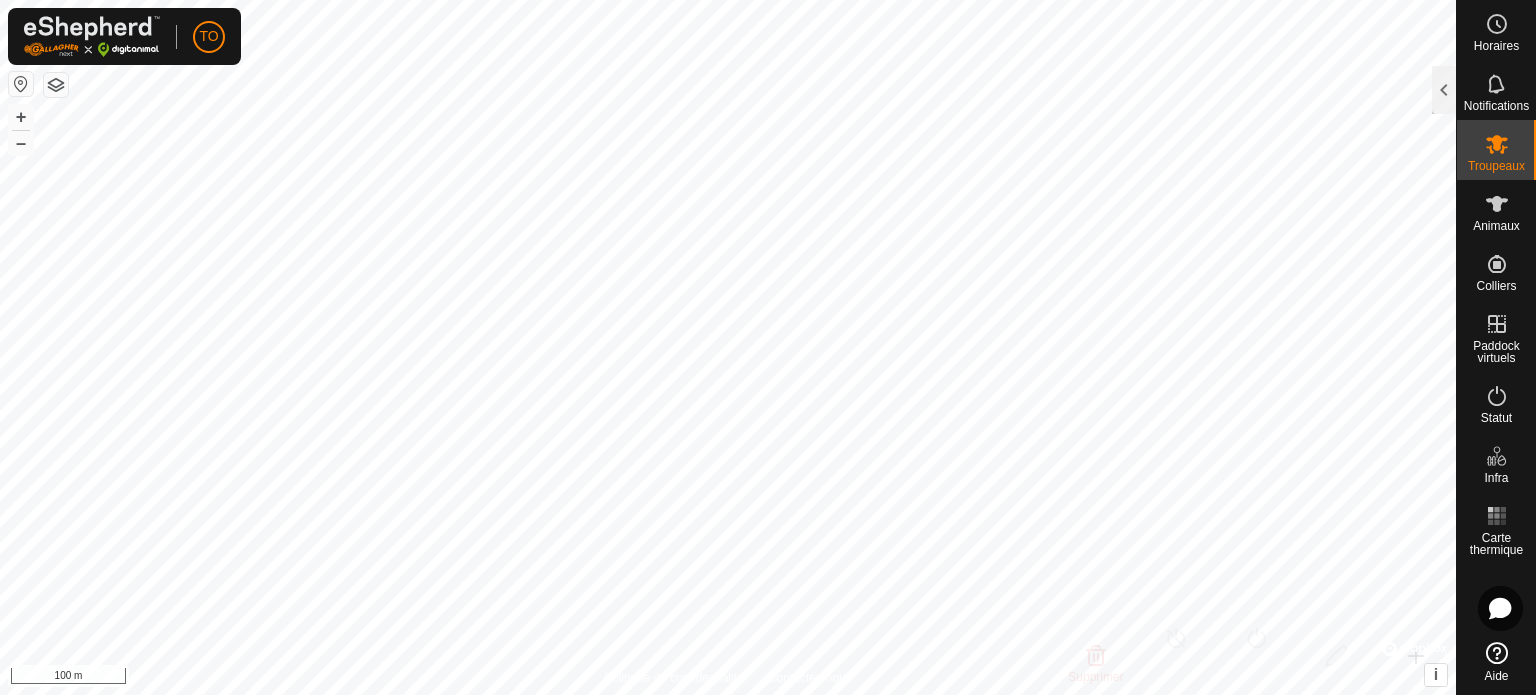 click 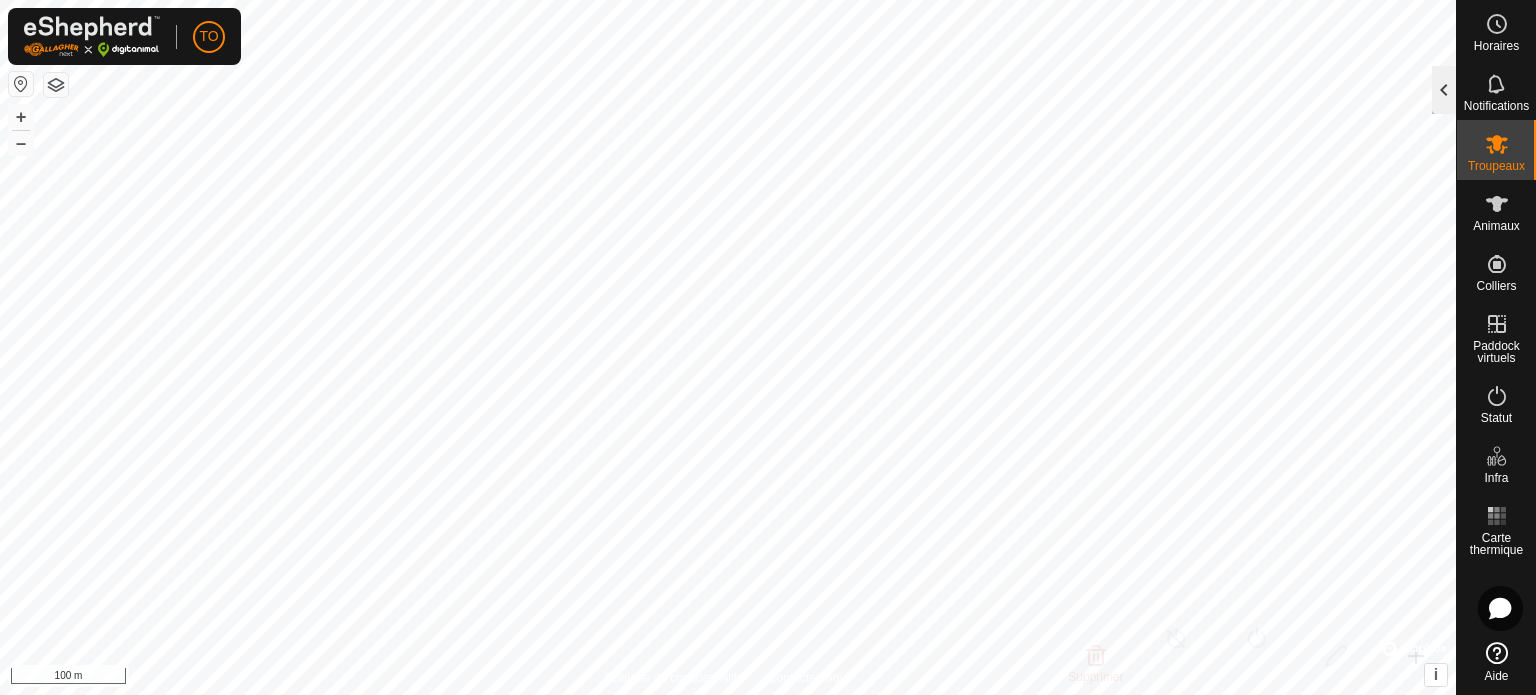 click 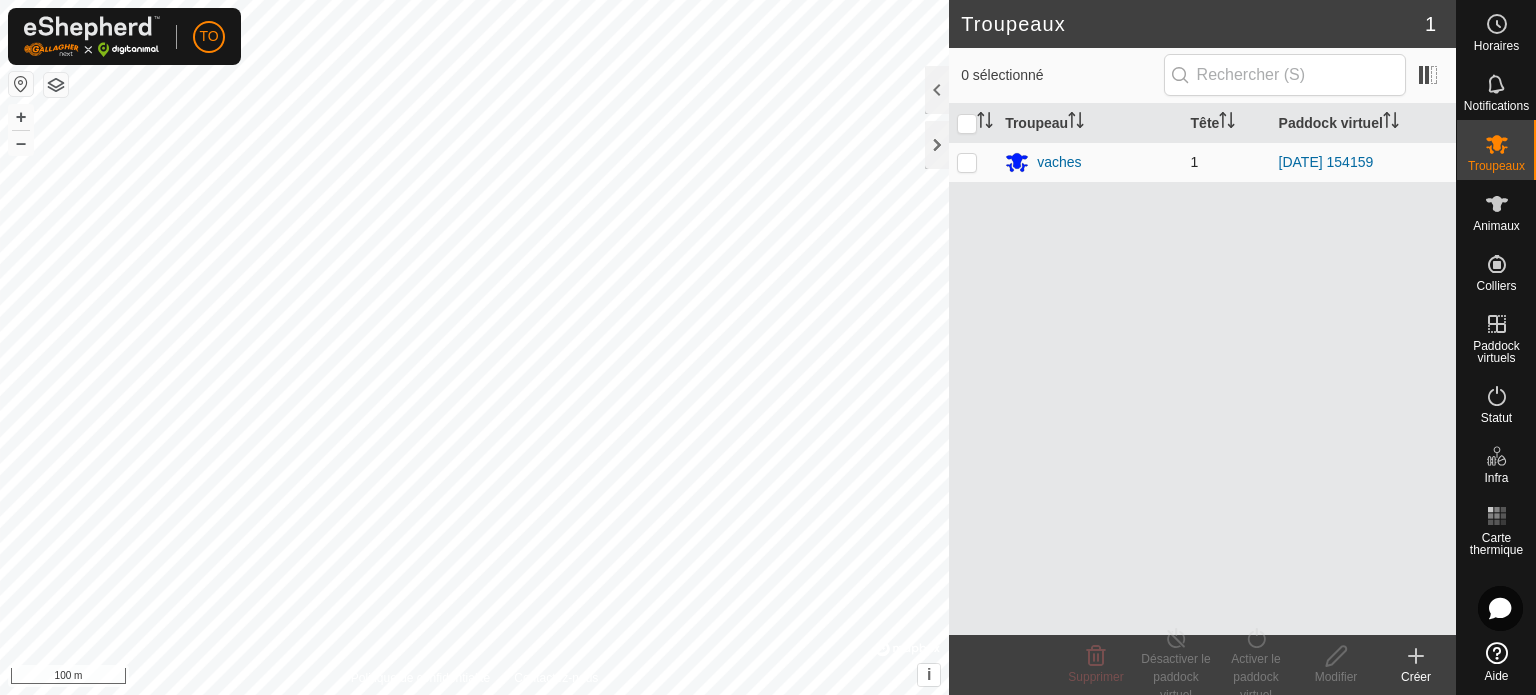click at bounding box center (967, 162) 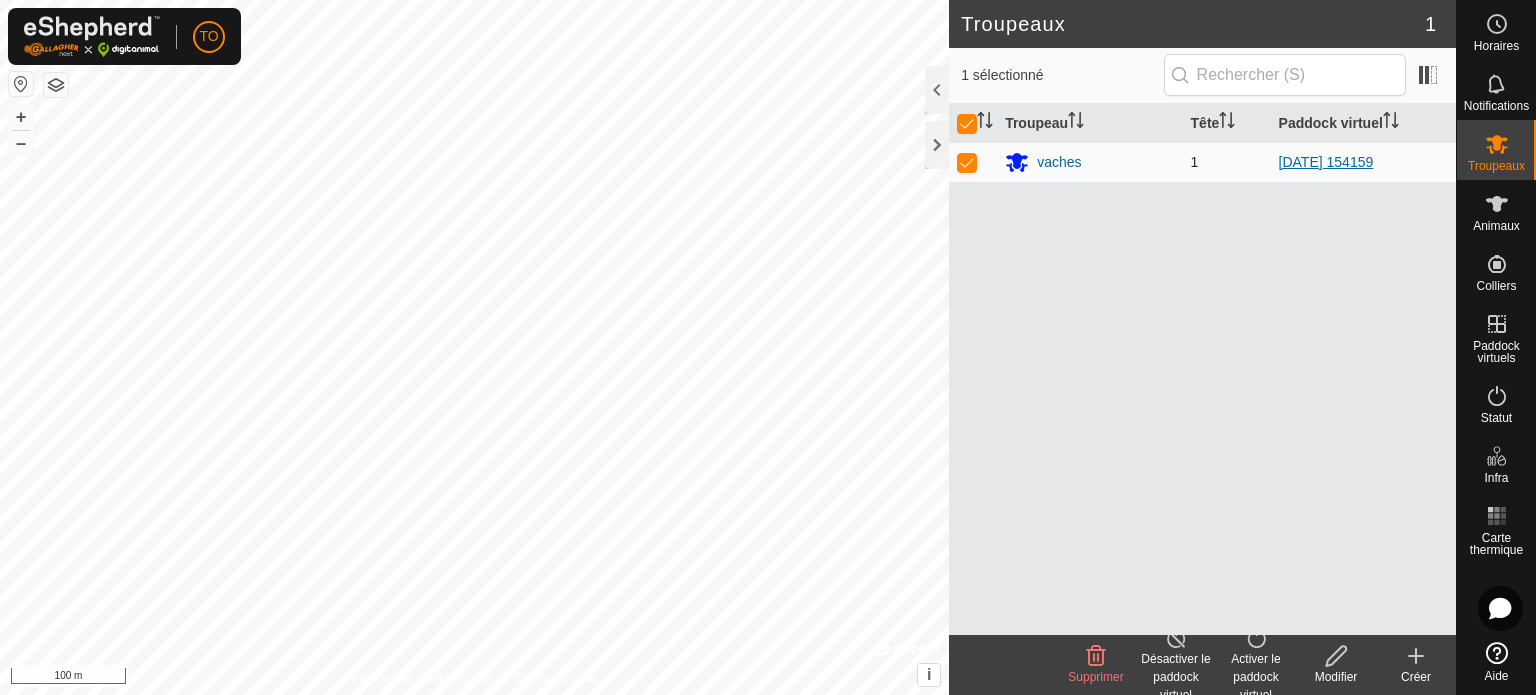 click on "[DATE] 154159" at bounding box center (1326, 162) 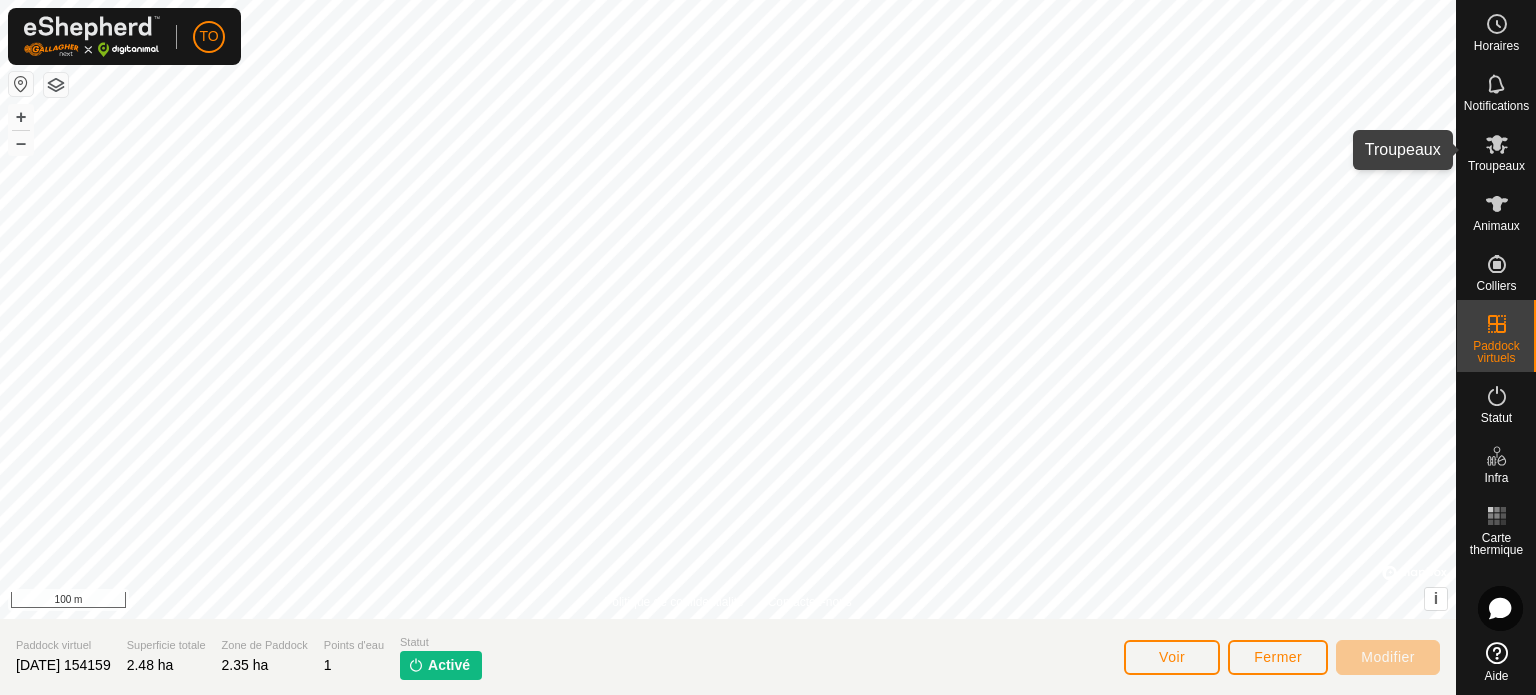 click 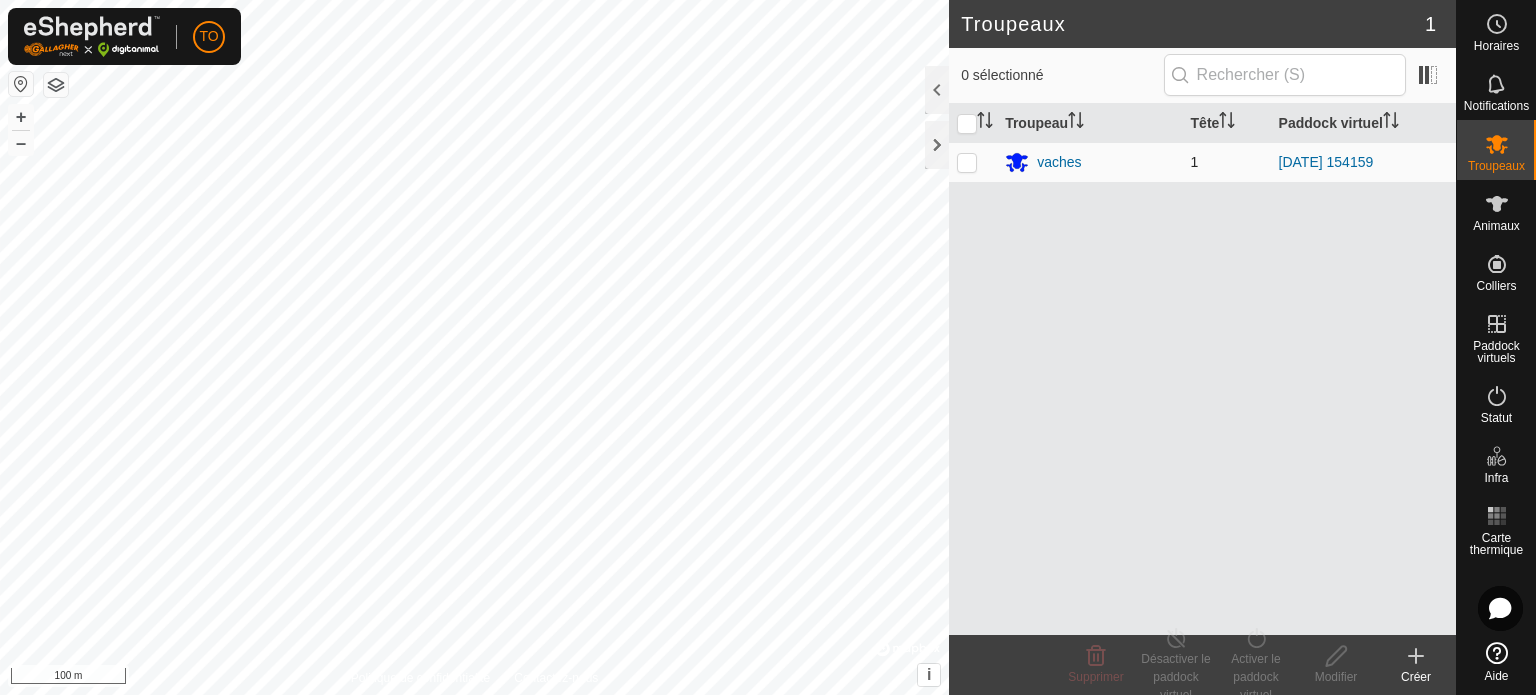 click at bounding box center (973, 162) 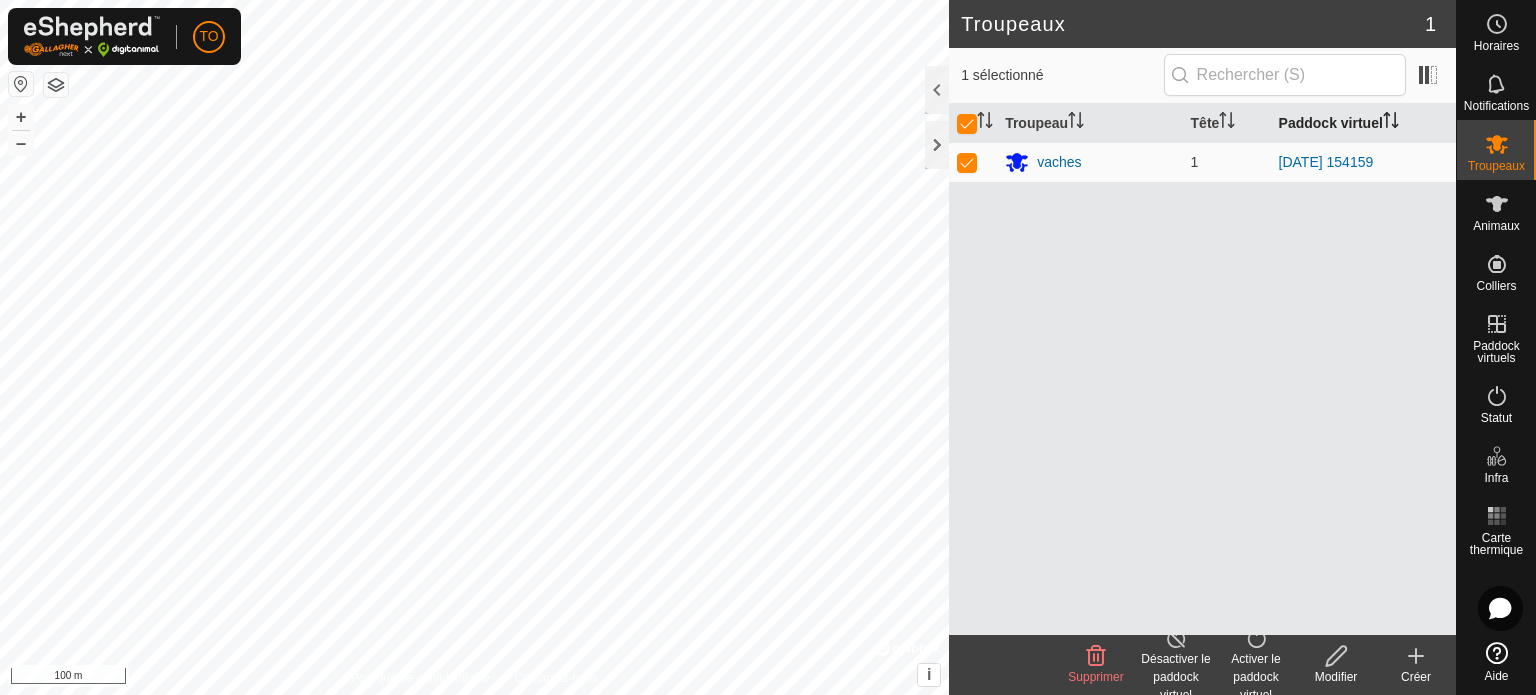 click on "Paddock virtuel" at bounding box center (1363, 123) 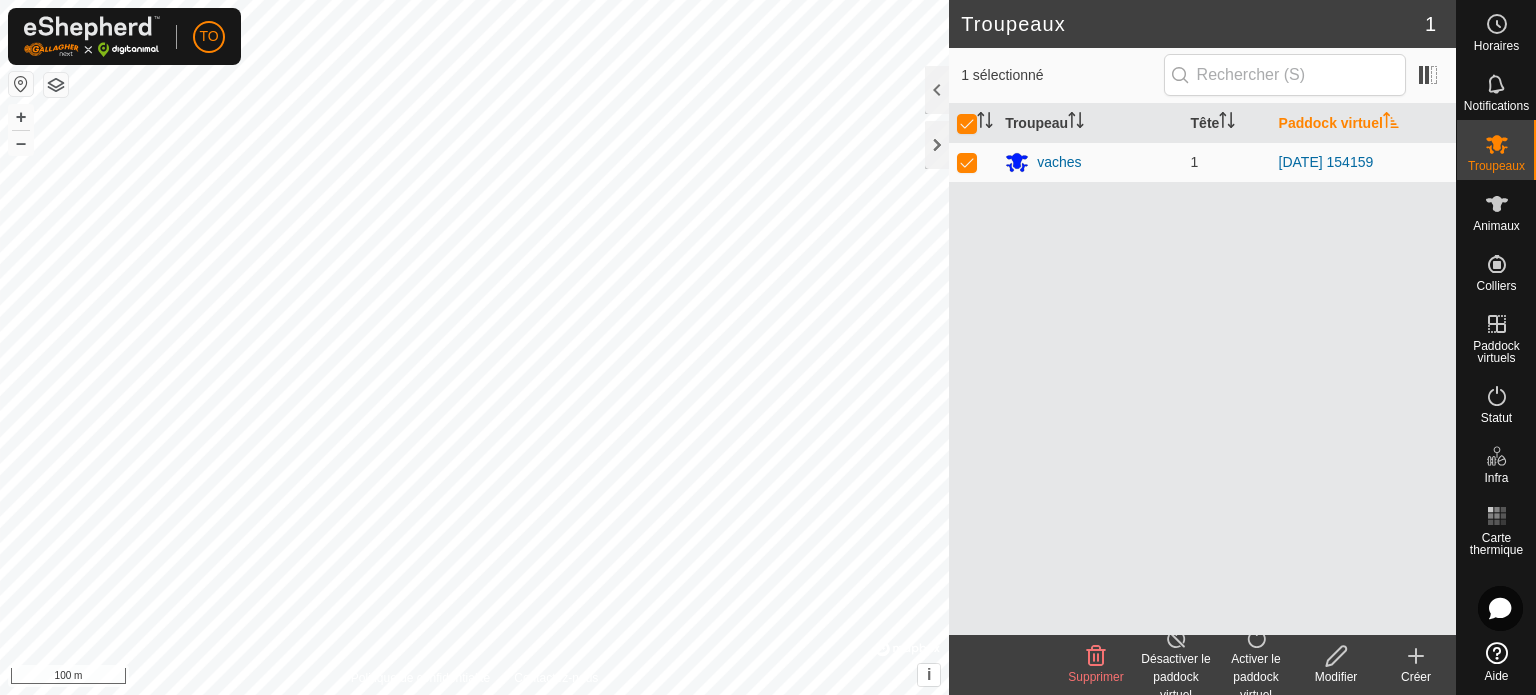 click 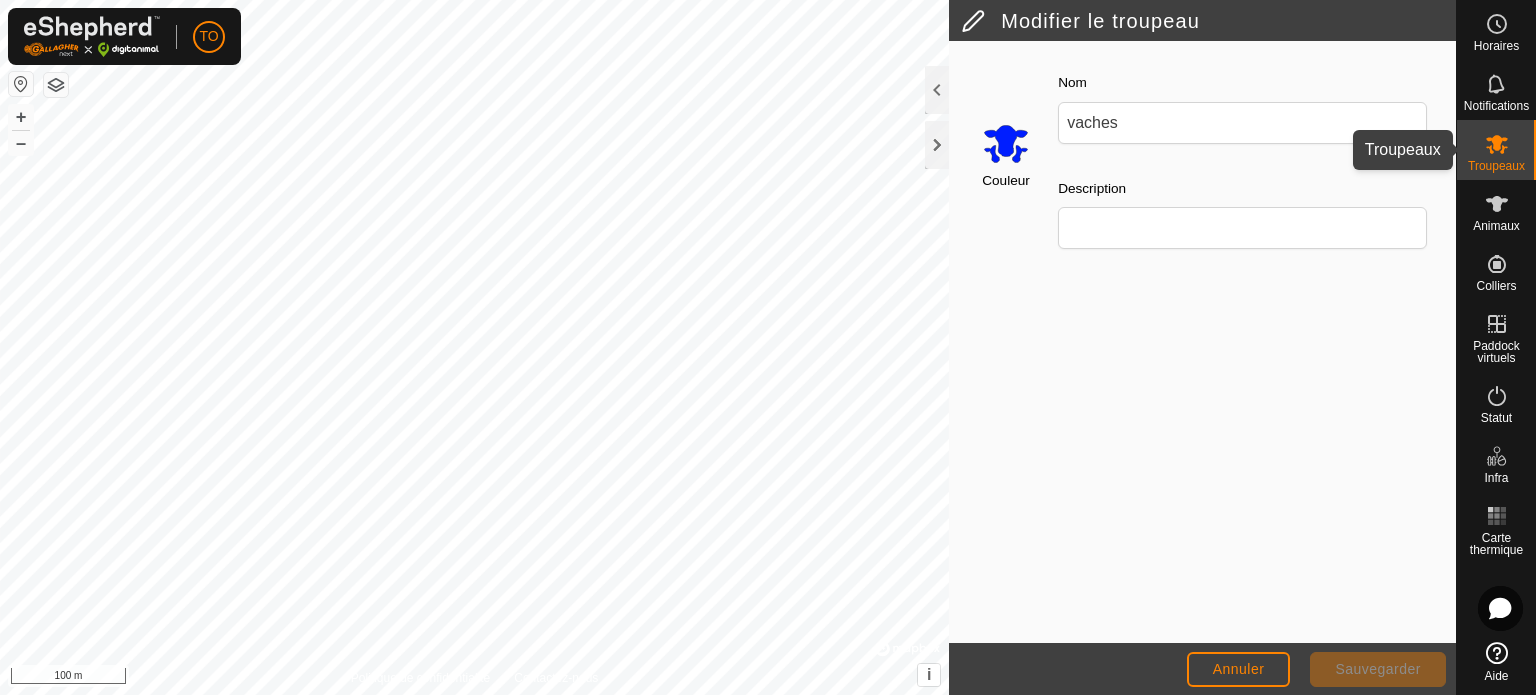 click at bounding box center (1497, 144) 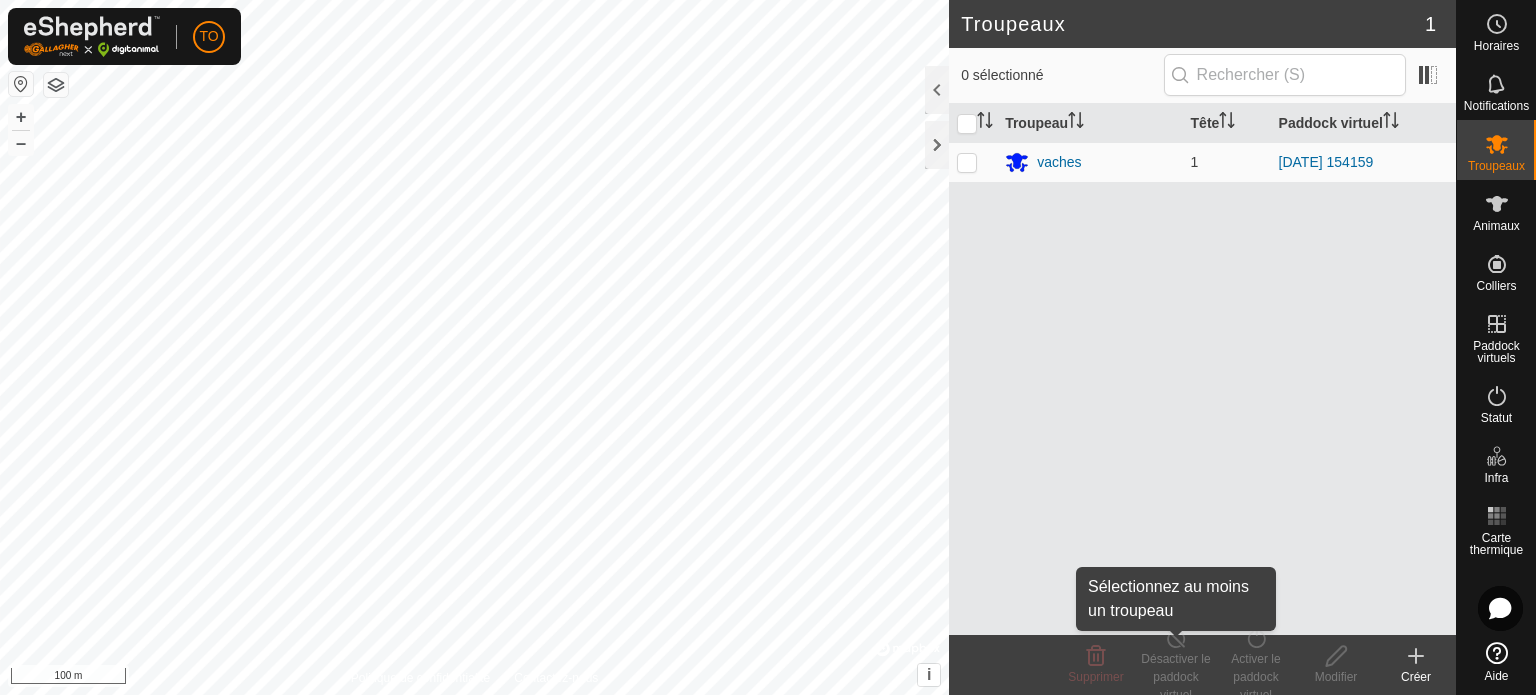 click on "Désactiver le paddock virtuel" 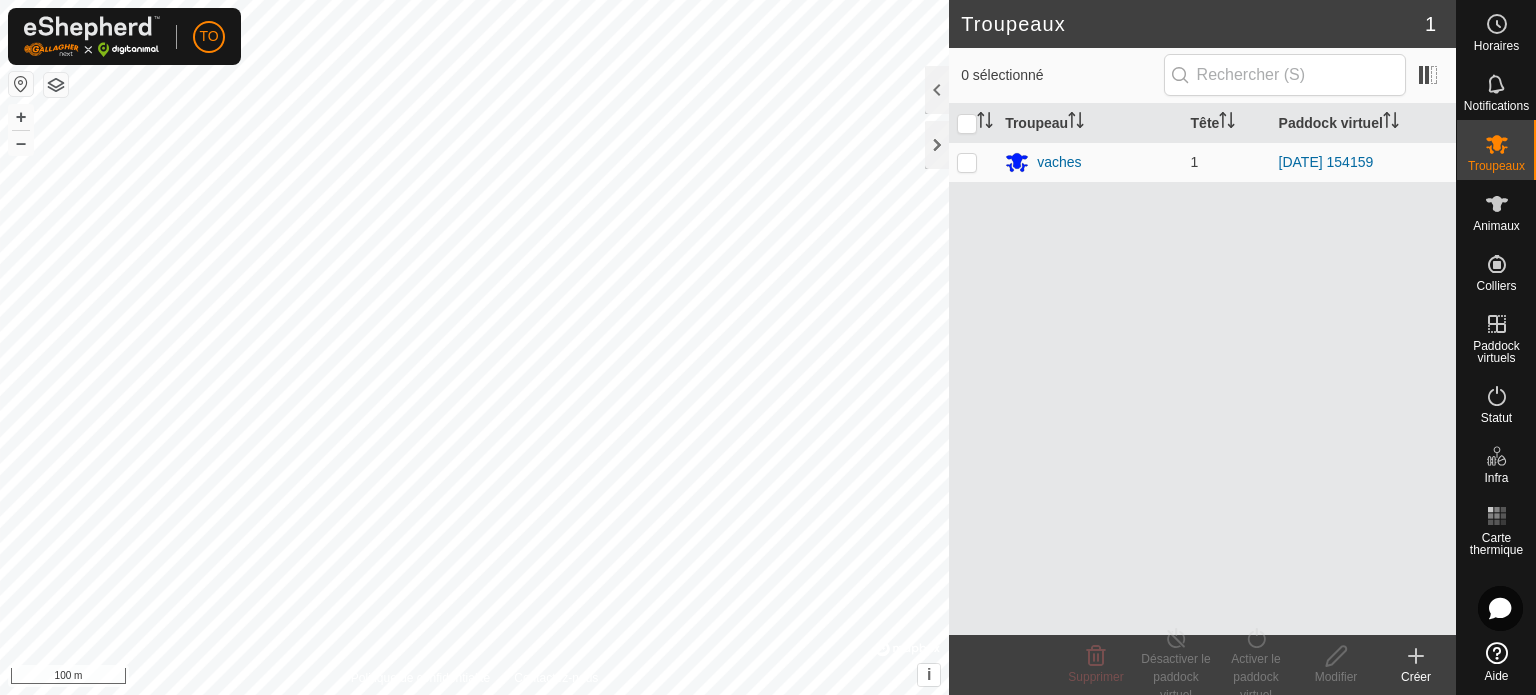click on "Désactiver le paddock virtuel" 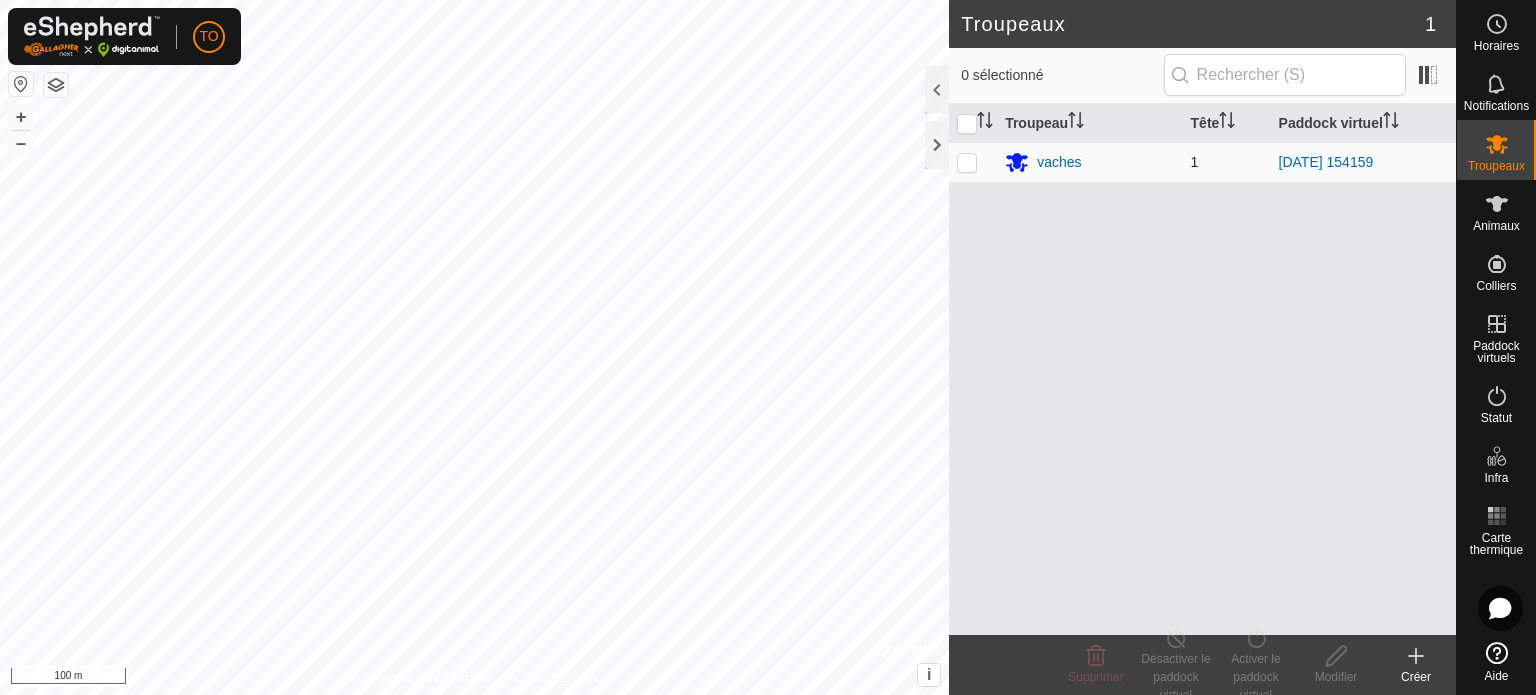 click at bounding box center (967, 162) 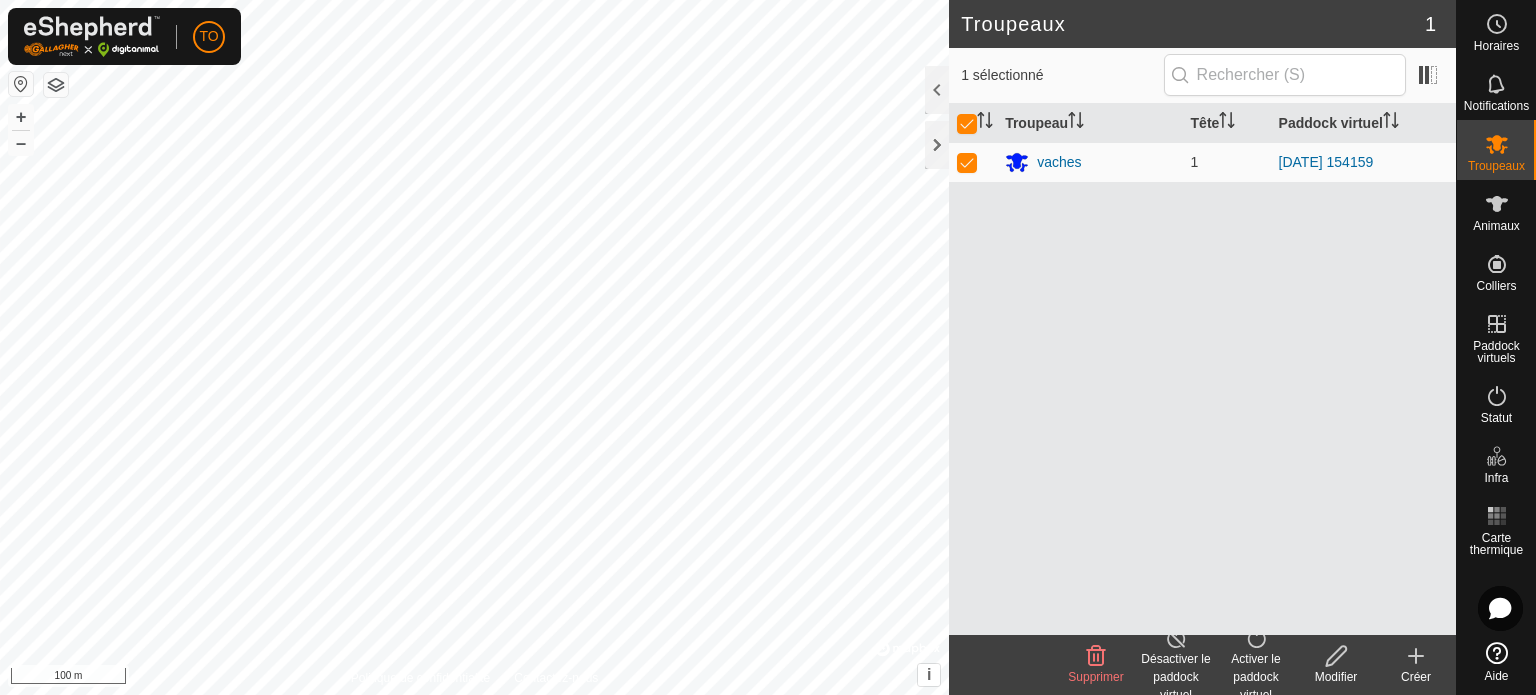 click 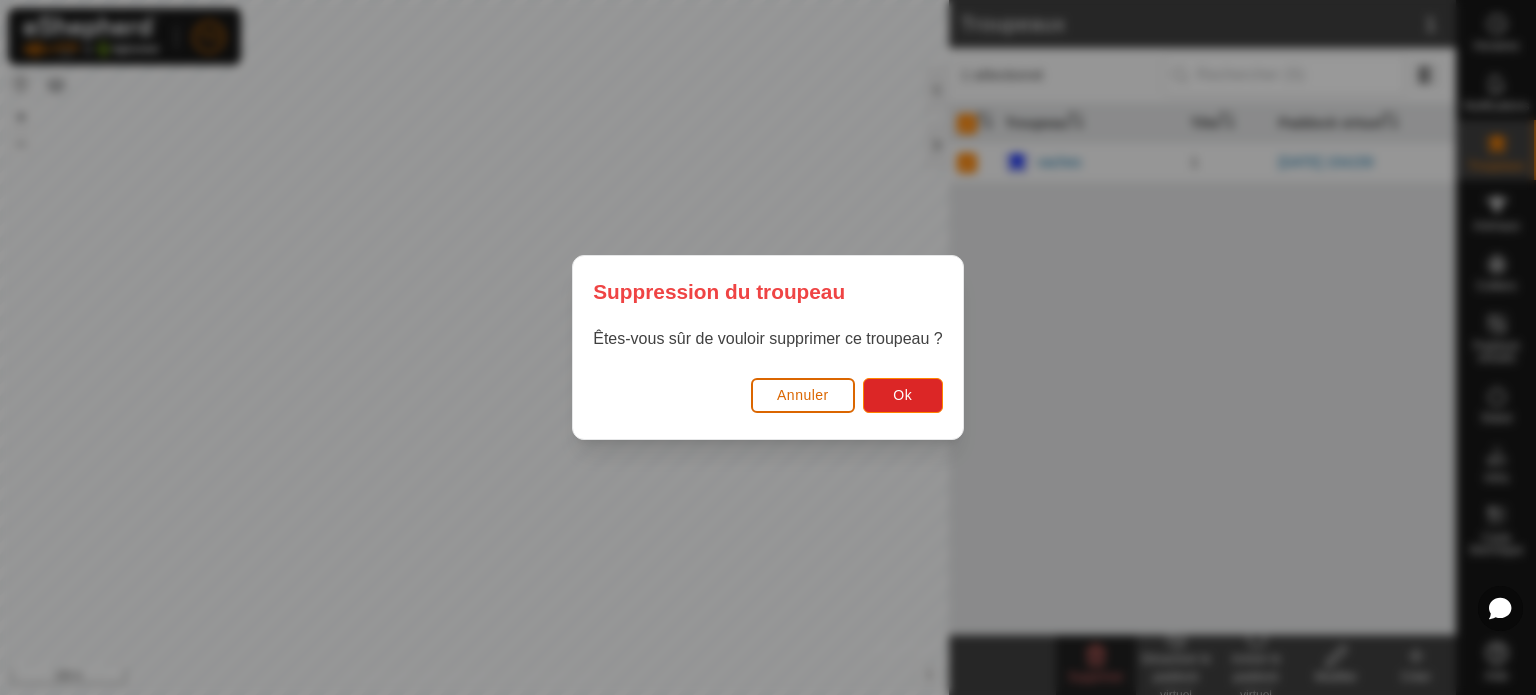 click on "Annuler" at bounding box center (803, 395) 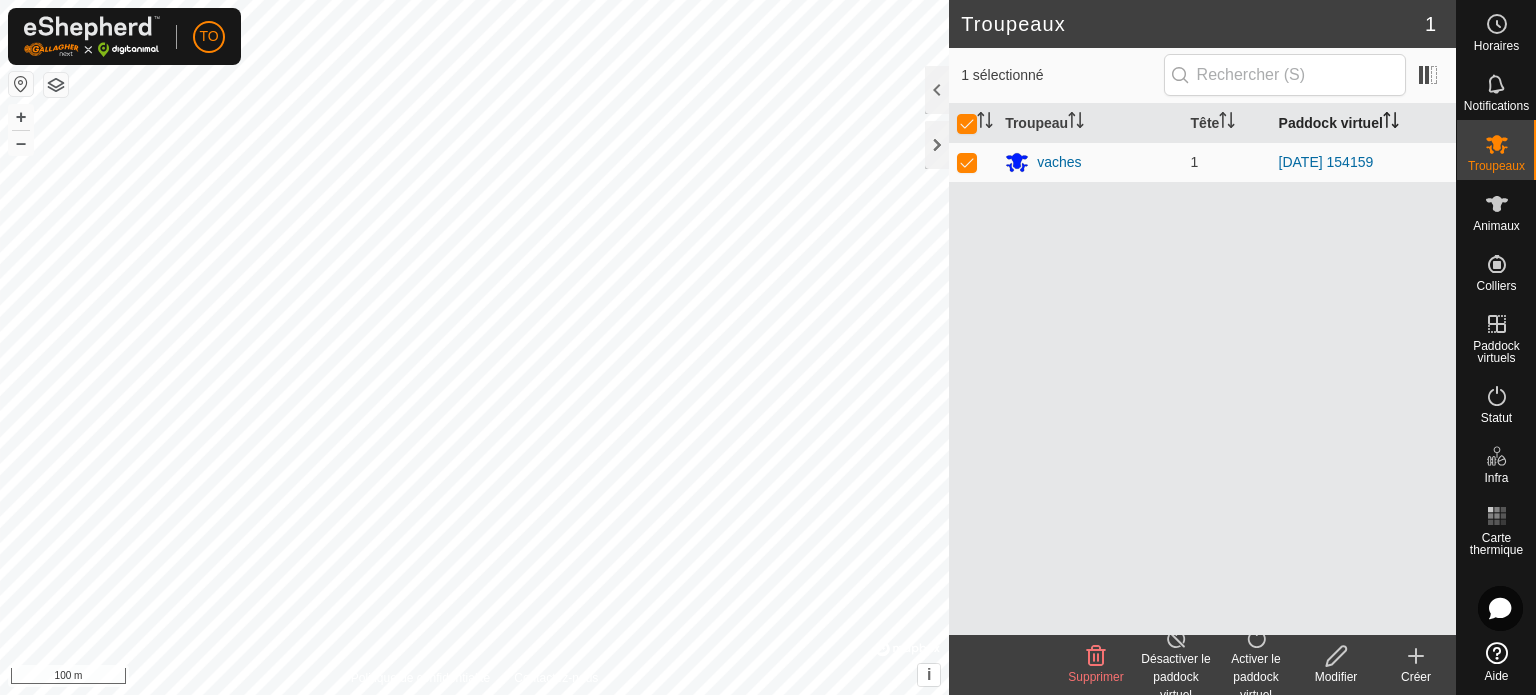 click 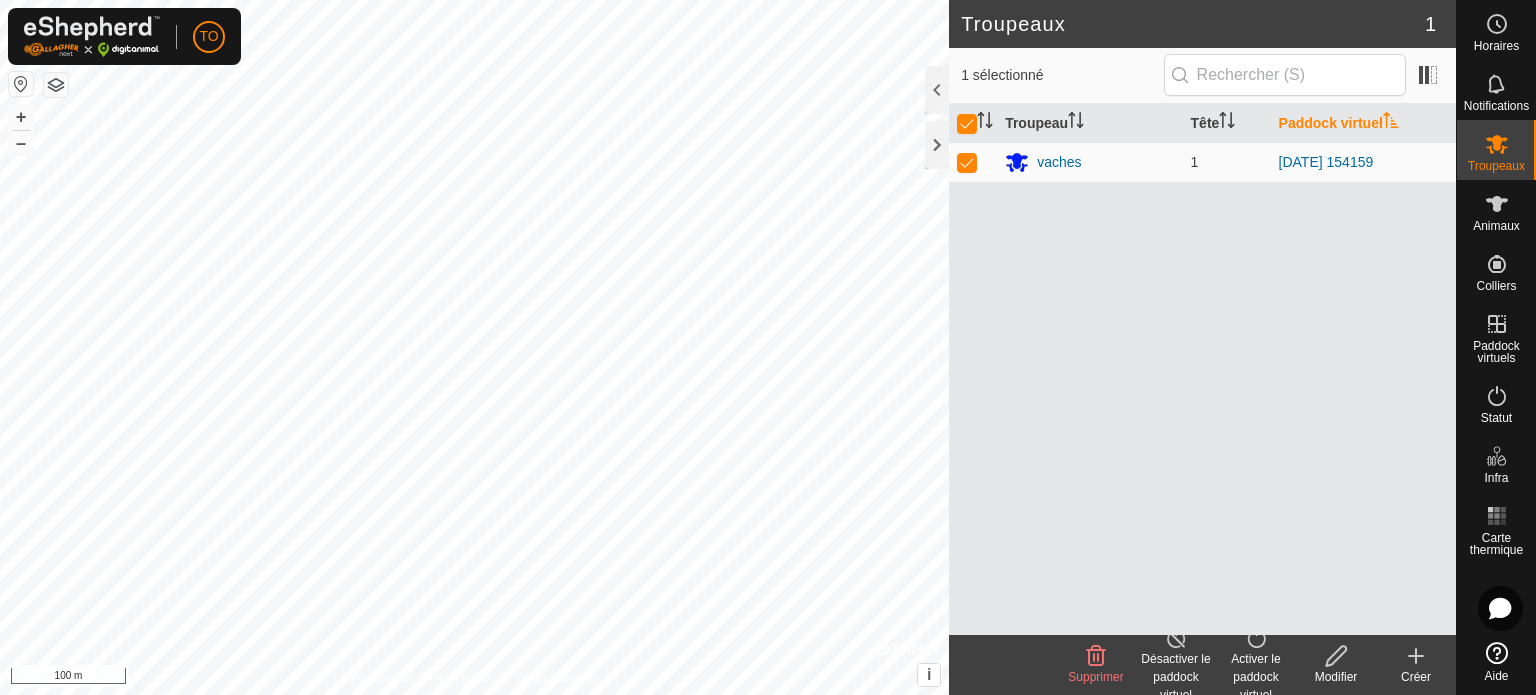 click 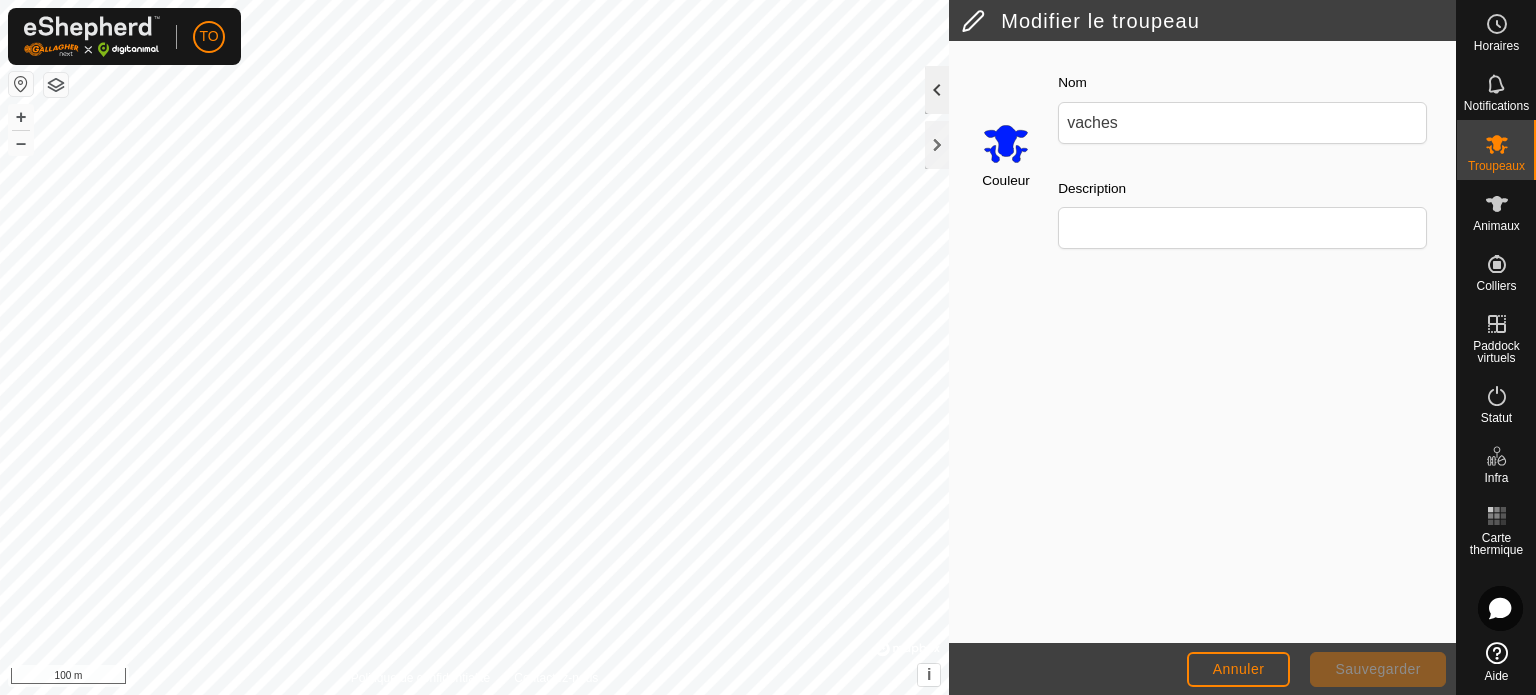 click 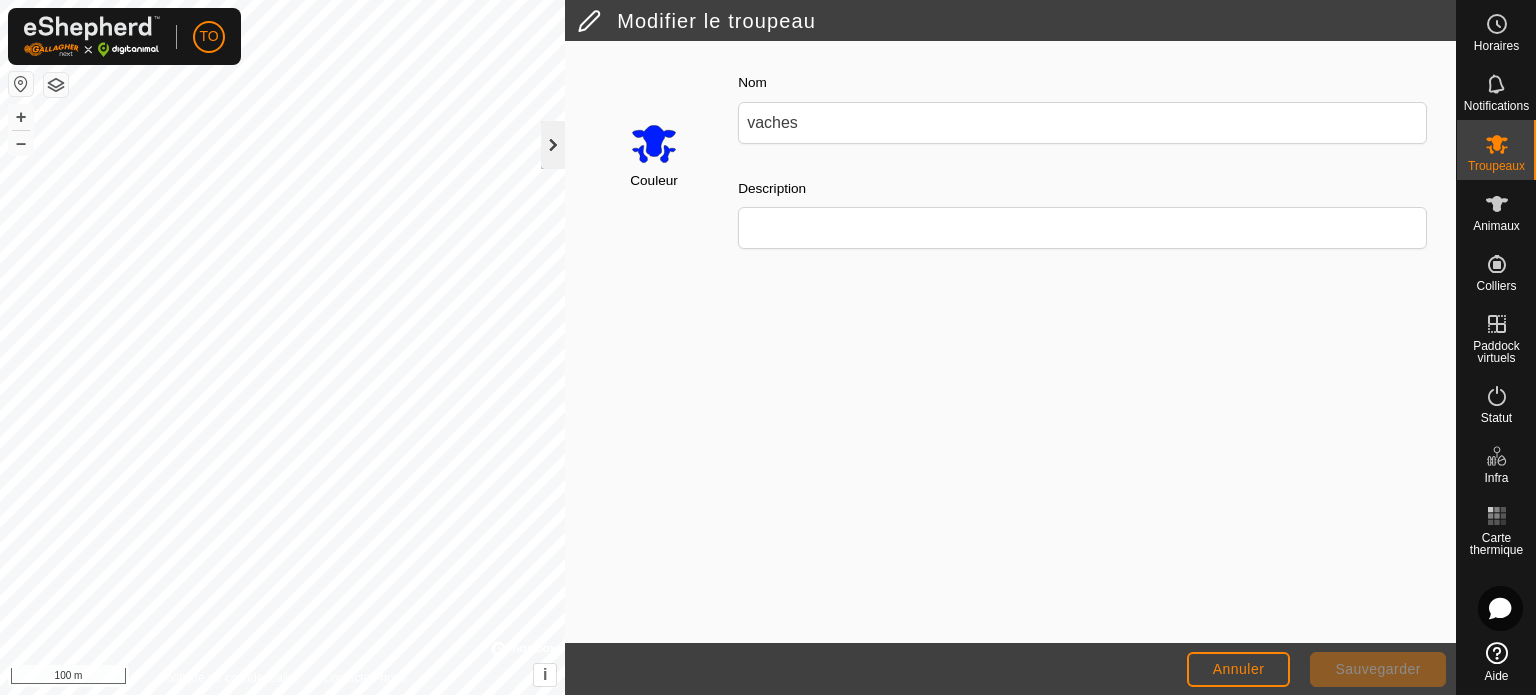 click 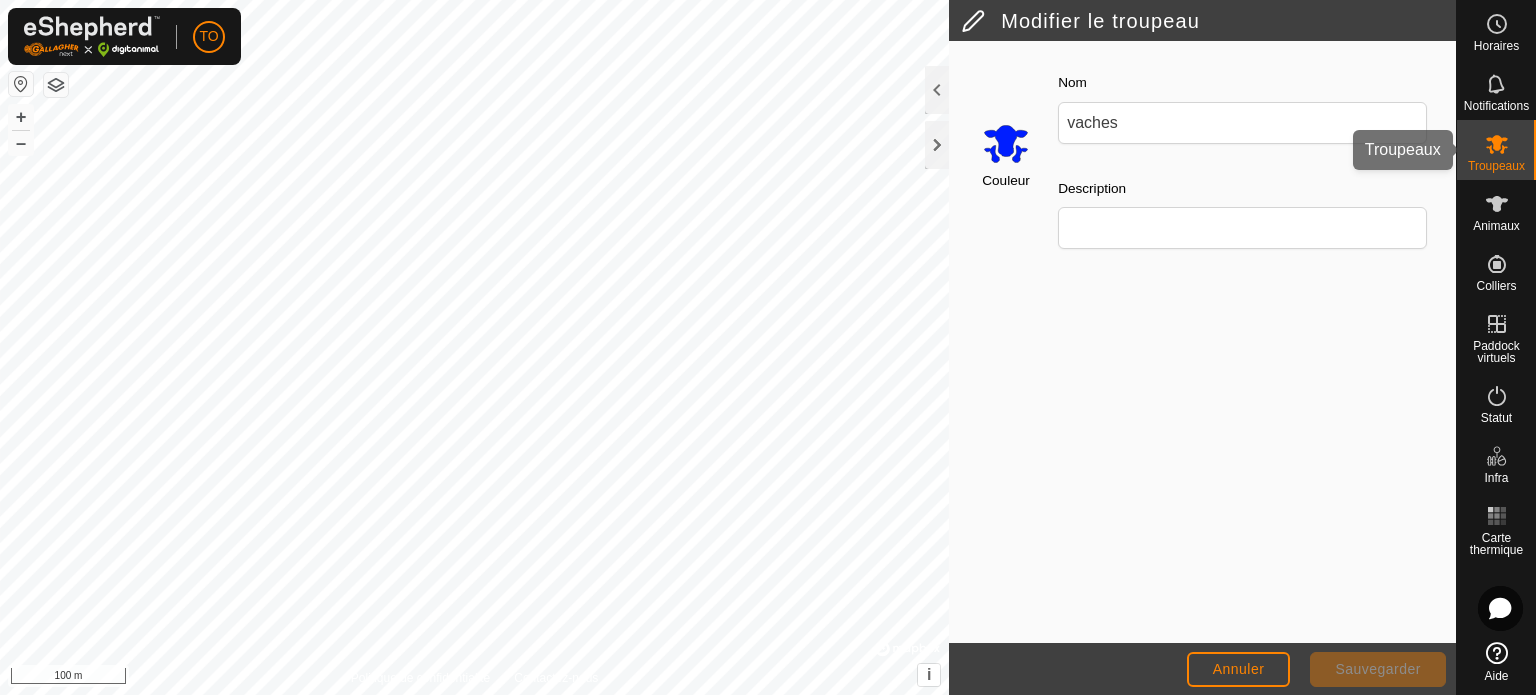 click at bounding box center [1497, 144] 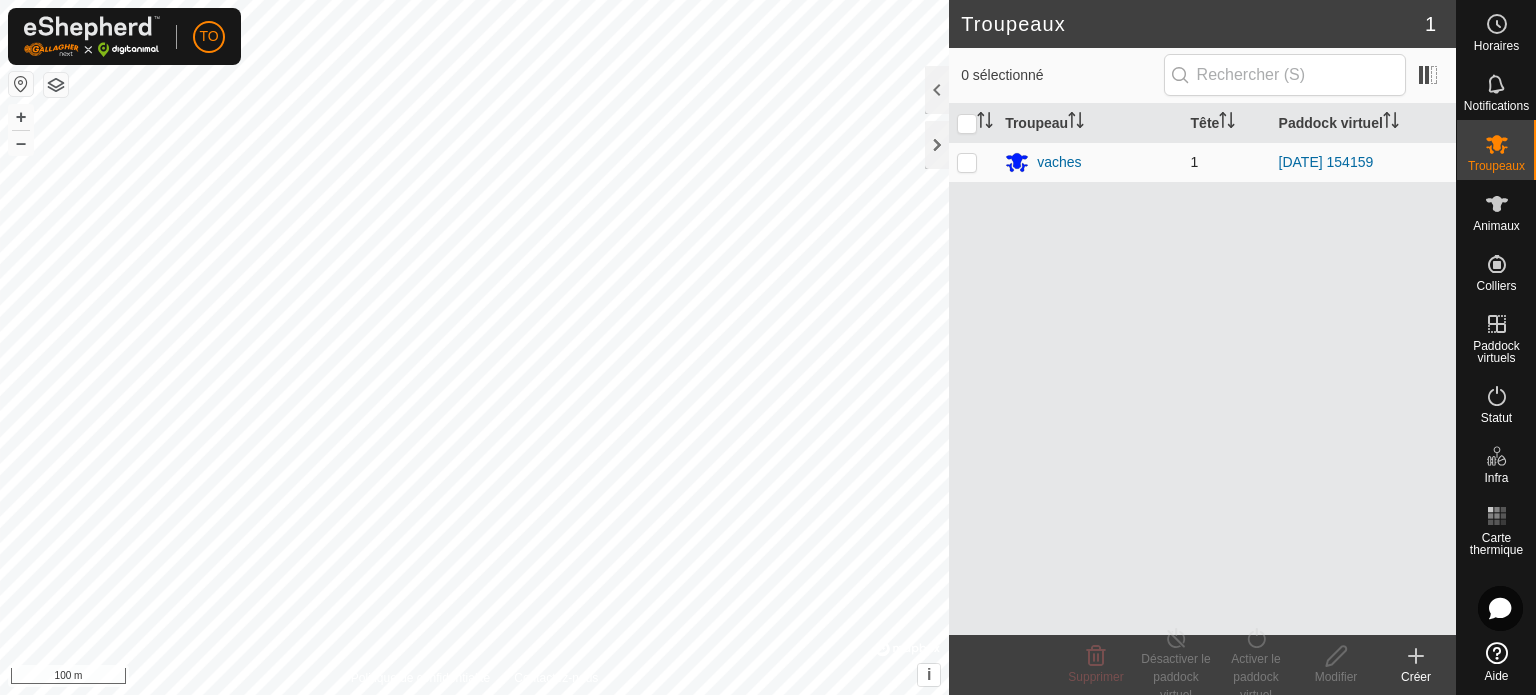 click at bounding box center [973, 162] 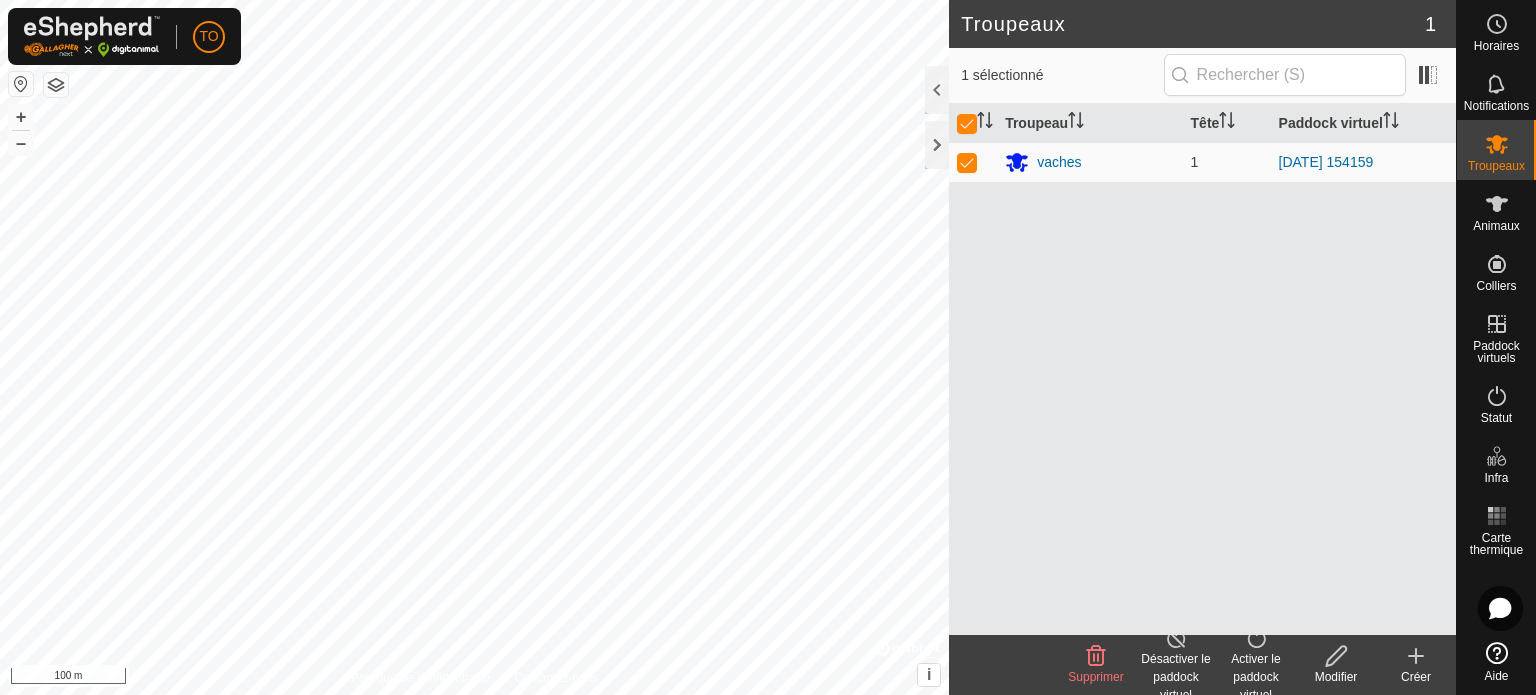 click on "Désactiver le paddock virtuel" 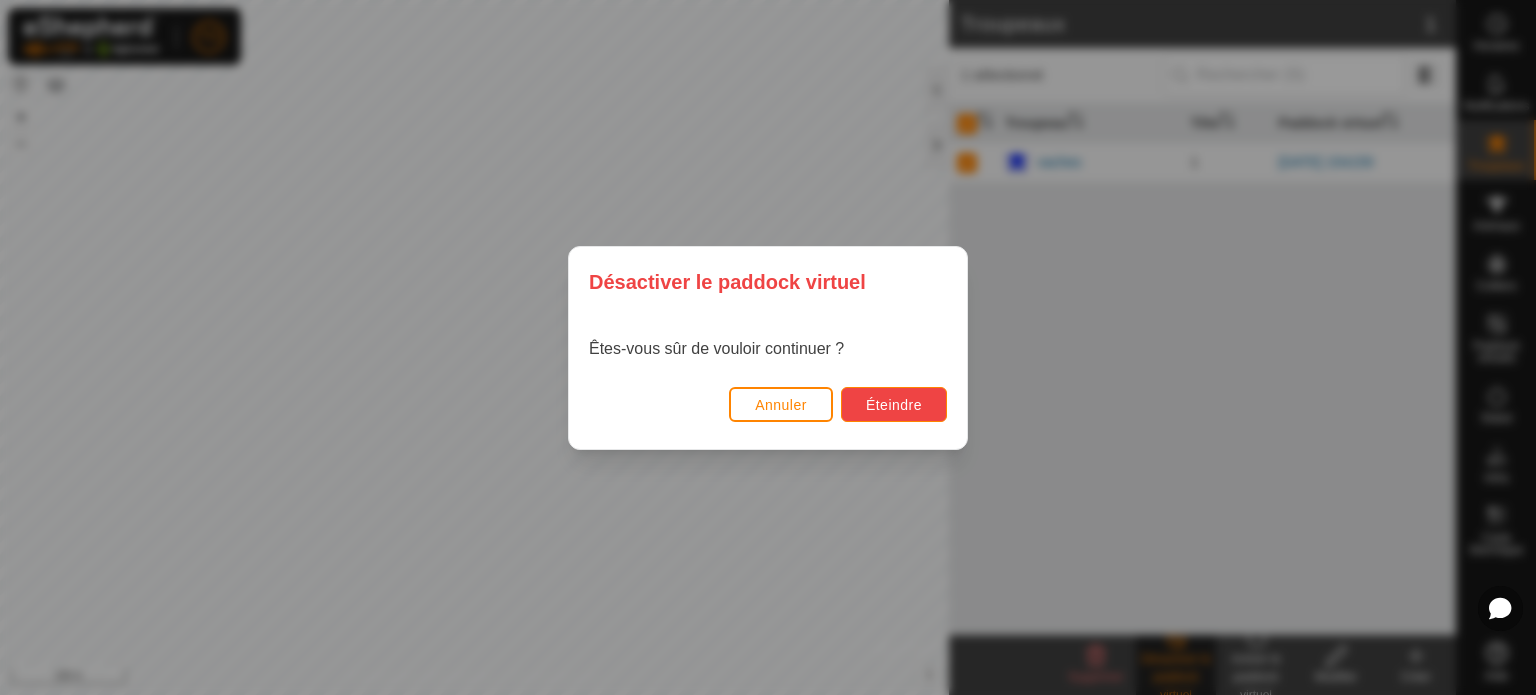 click on "Éteindre" at bounding box center (894, 405) 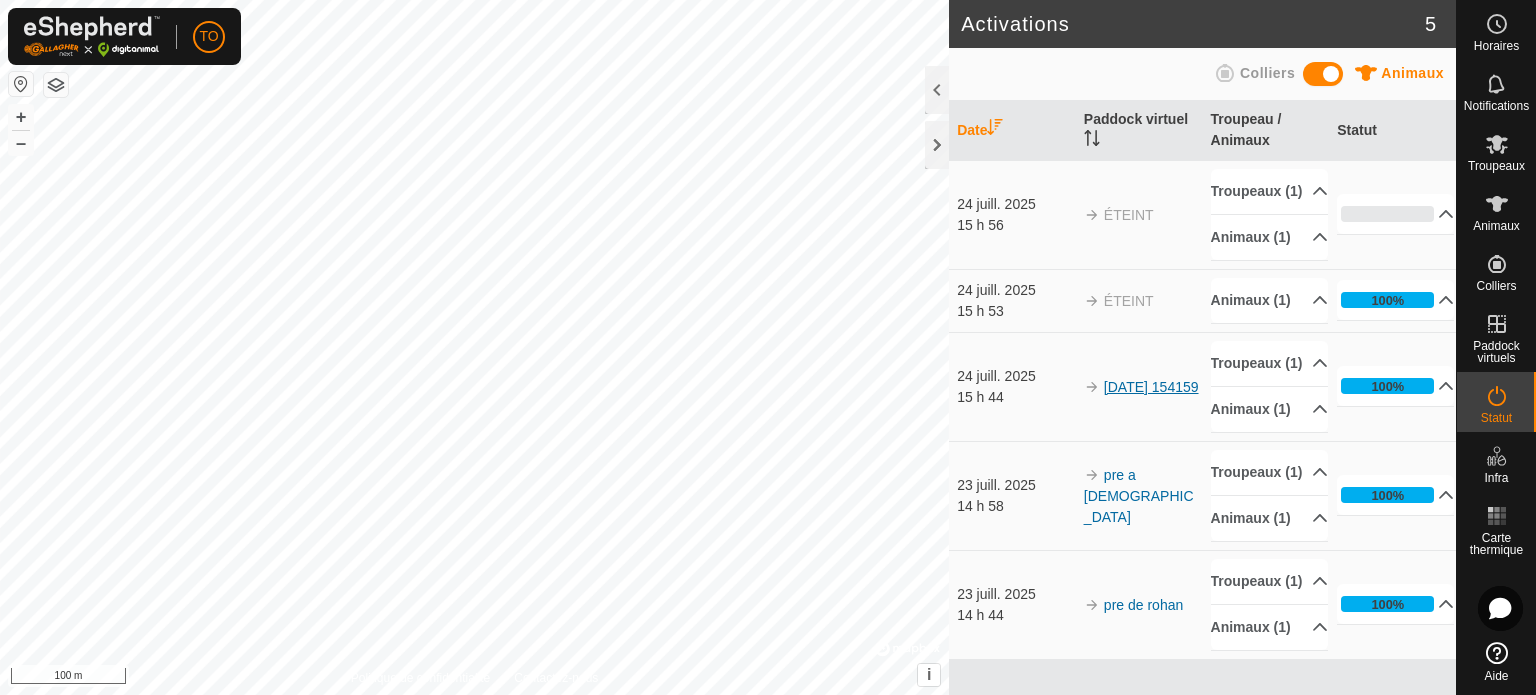 click on "[DATE] 154159" at bounding box center (1151, 387) 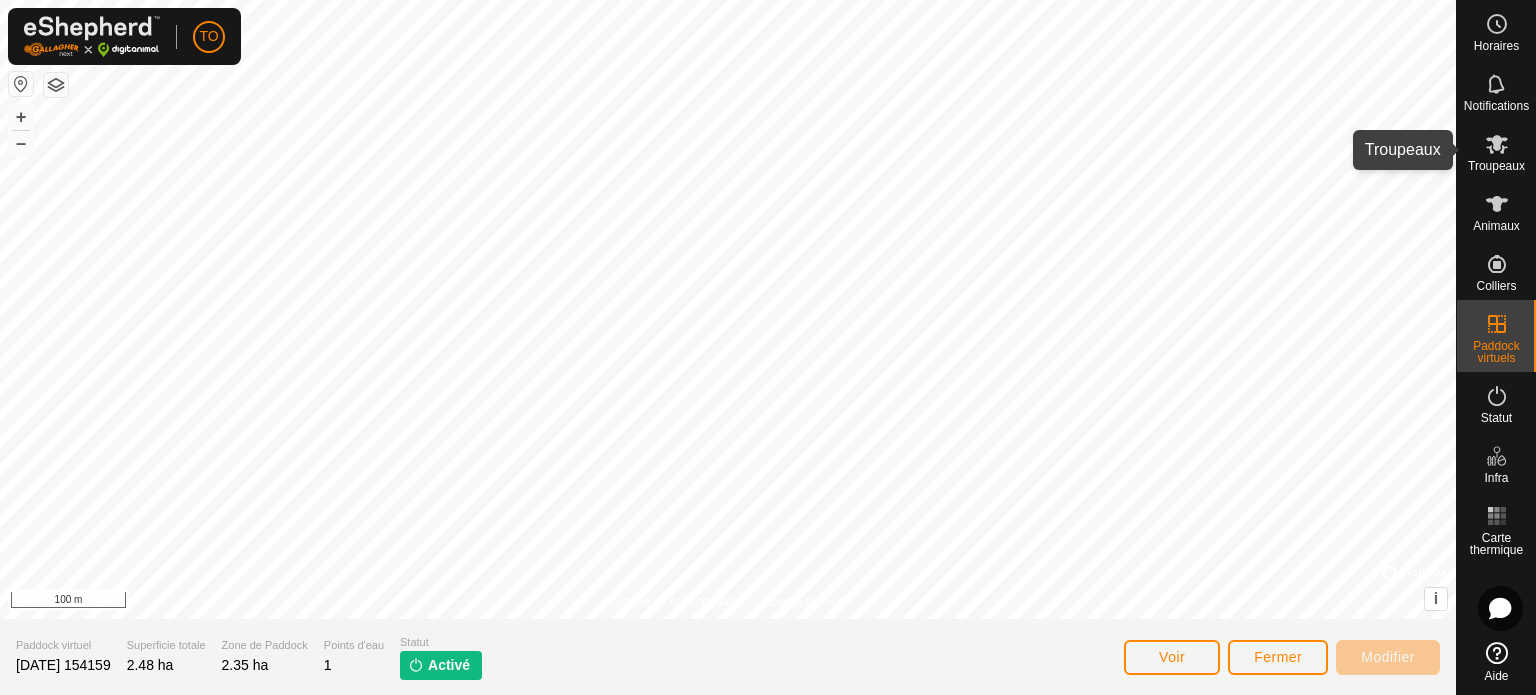 click on "Troupeaux" at bounding box center [1496, 166] 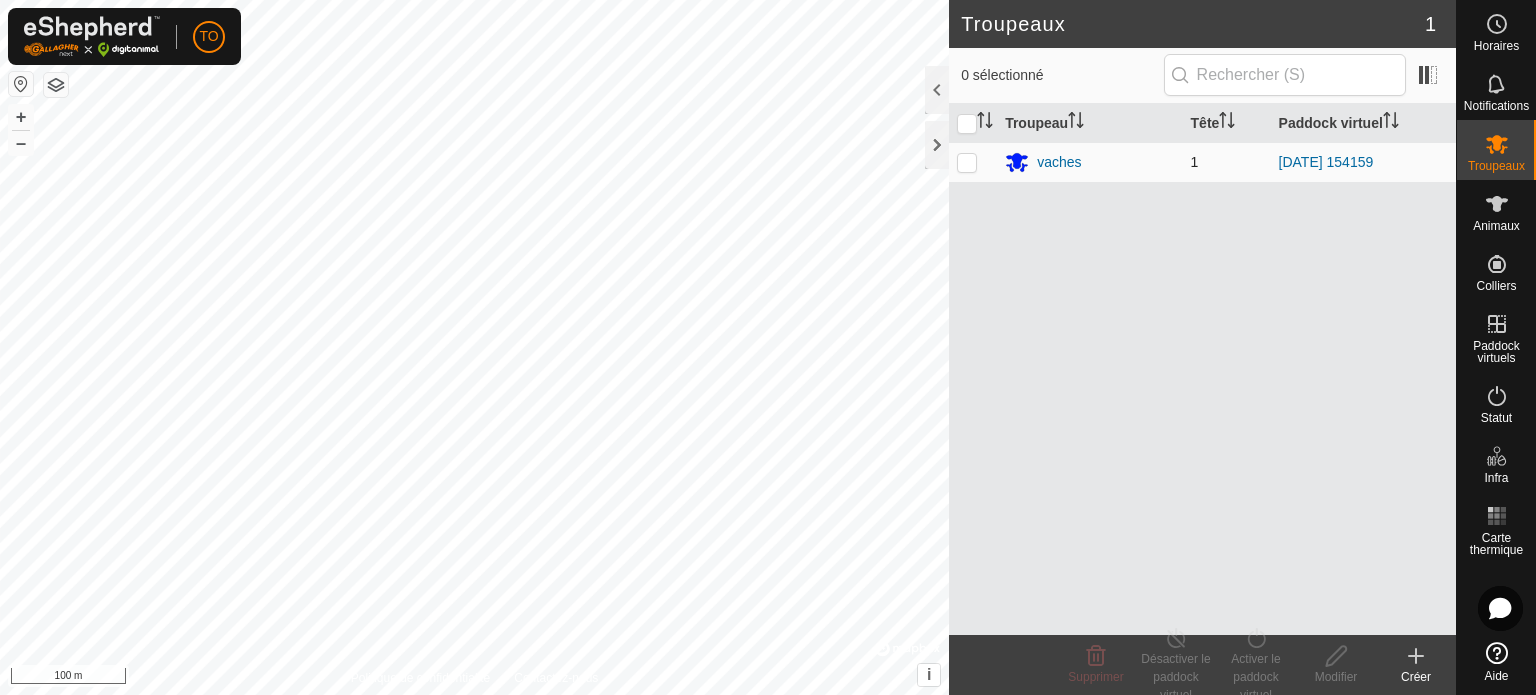 click at bounding box center [967, 162] 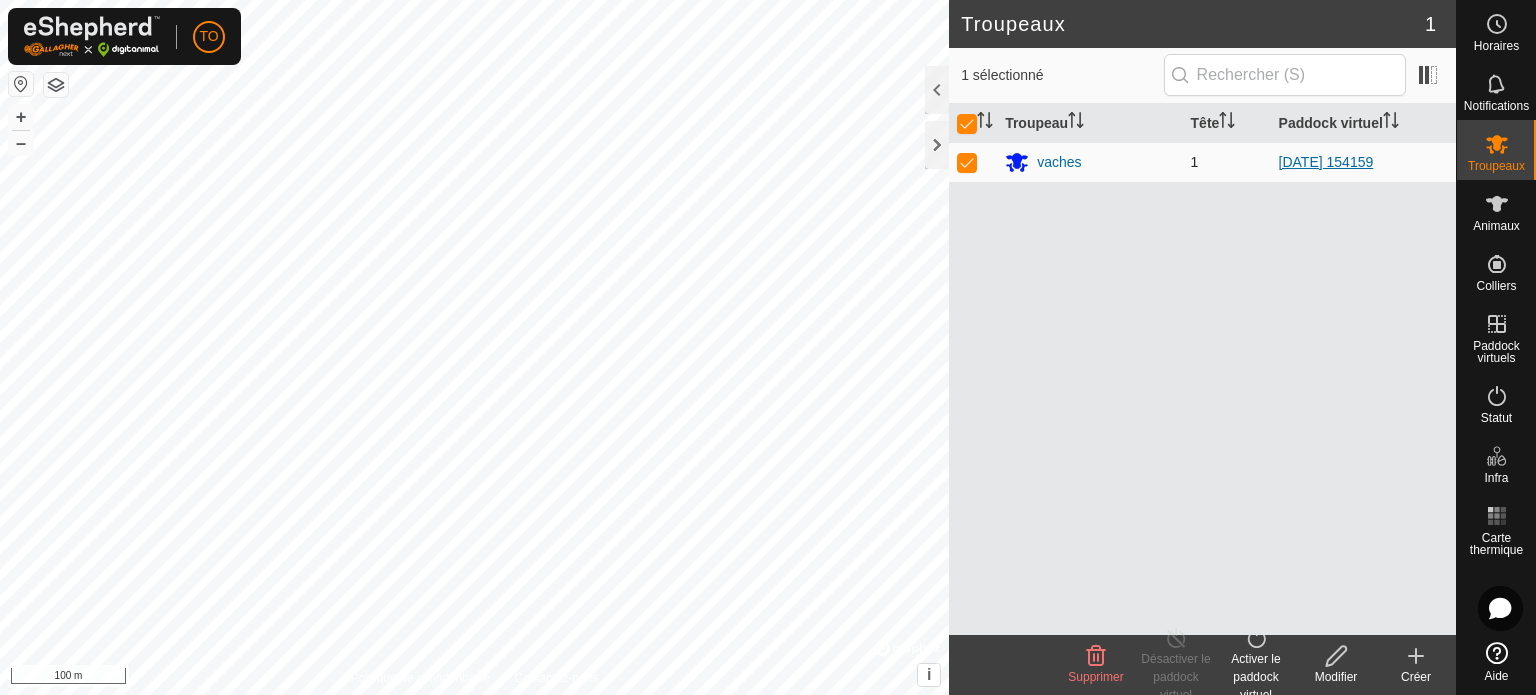 click on "[DATE] 154159" at bounding box center [1326, 162] 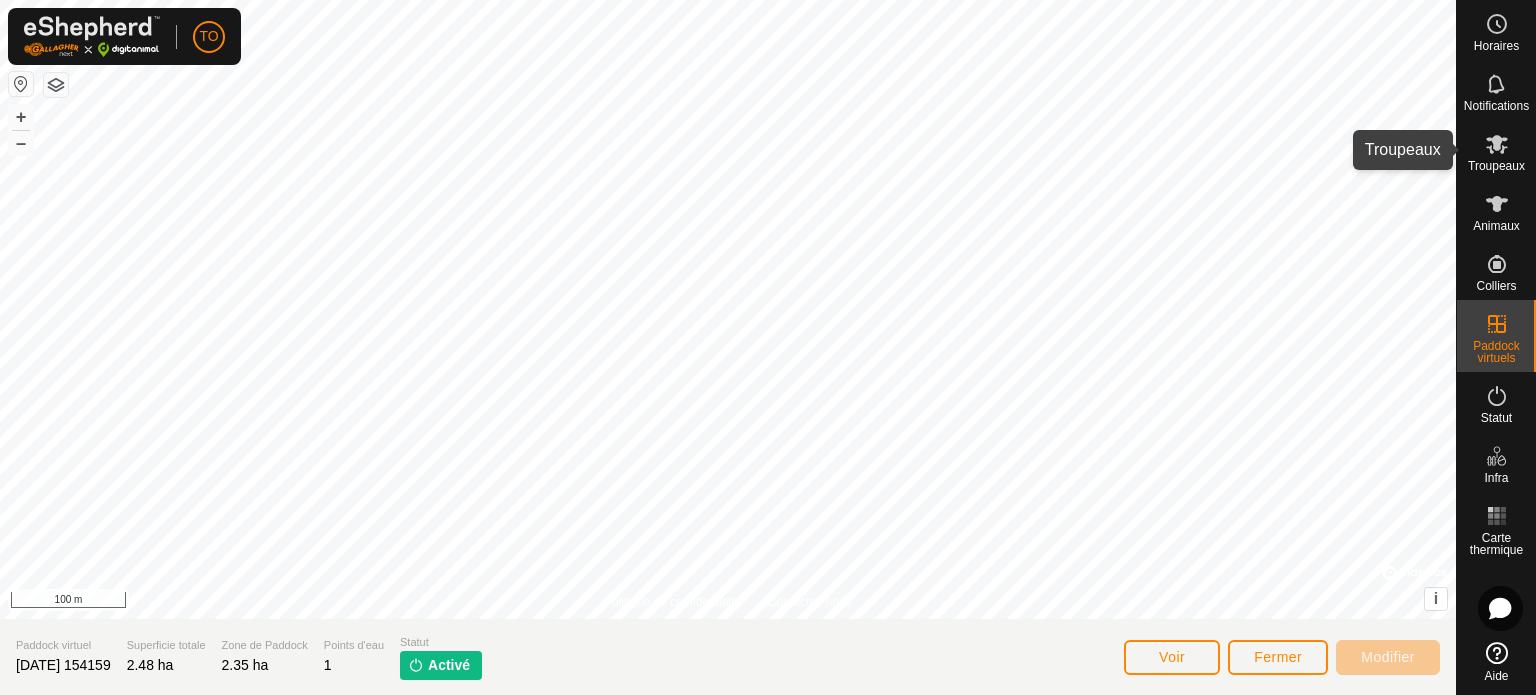 click 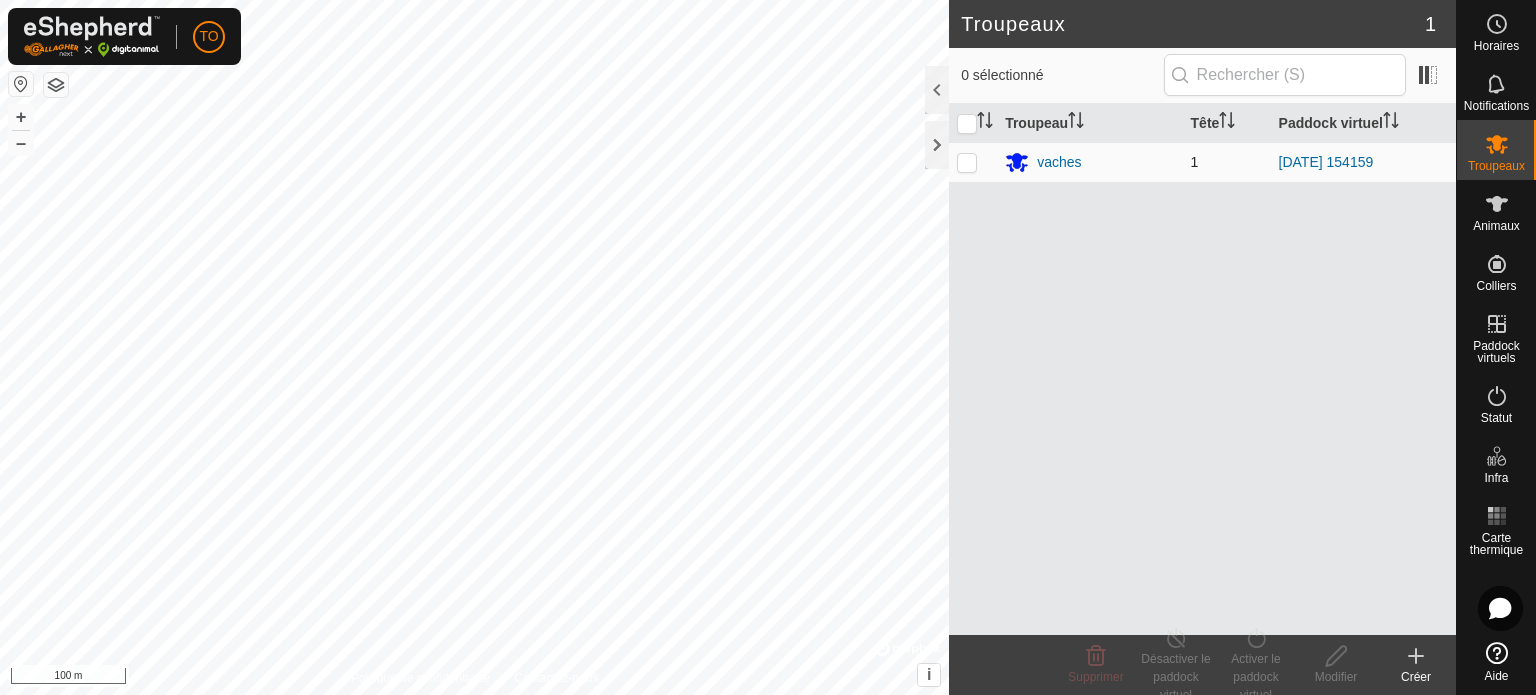 click at bounding box center [967, 162] 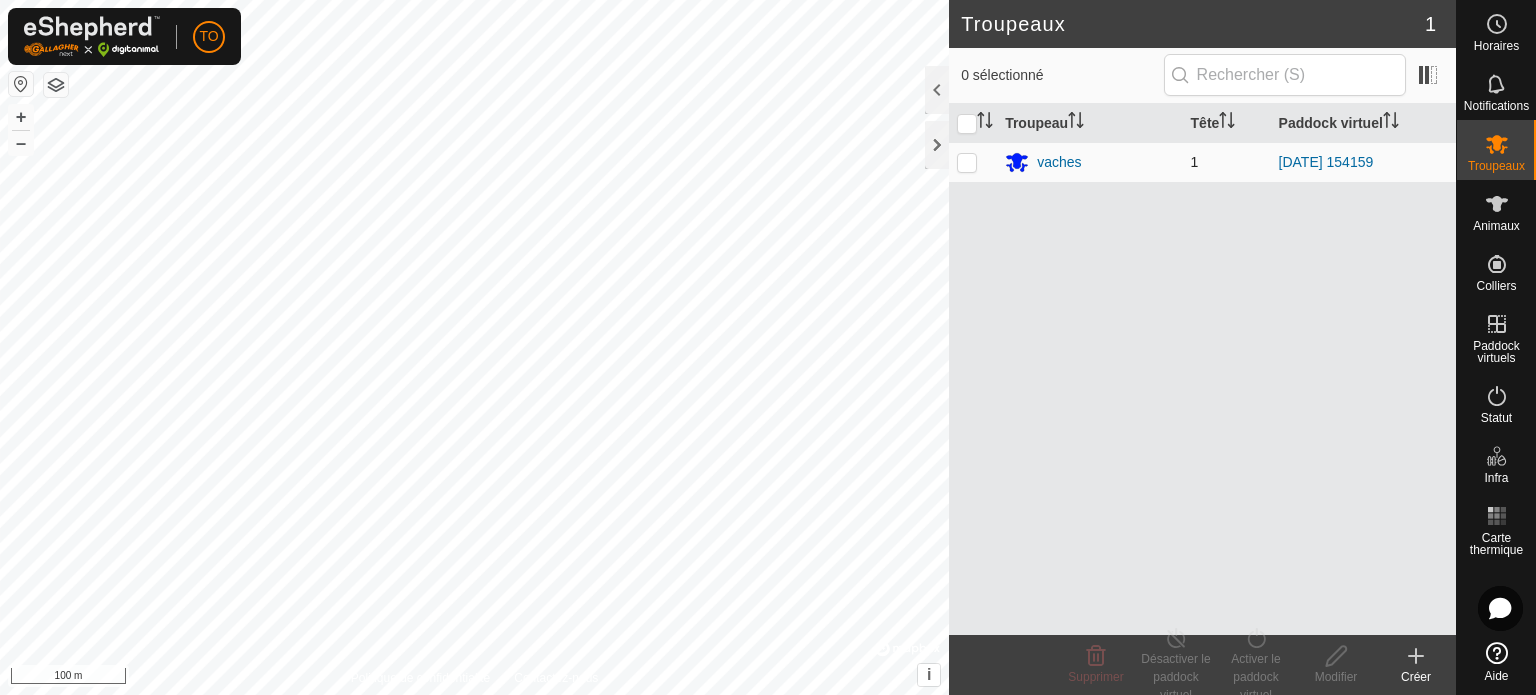 checkbox on "true" 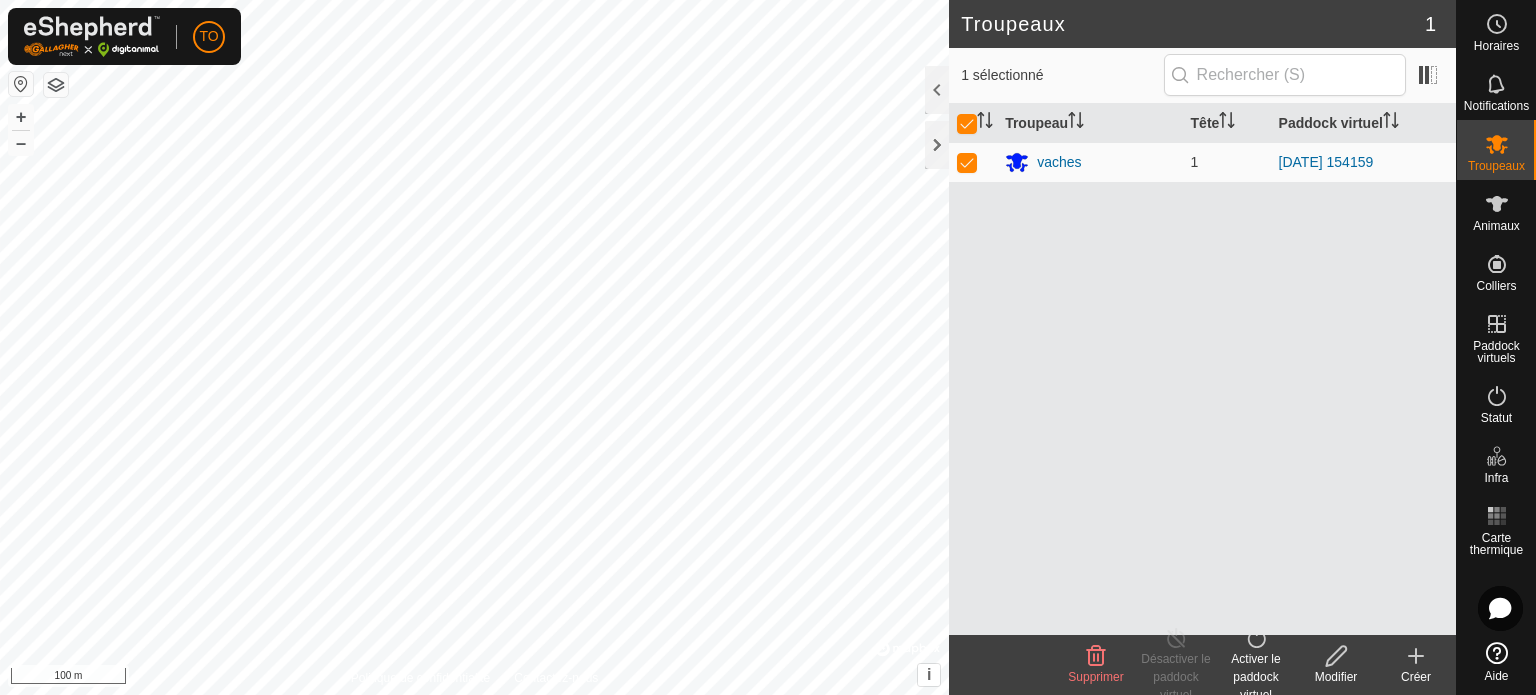 click 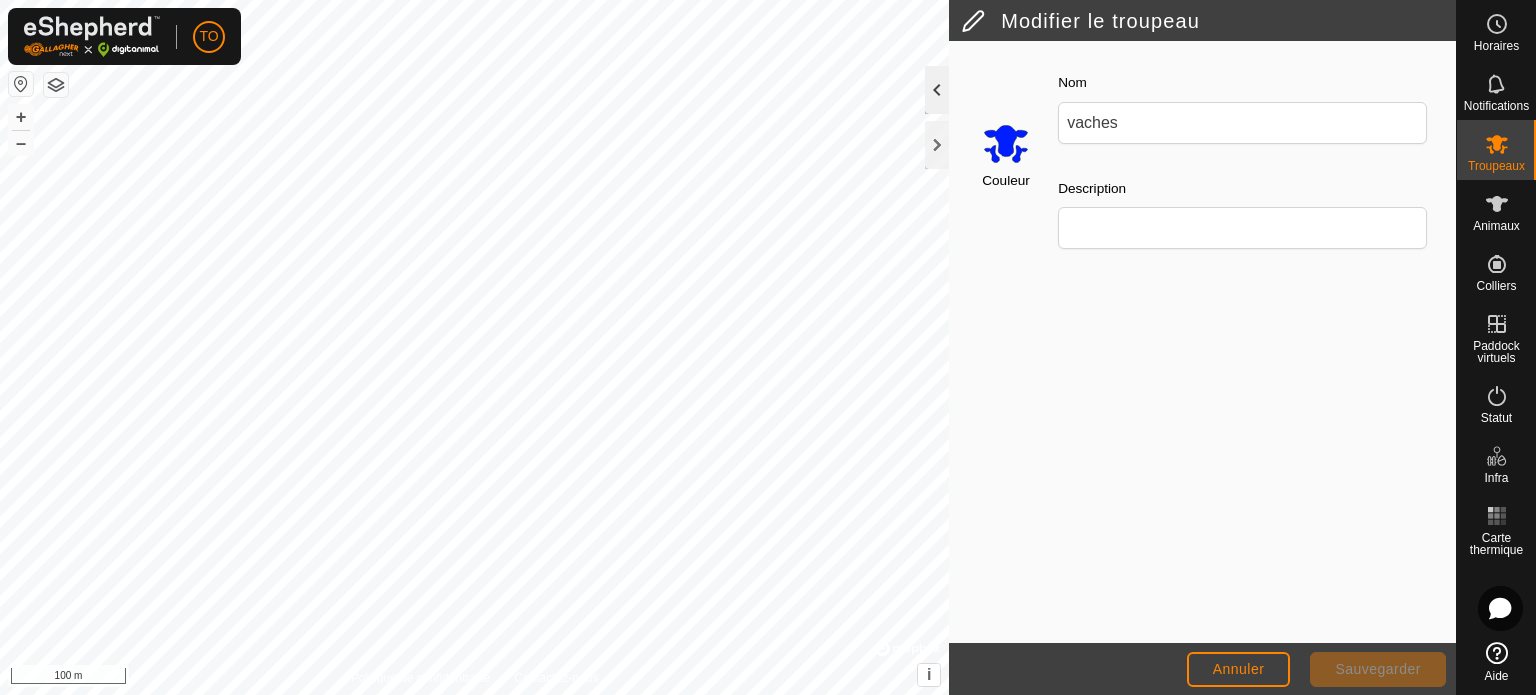 click on "Modifier le troupeau Couleur Nom vaches Description Annuler Sauvegarder Politique de confidentialité Contactez-nous + – ⇧ i ©  Mapbox , ©  OpenStreetMap ,  Improve this map 100 m" 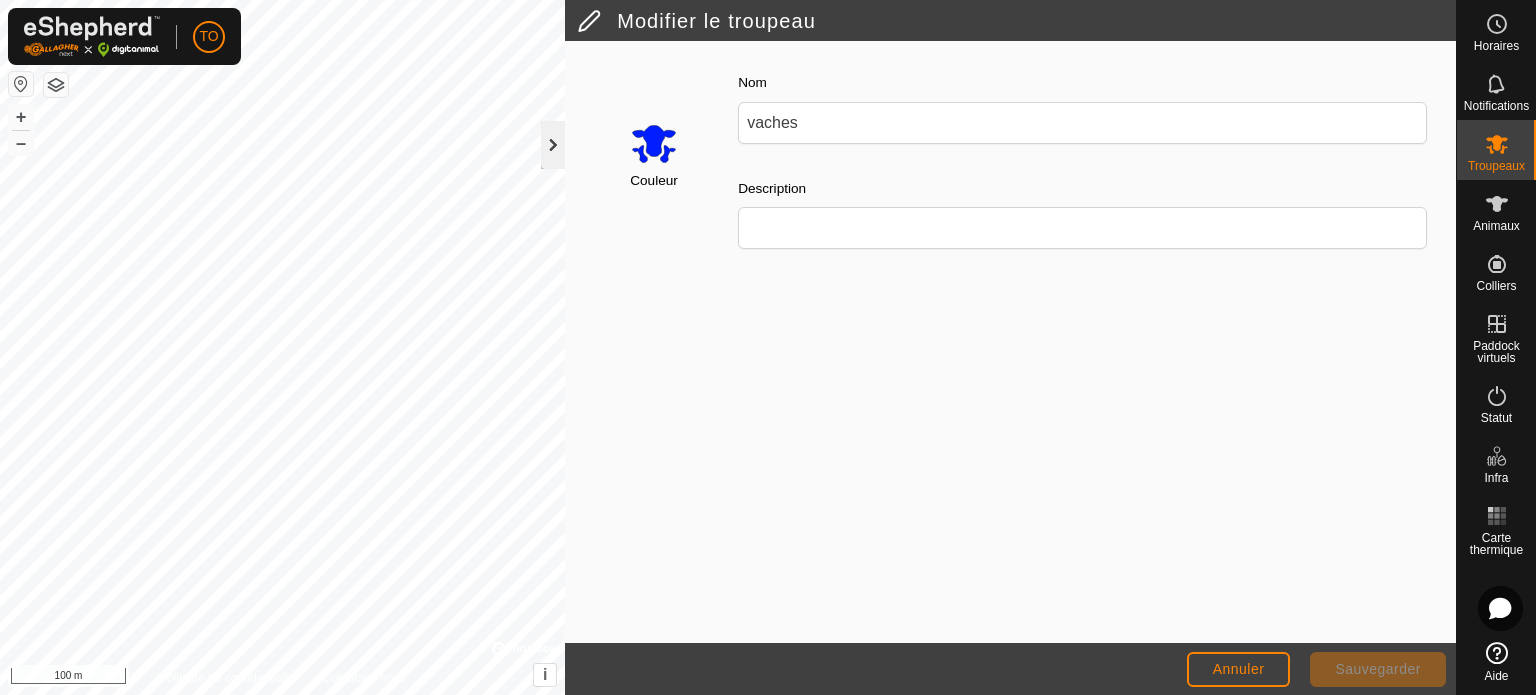 click 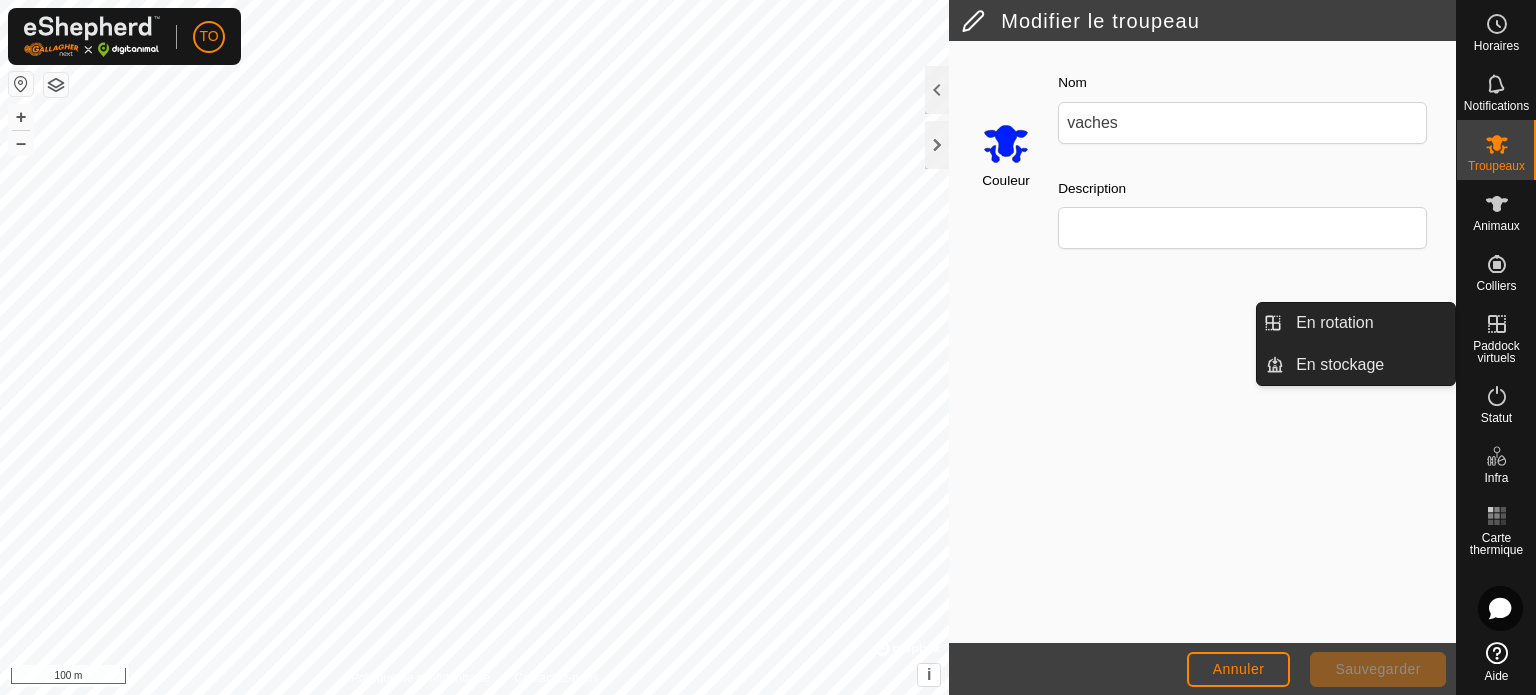 click 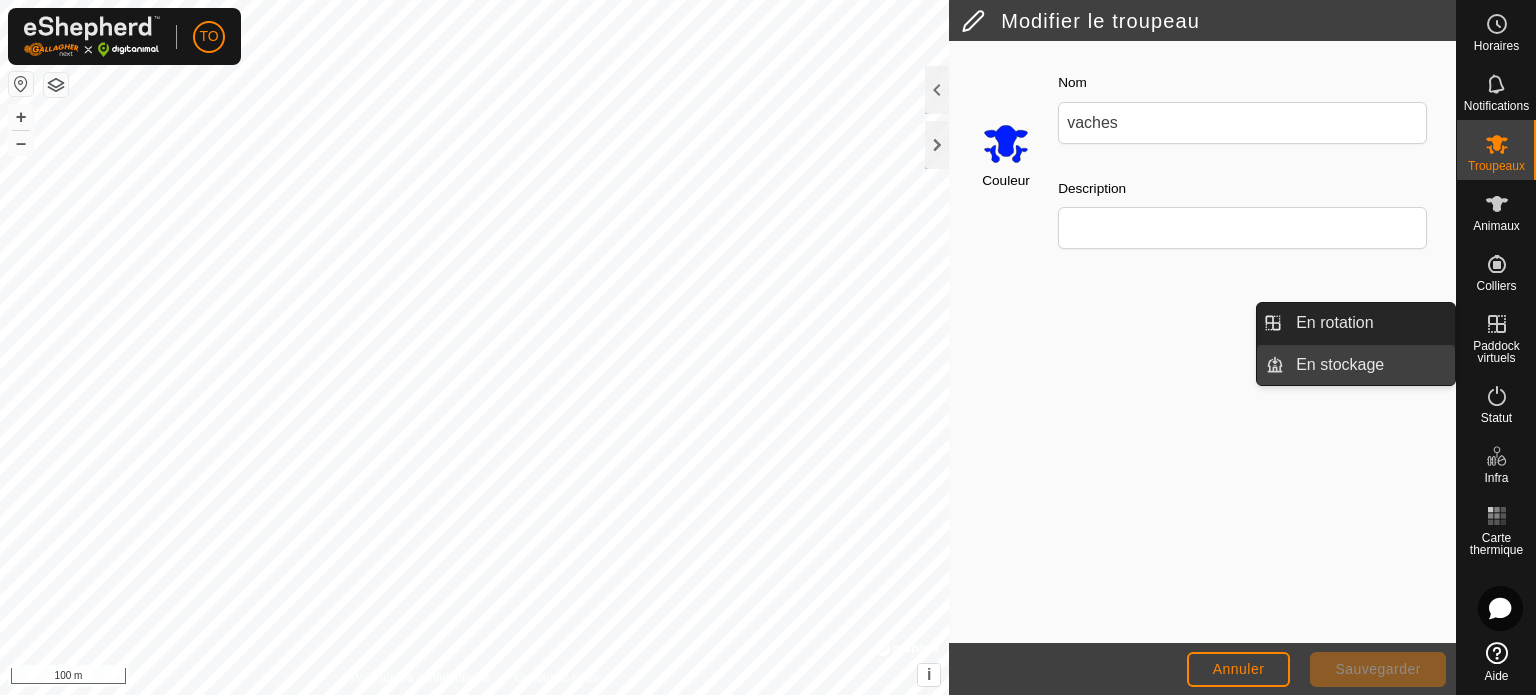 click on "En stockage" at bounding box center (1369, 365) 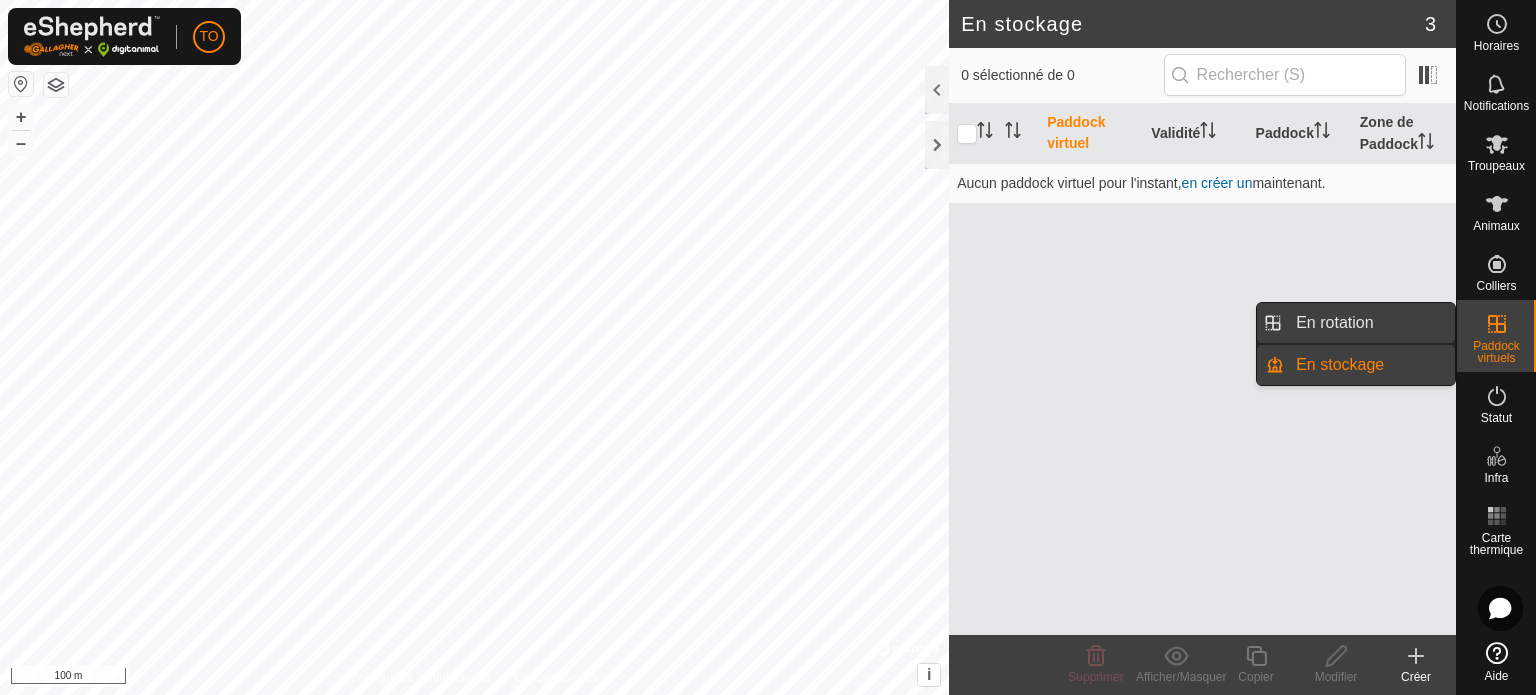 click on "En rotation" at bounding box center [1369, 323] 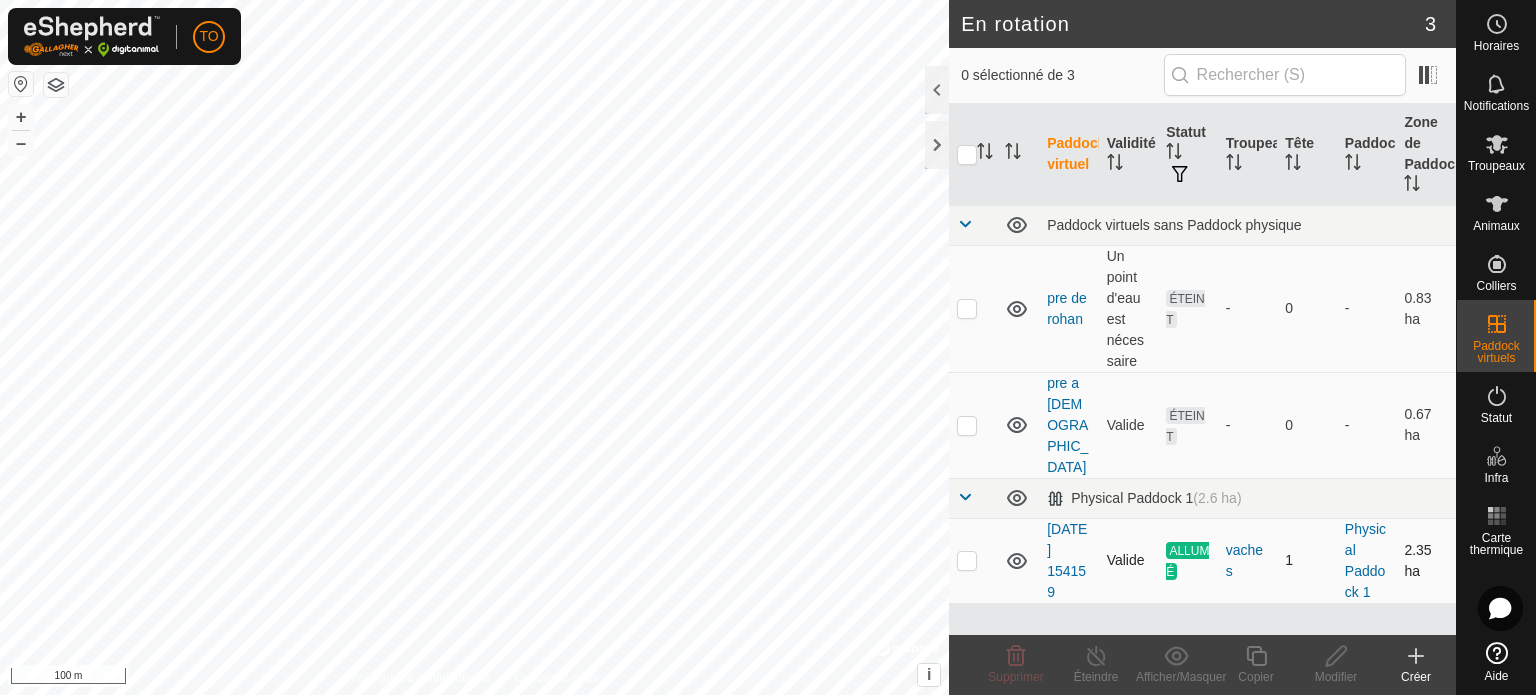 click at bounding box center [967, 560] 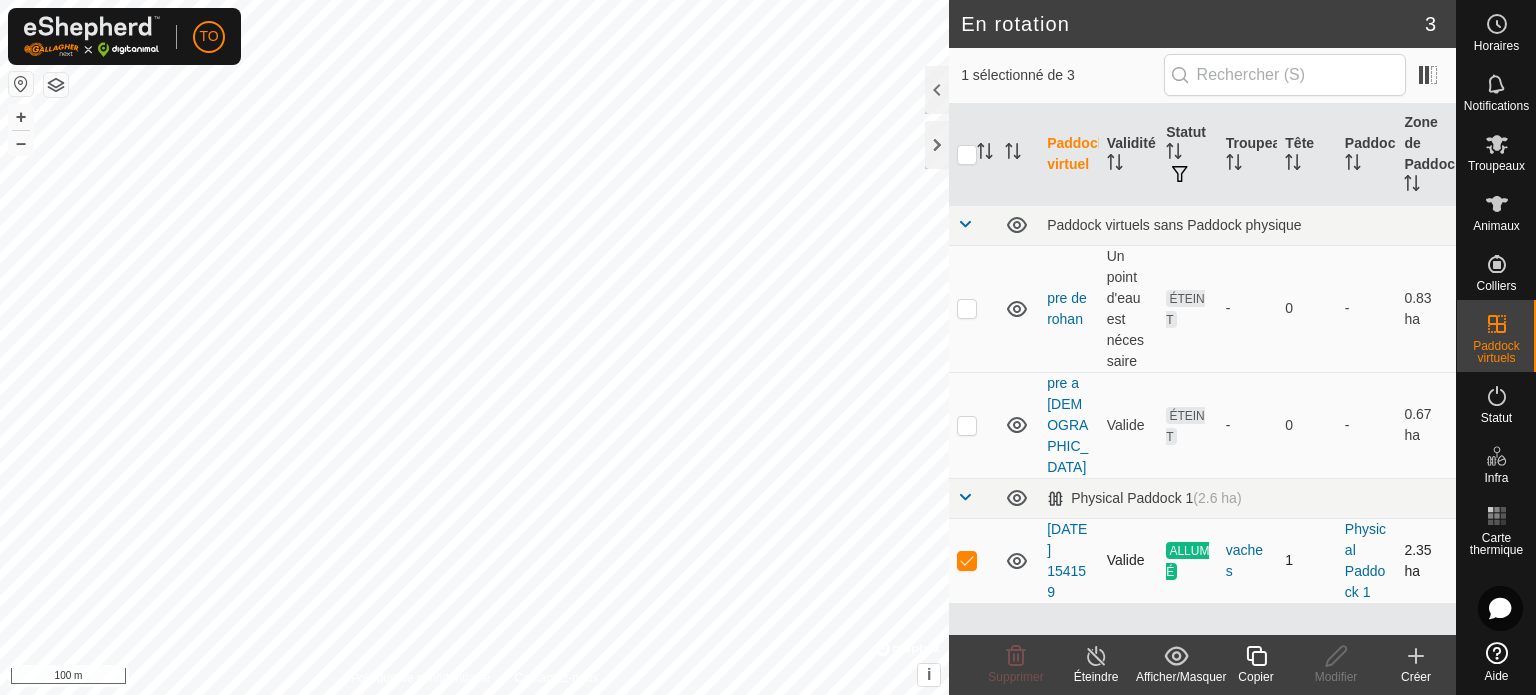 click at bounding box center (967, 560) 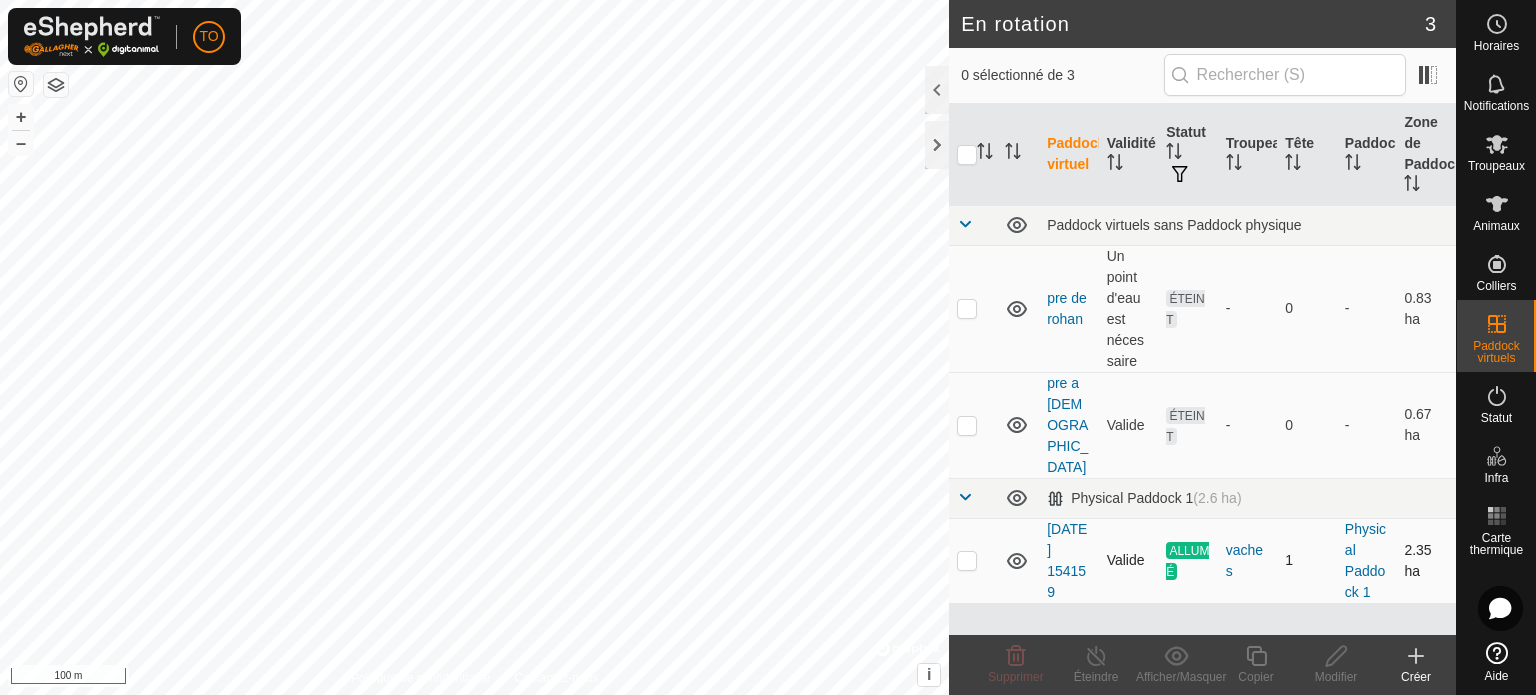 click at bounding box center (967, 560) 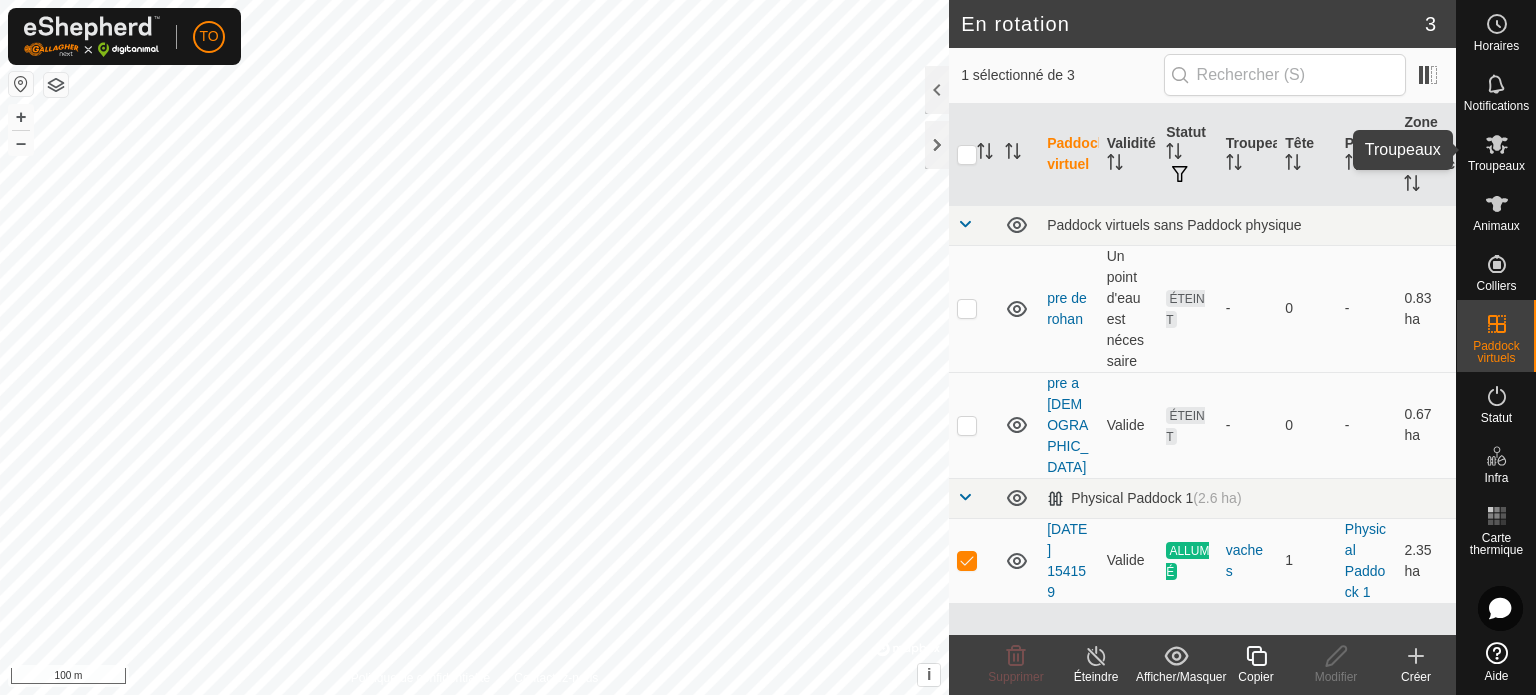 click 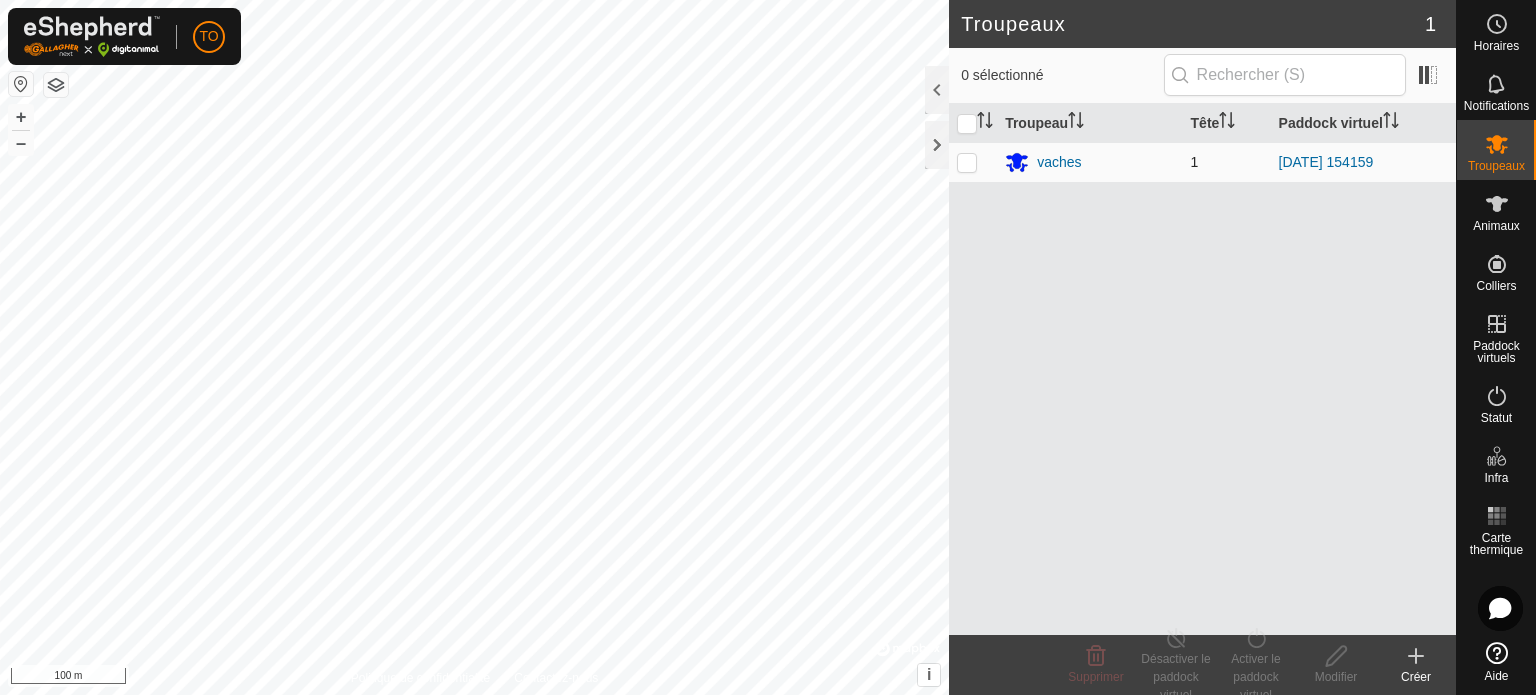 click at bounding box center (967, 162) 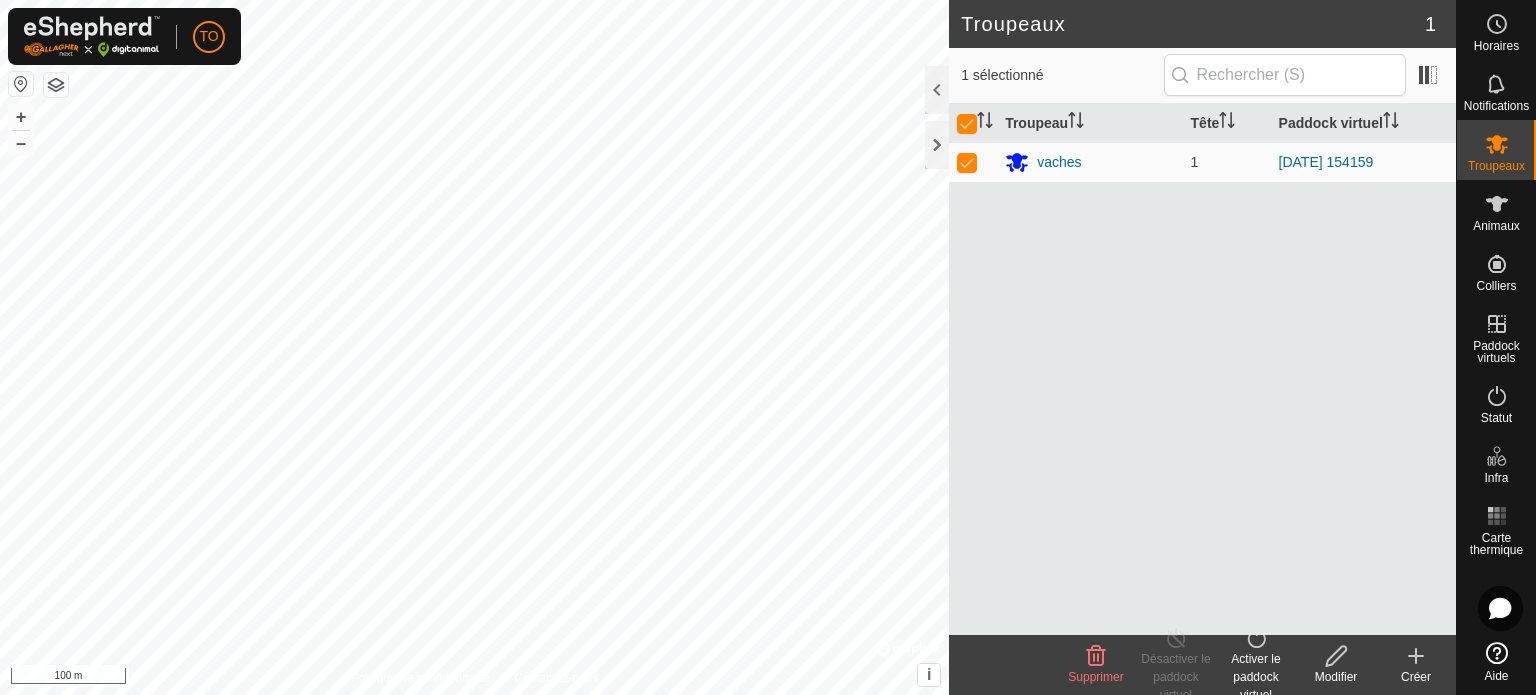 click on "Activer le paddock virtuel" 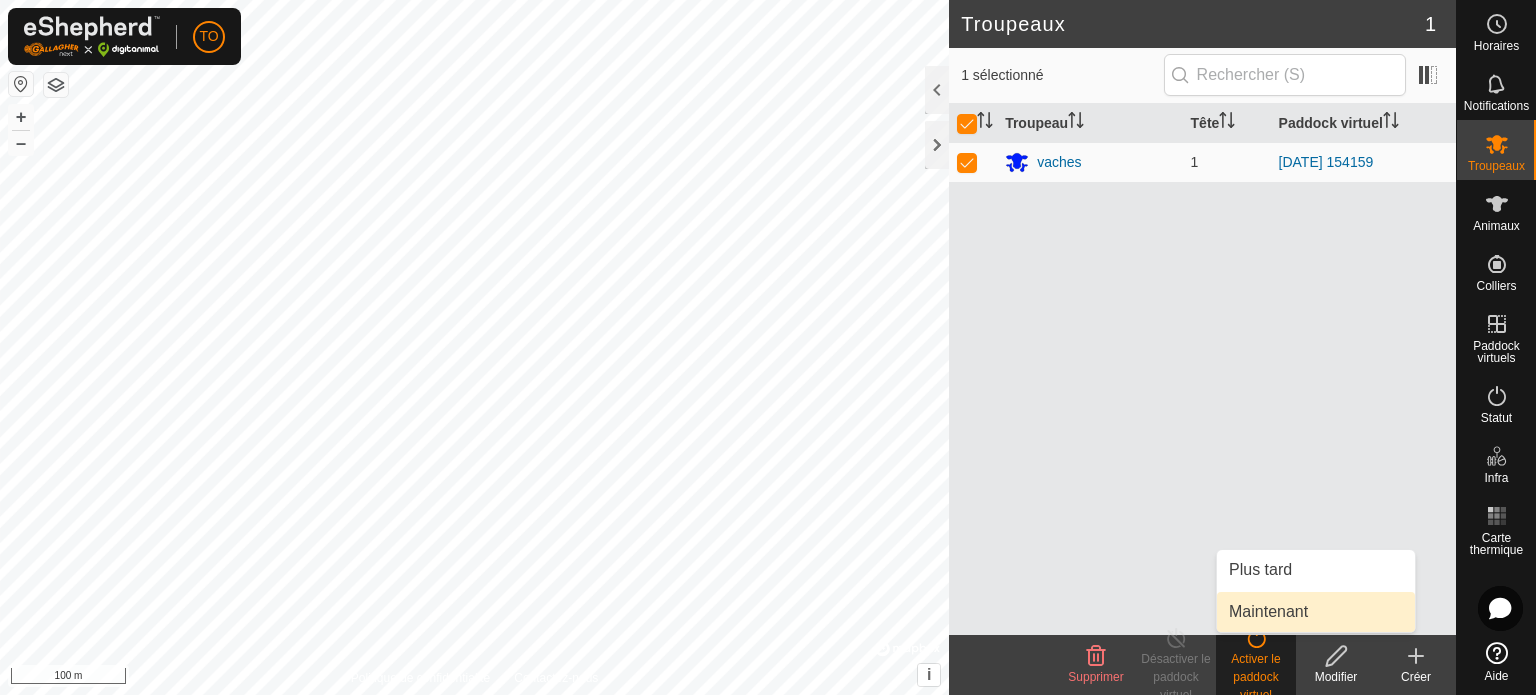 click on "Maintenant" at bounding box center (1316, 612) 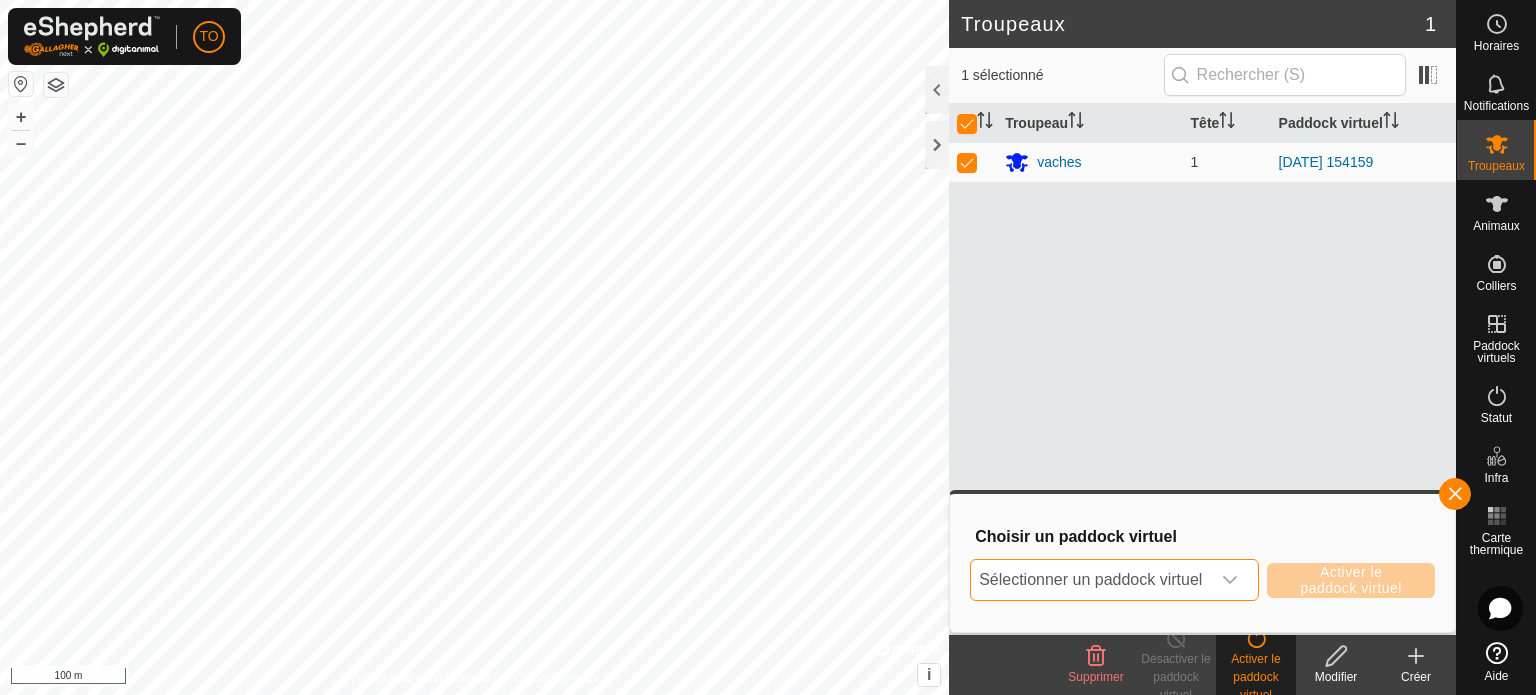 click on "Sélectionner un paddock virtuel" at bounding box center [1090, 580] 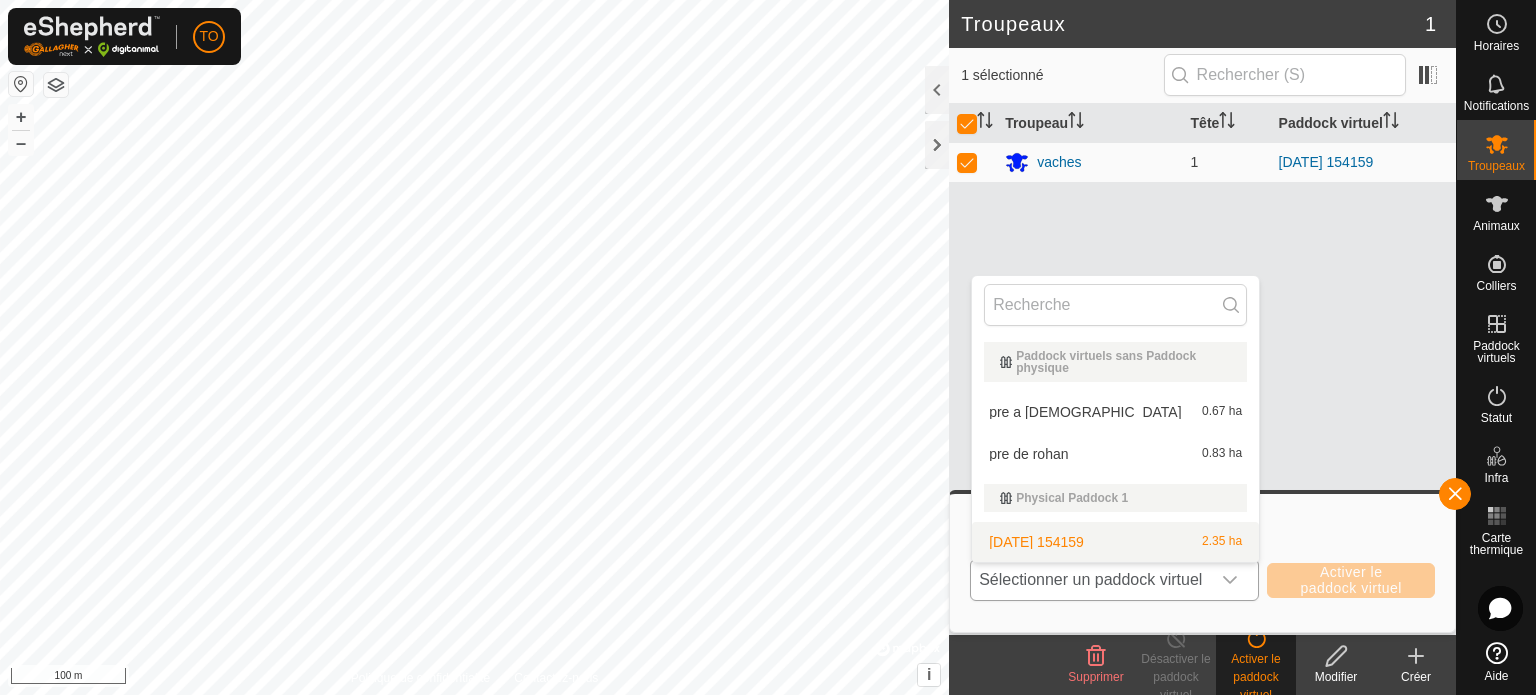 click on "[DATE] 154159  2.35 ha" at bounding box center (1115, 542) 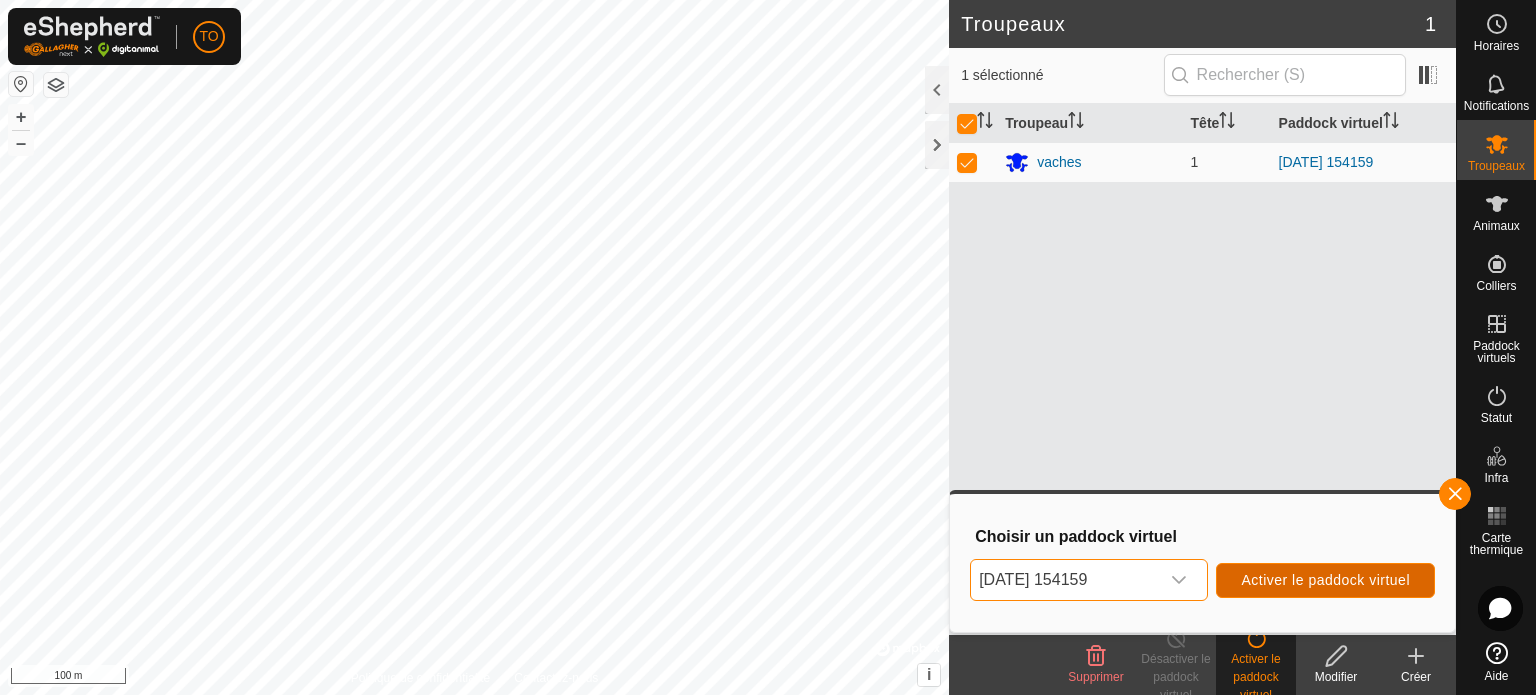 click on "Activer le paddock virtuel" at bounding box center (1325, 580) 